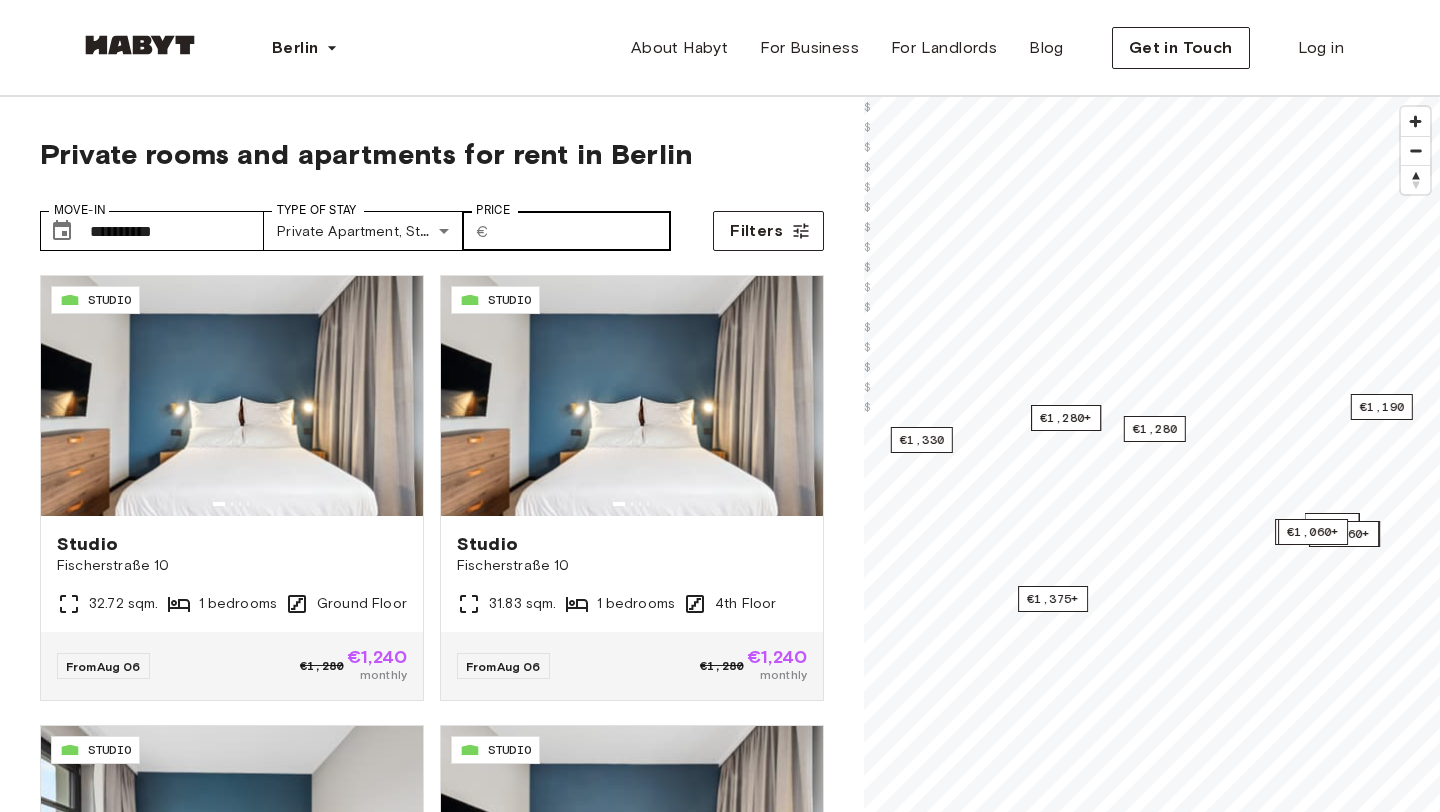 scroll, scrollTop: 0, scrollLeft: 0, axis: both 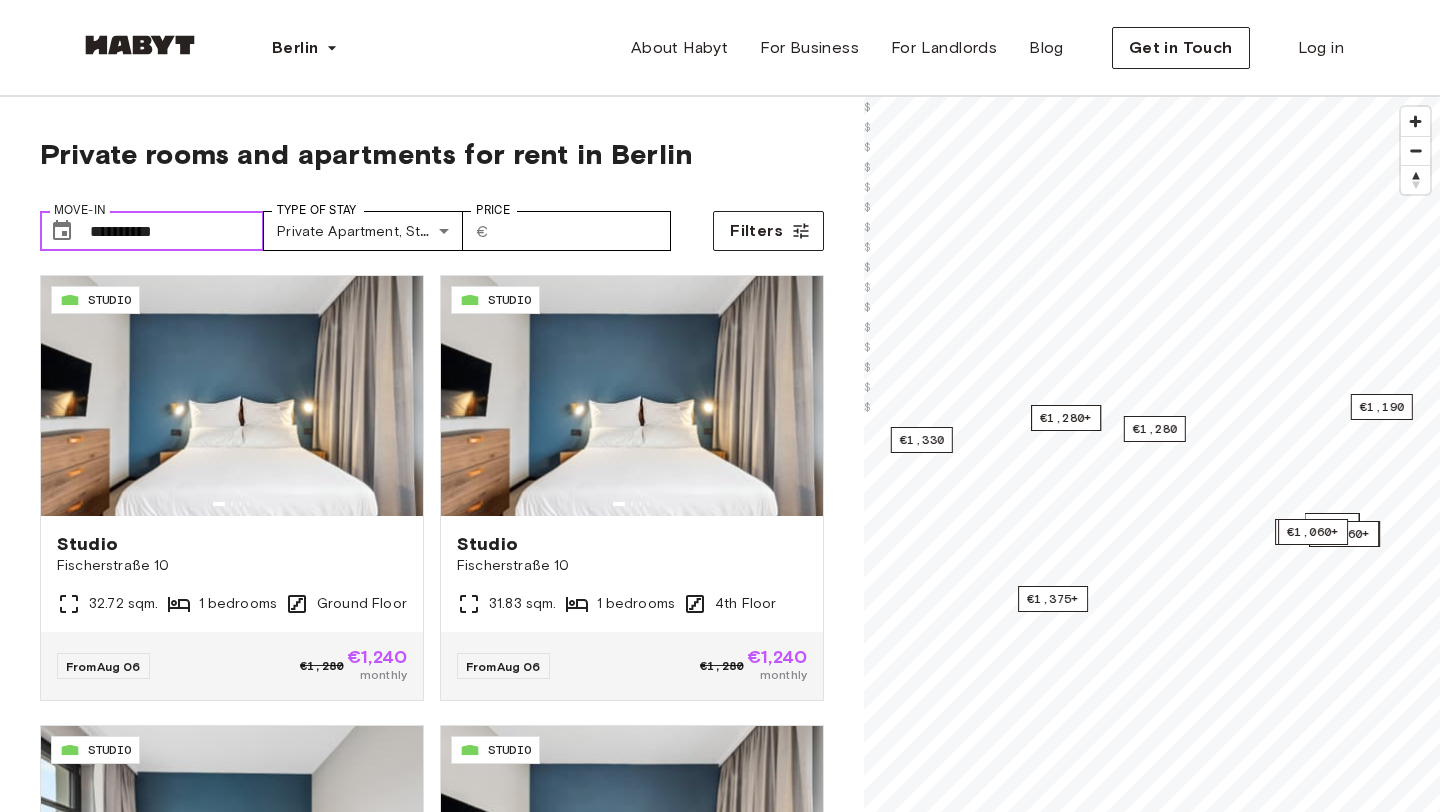 click on "**********" at bounding box center (177, 231) 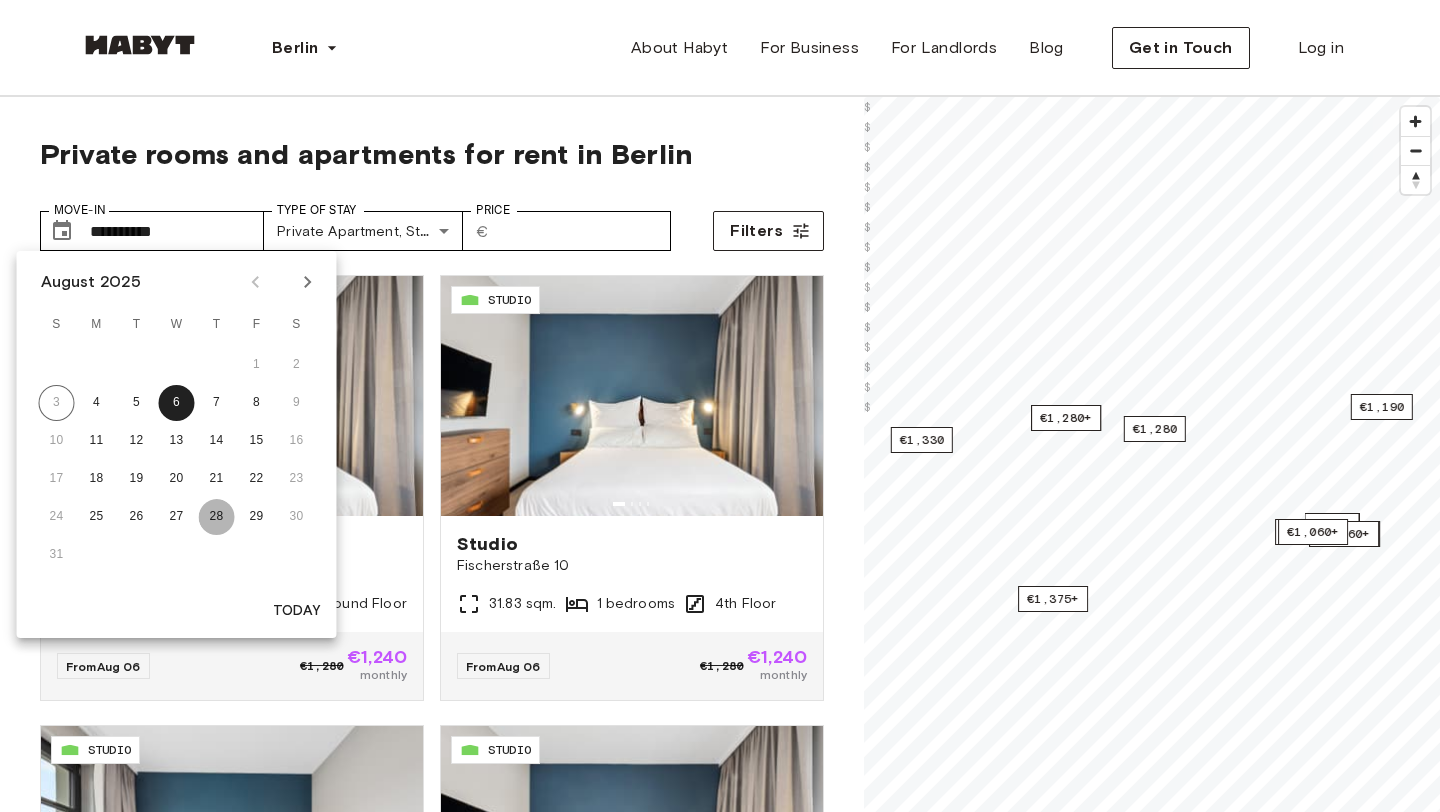 click on "28" at bounding box center [217, 517] 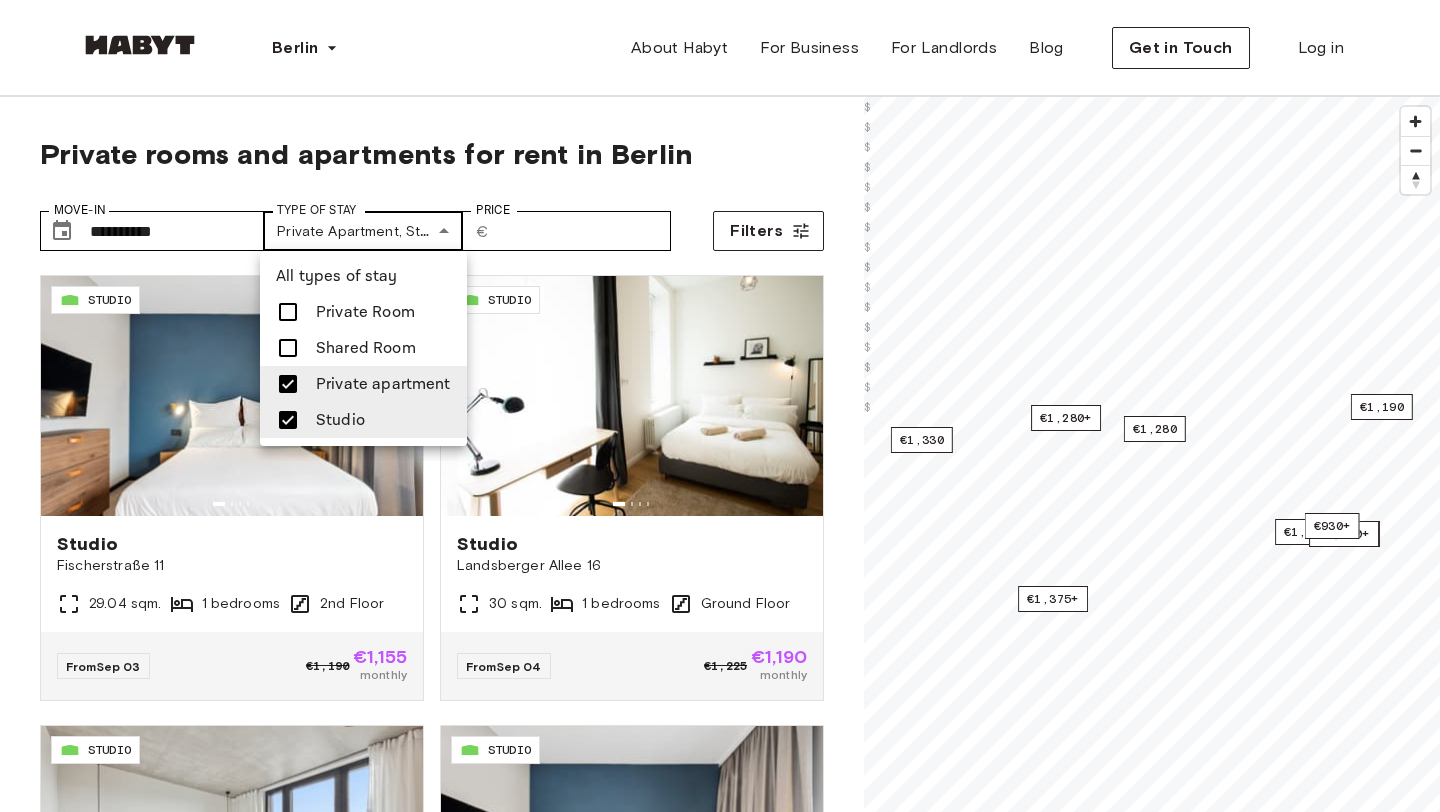 click on "**********" at bounding box center (720, 2413) 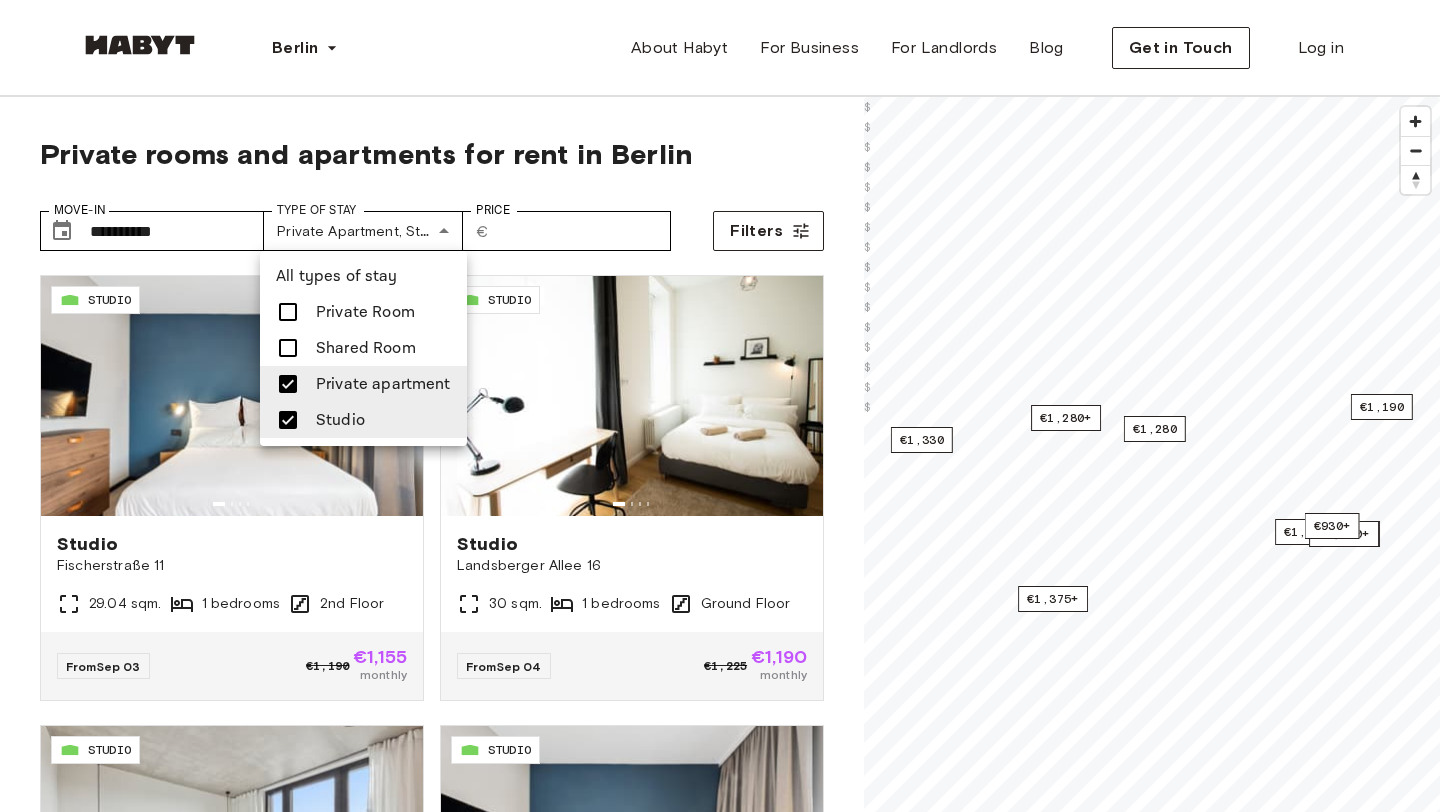 click on "Studio" at bounding box center (363, 420) 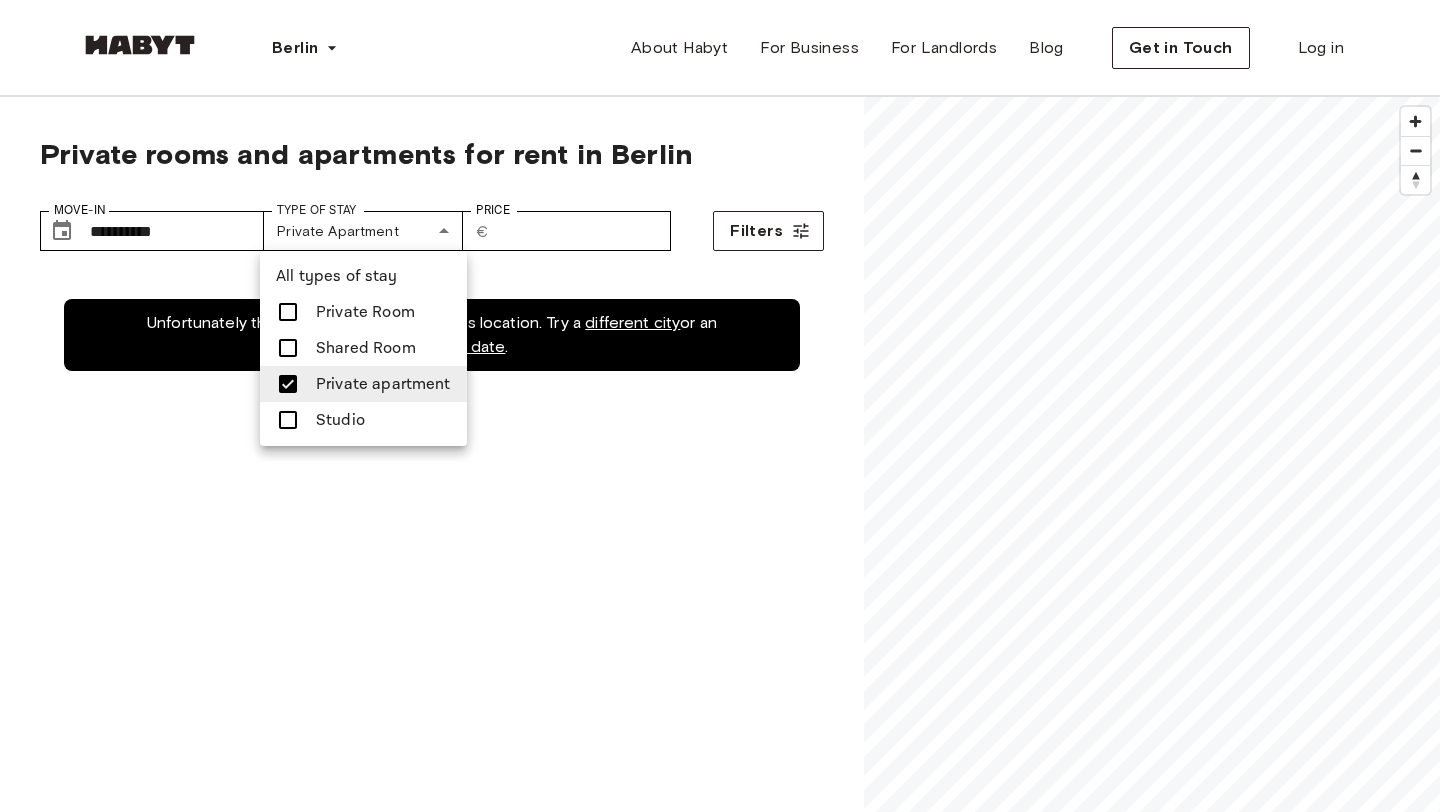 click at bounding box center (720, 406) 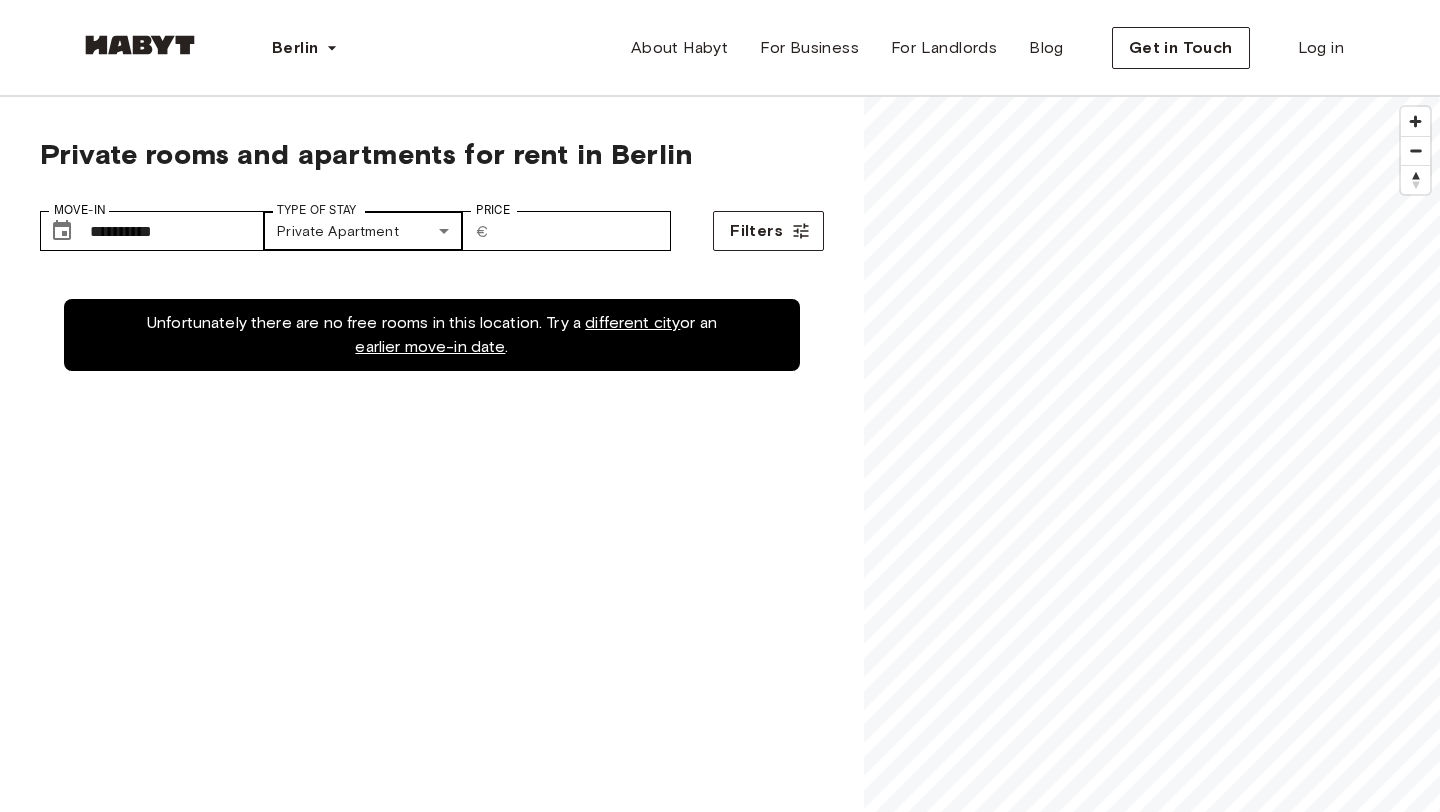 click on "**********" at bounding box center [720, 2413] 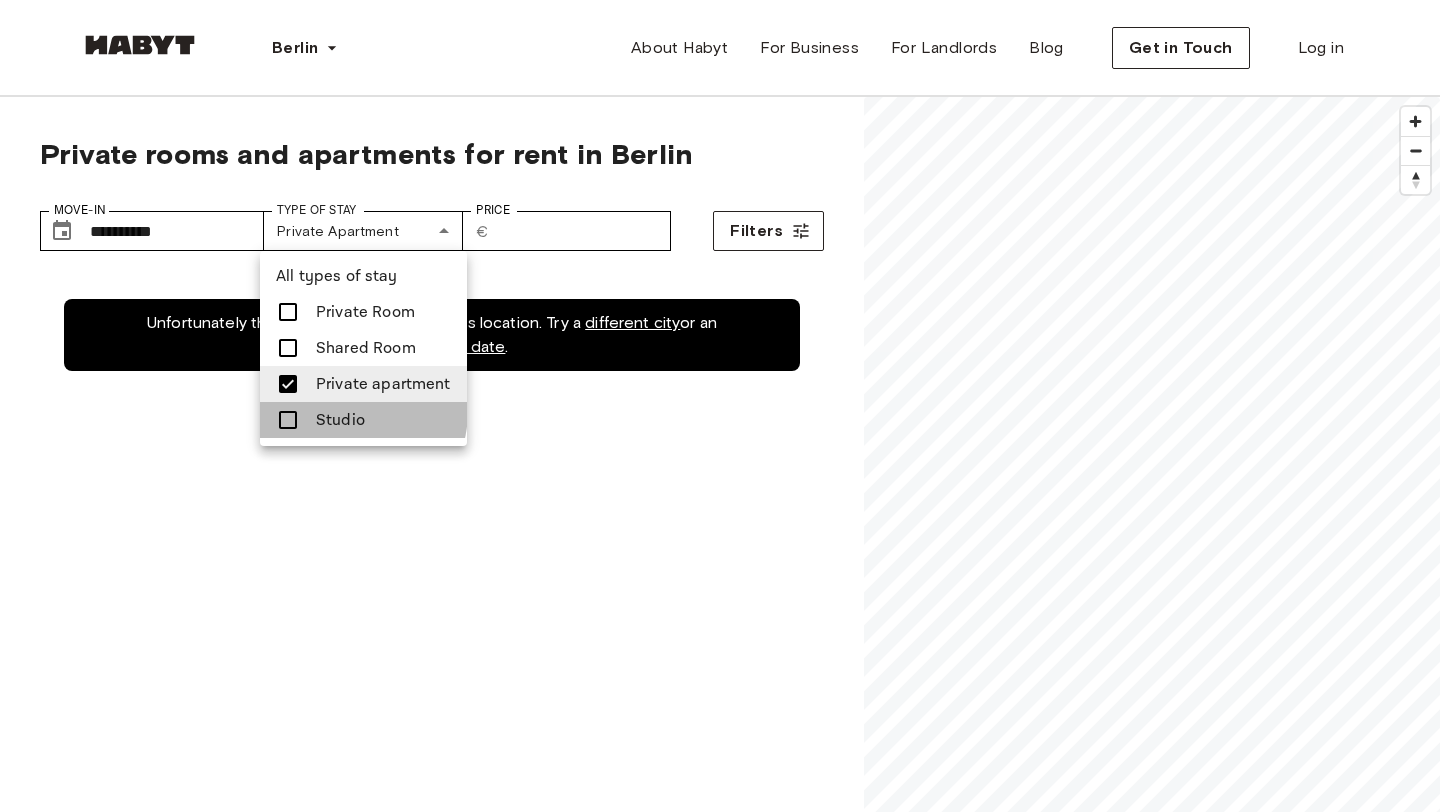 click on "Studio" at bounding box center [340, 420] 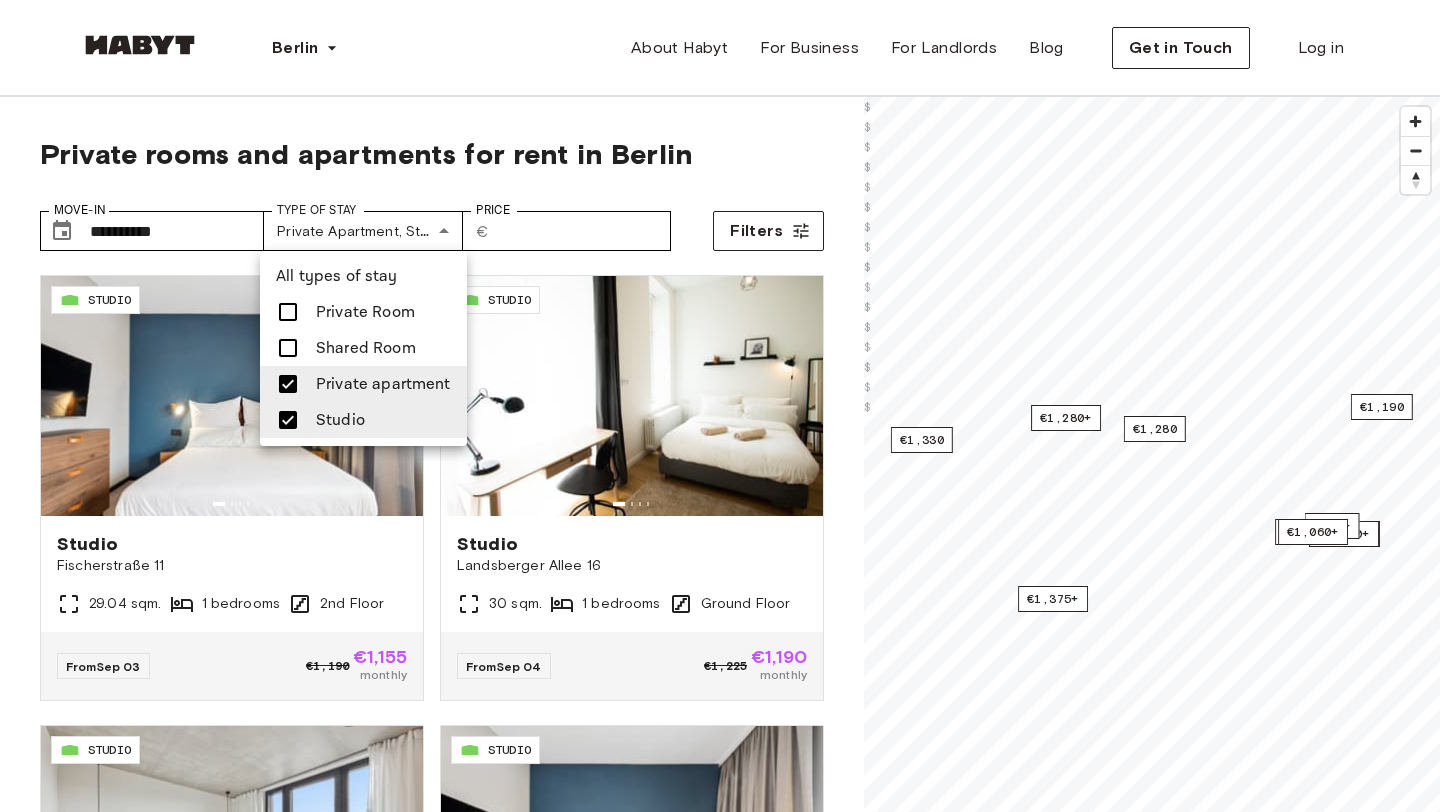 click at bounding box center (720, 406) 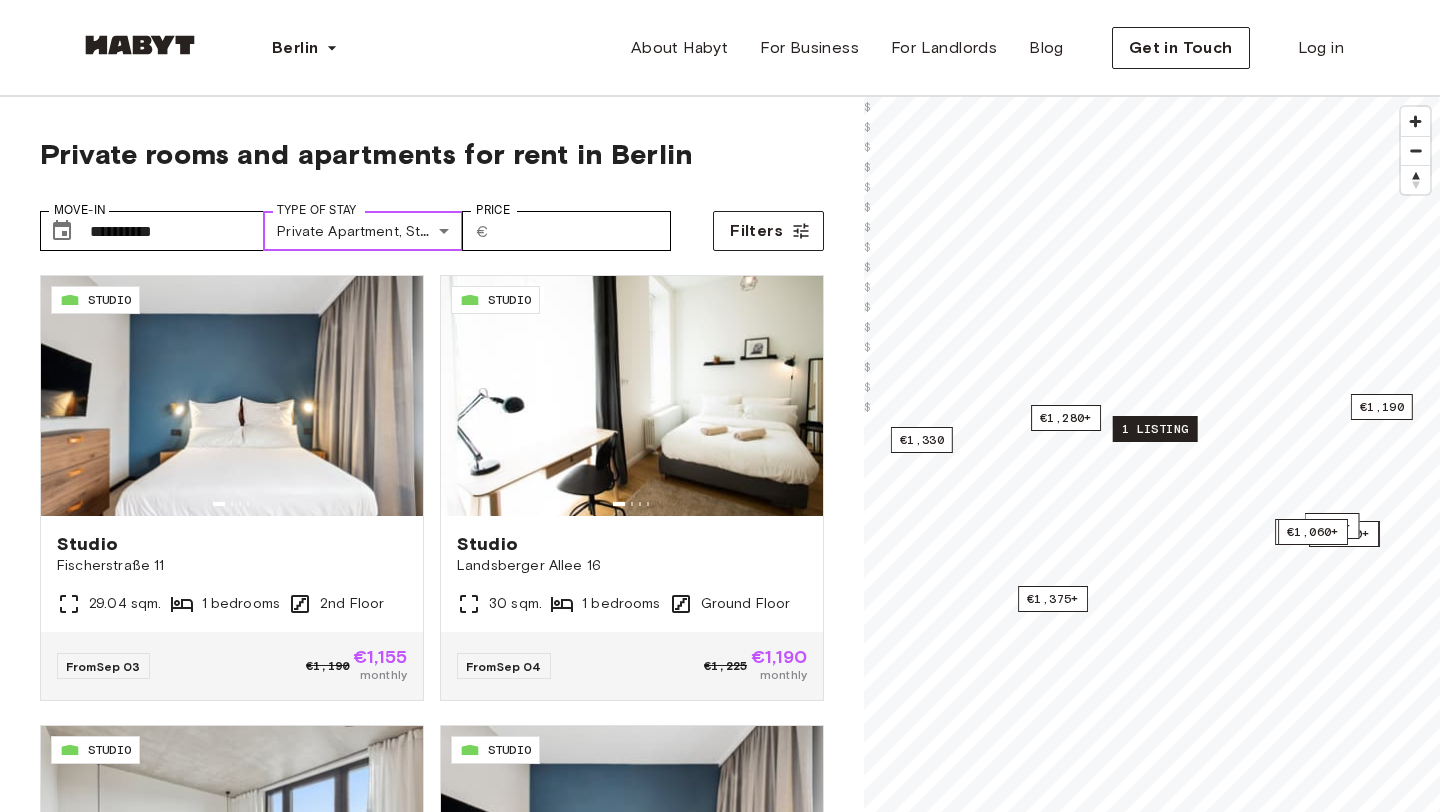 click on "1 listing" at bounding box center [1155, 429] 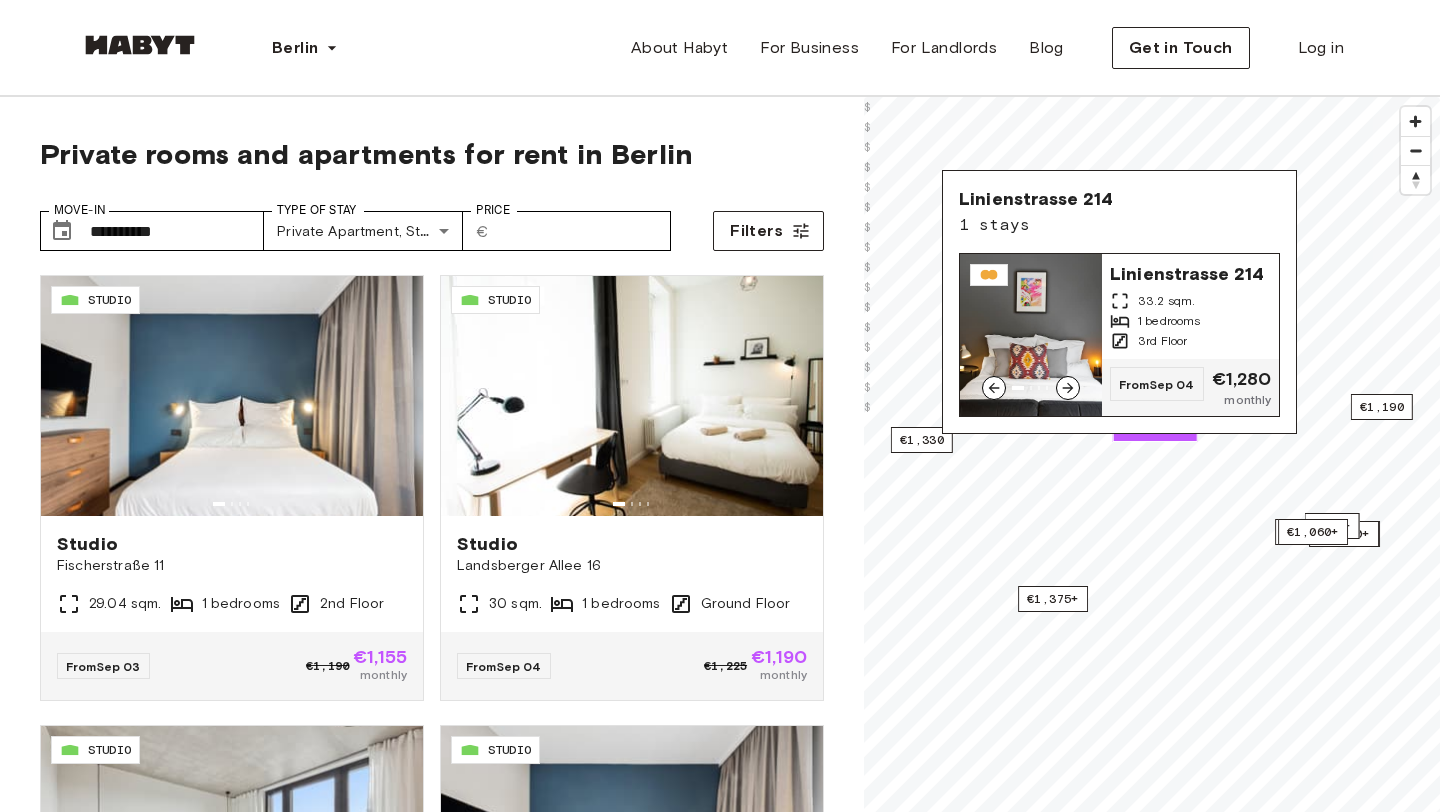 click at bounding box center [1068, 388] 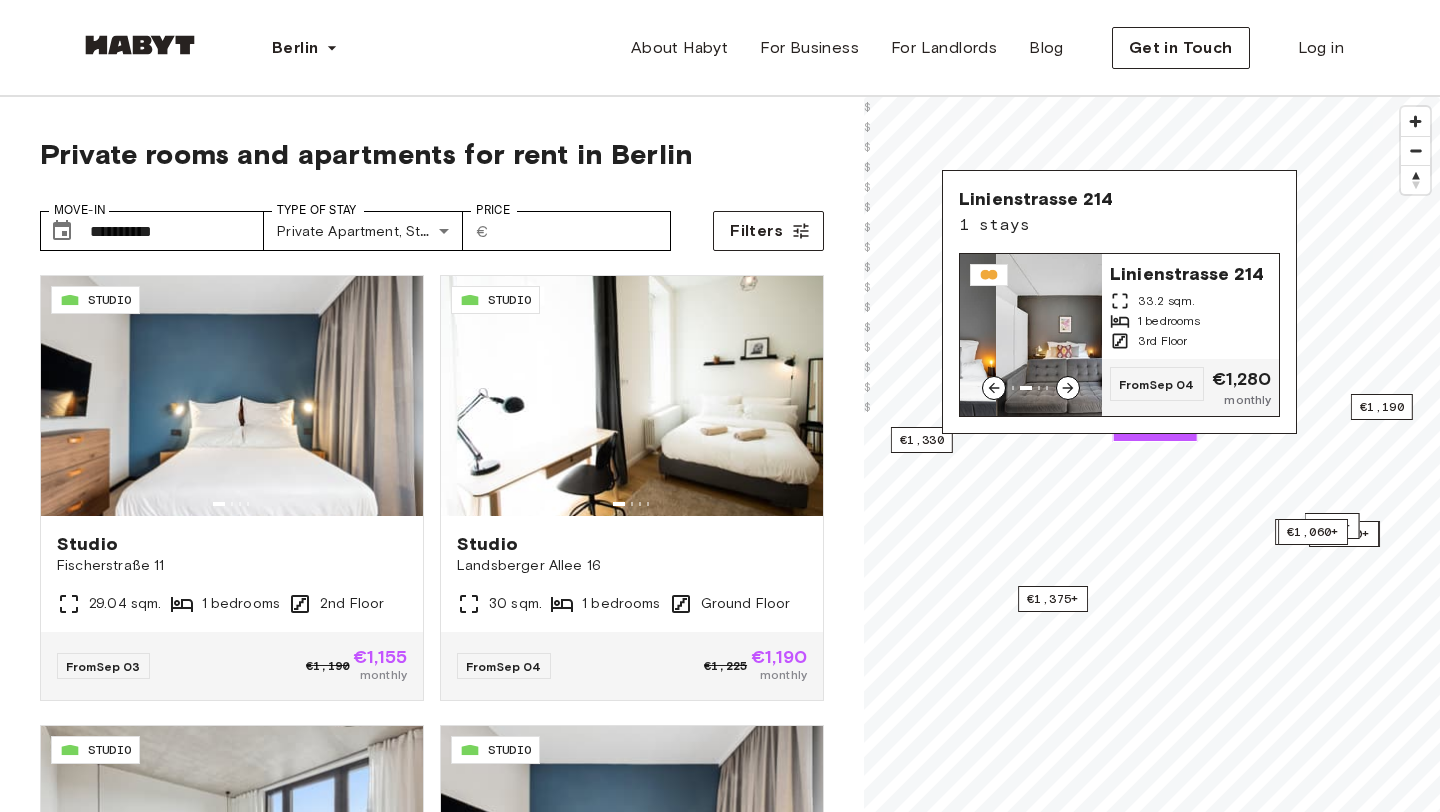 click 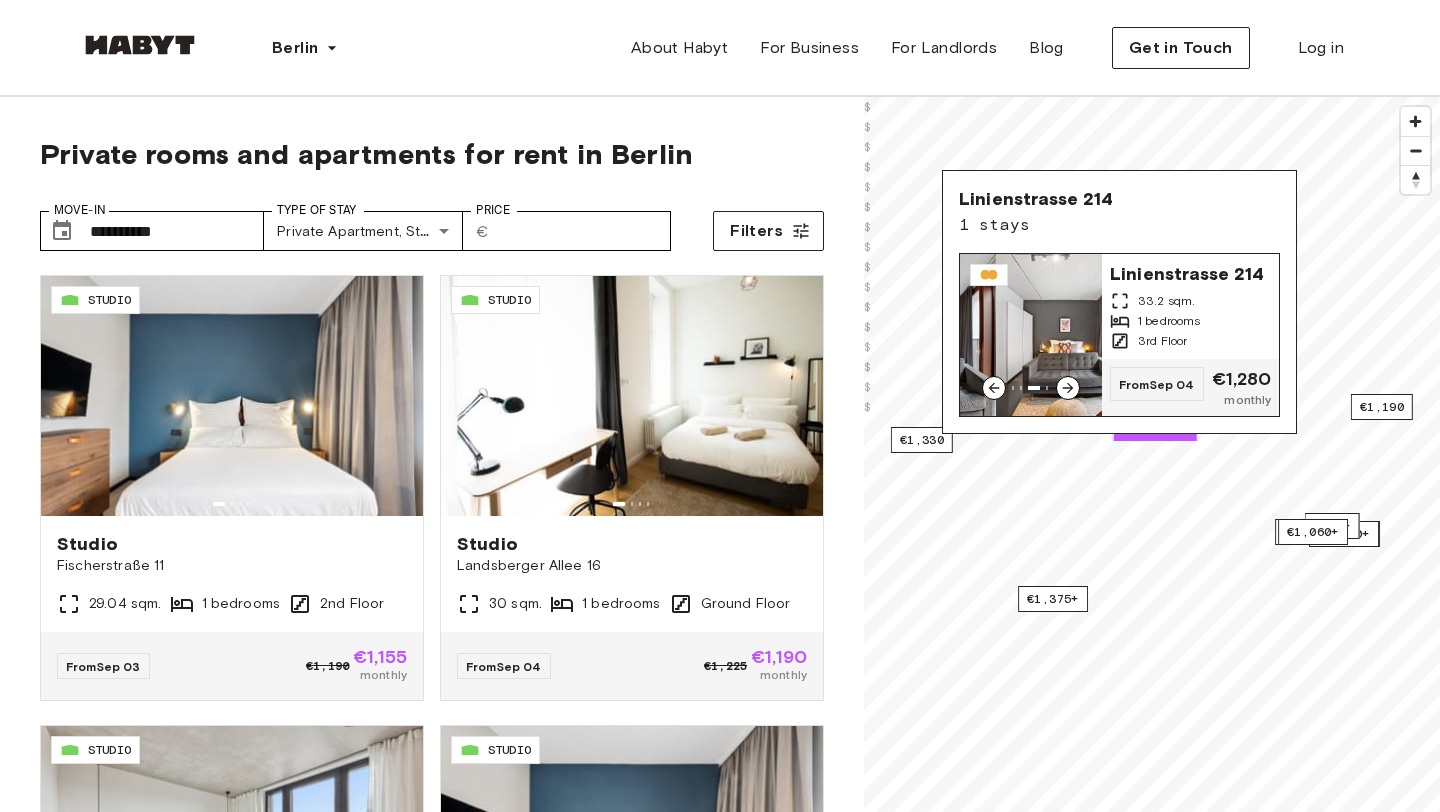 click 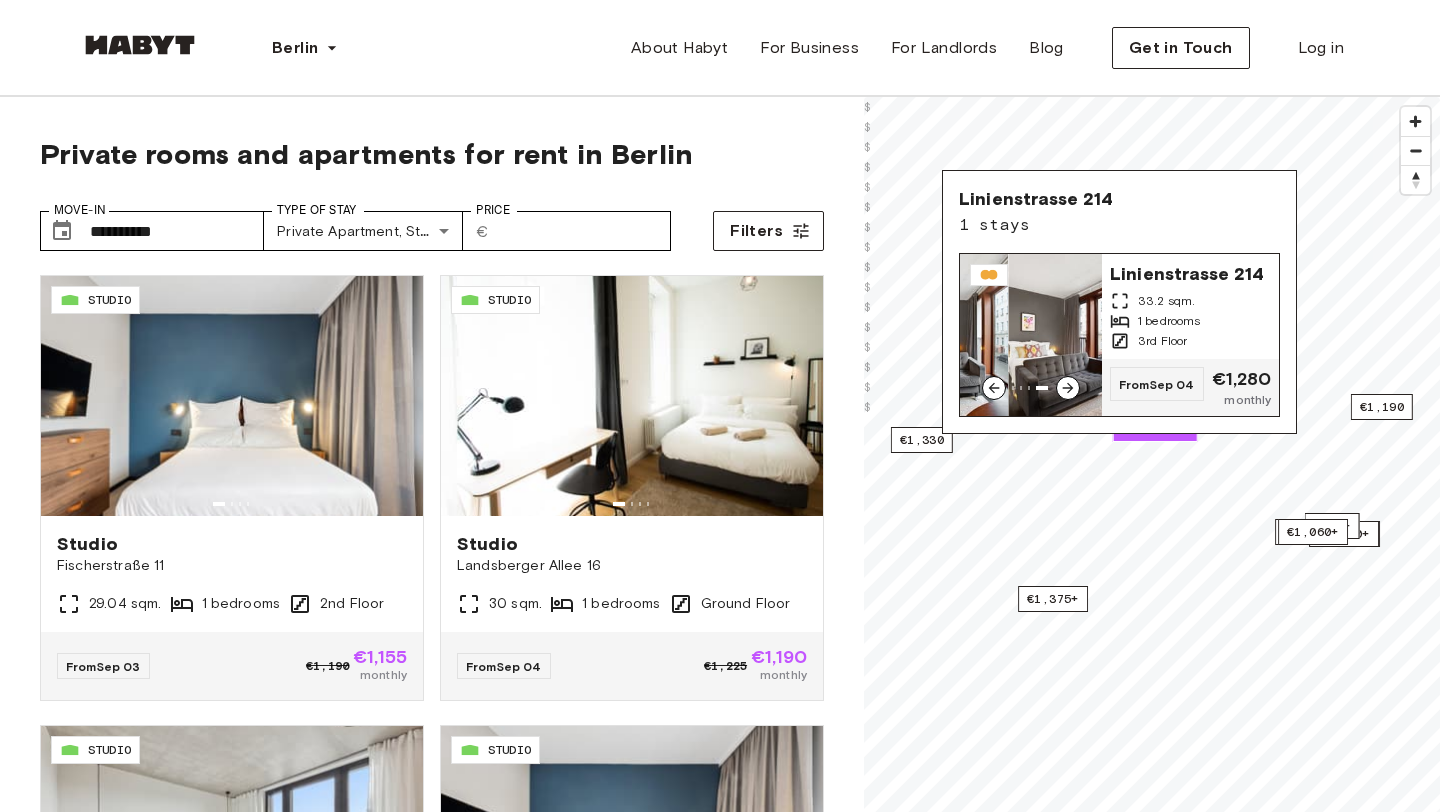 click 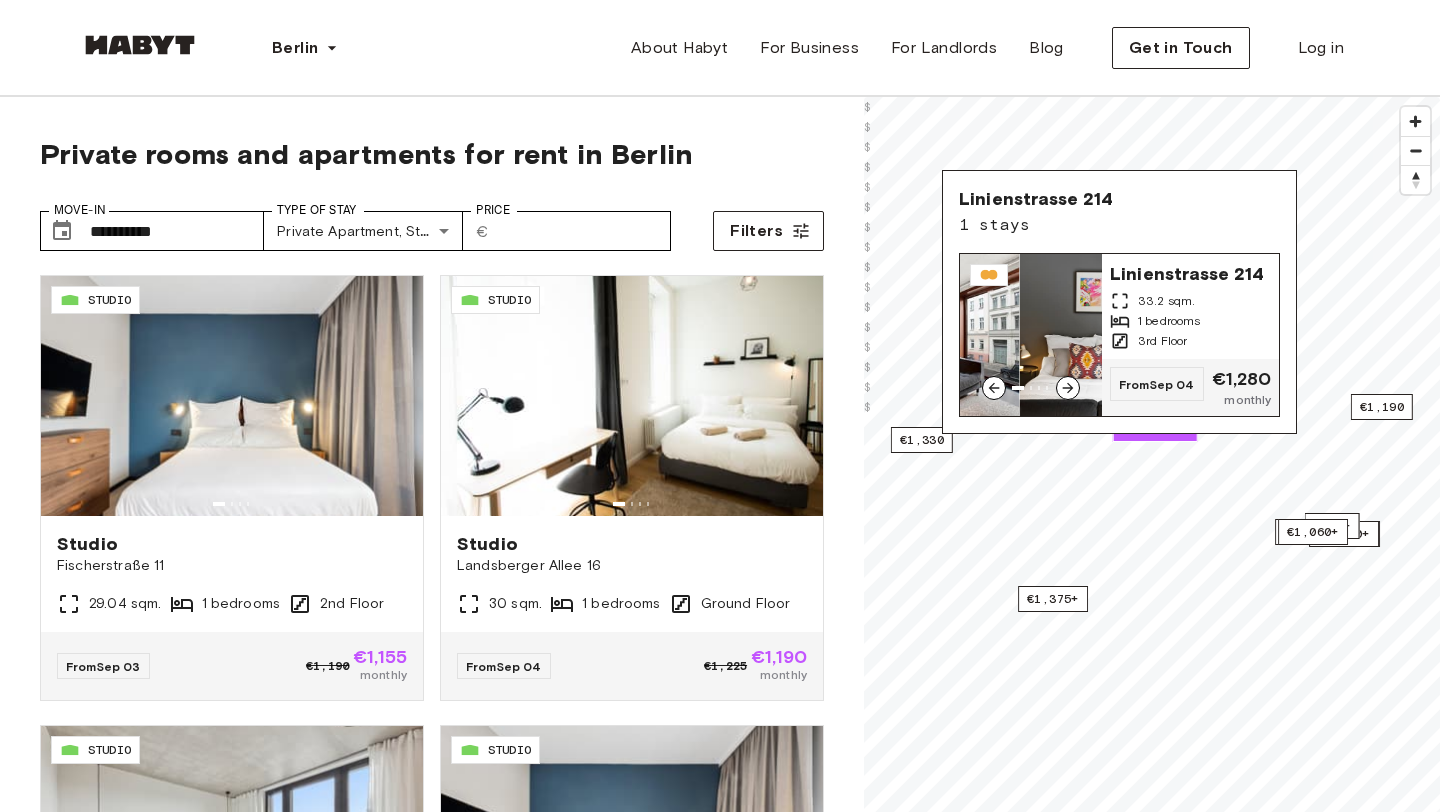 click 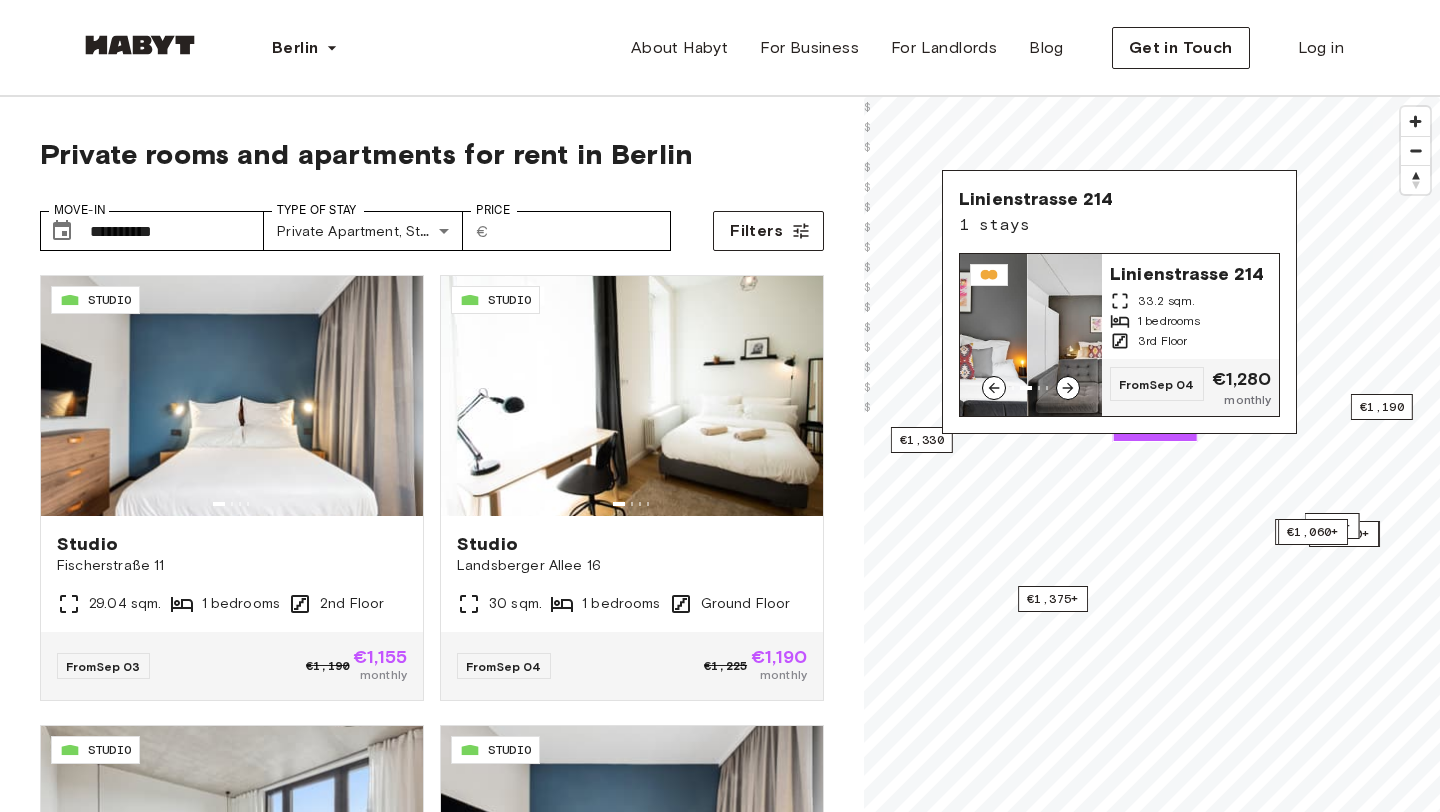 click 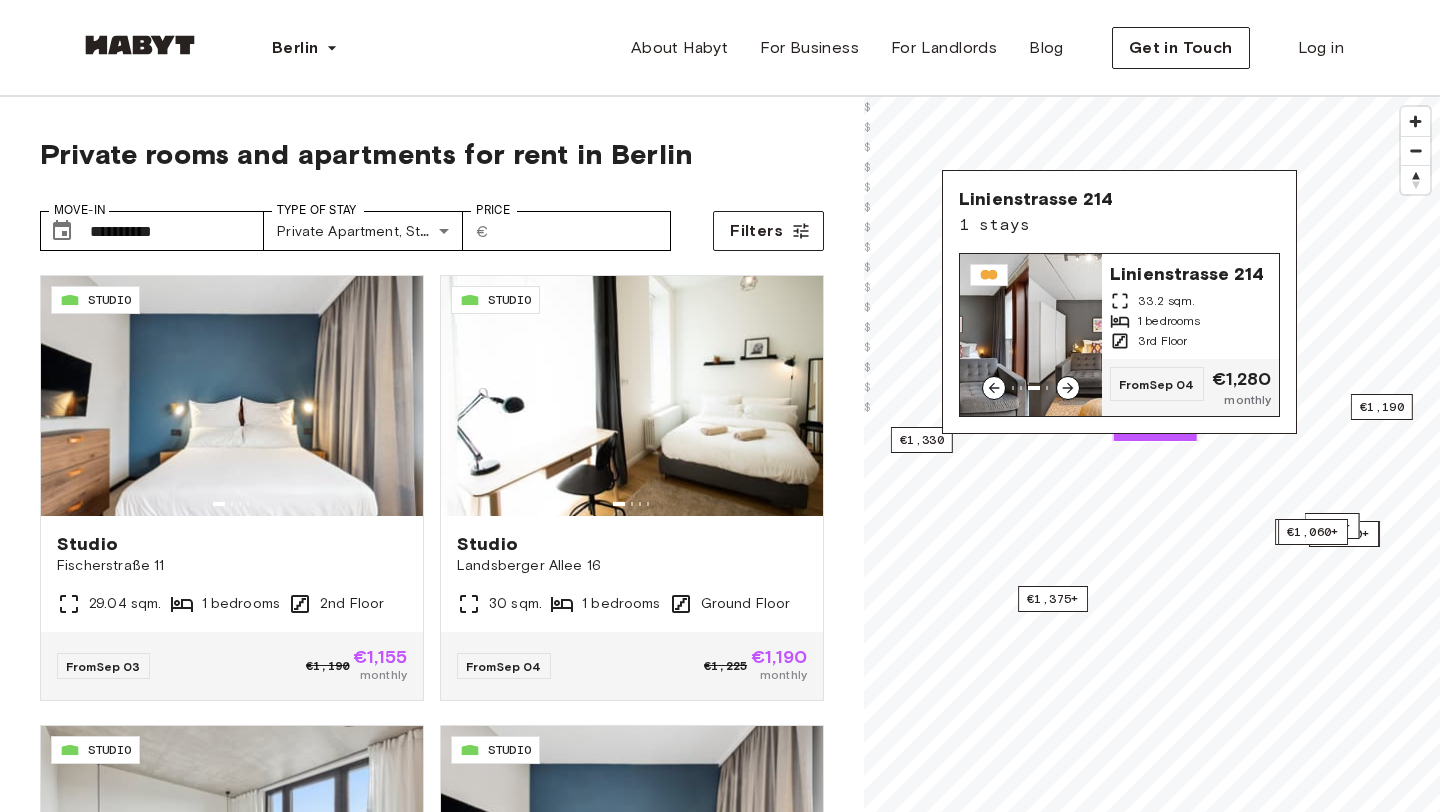 click 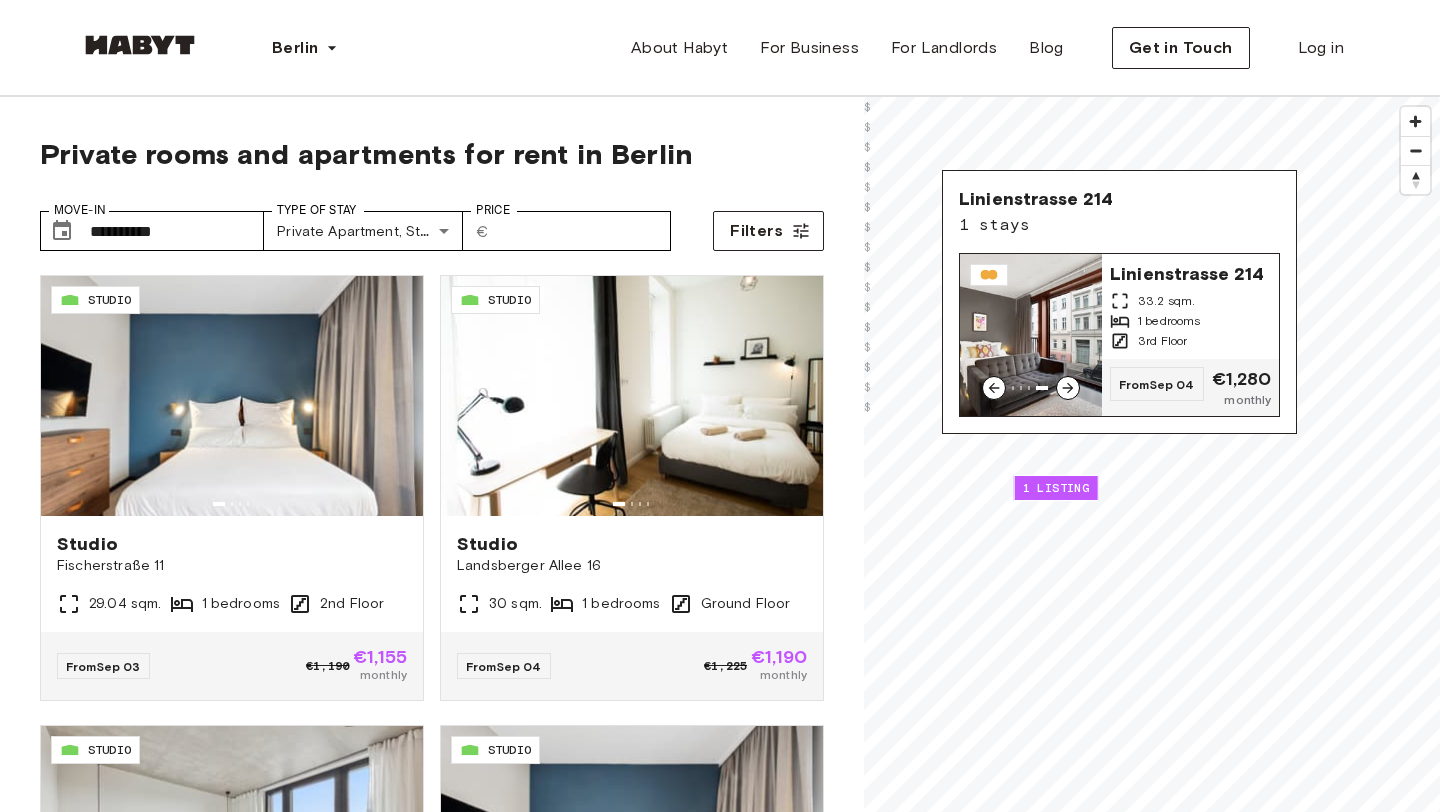click on "Linienstrasse 214" at bounding box center (1190, 272) 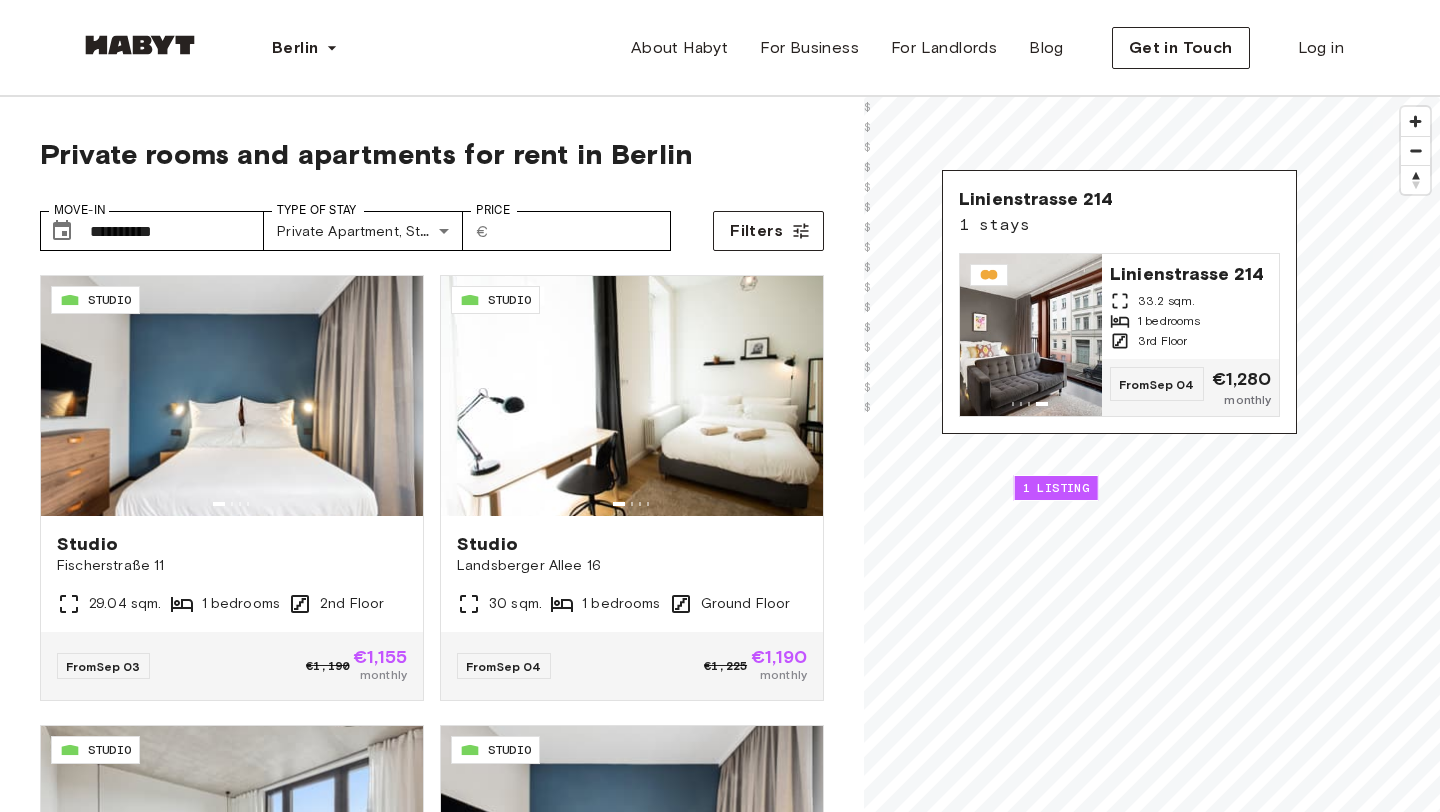 click on "1 listing" at bounding box center (1056, 488) 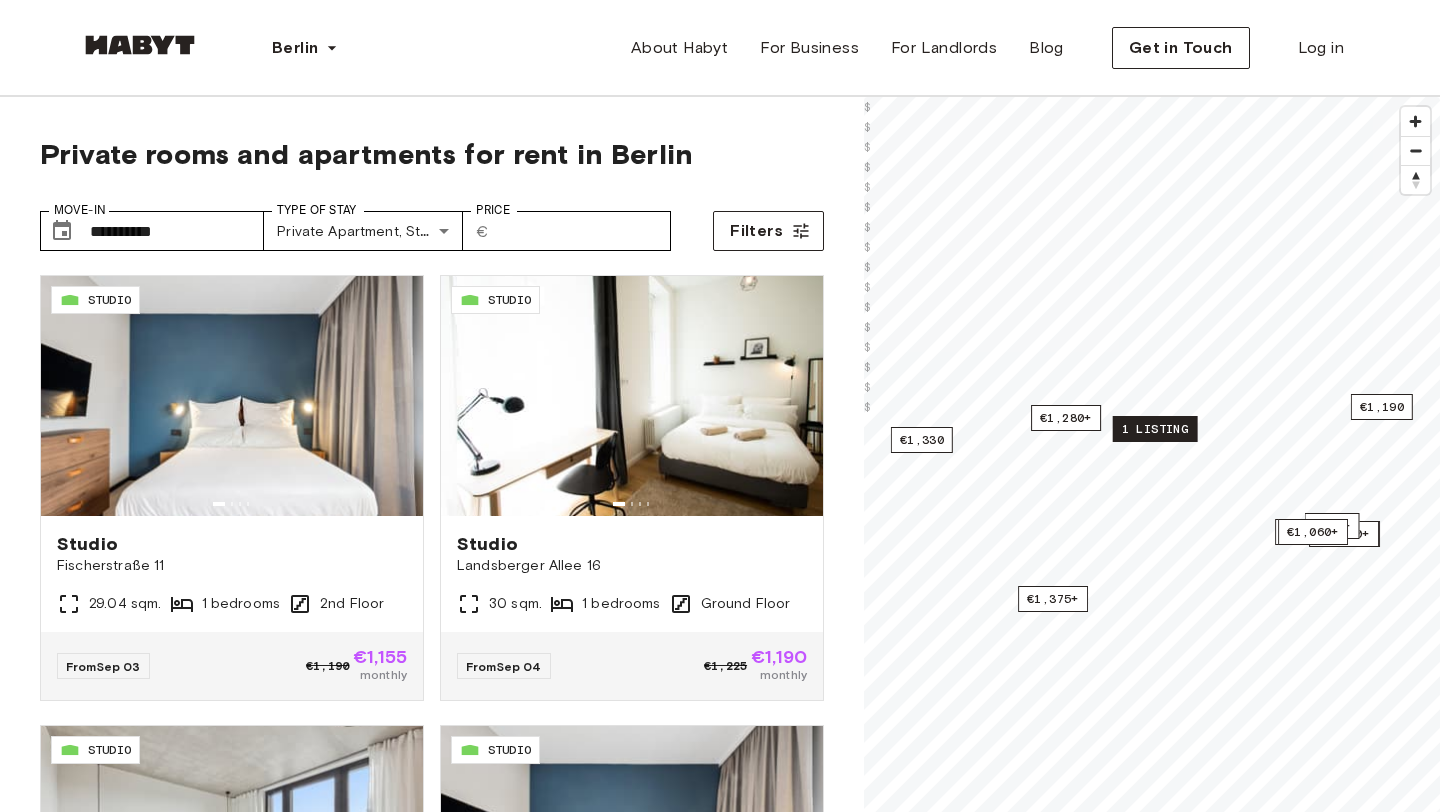 click on "1 listing" at bounding box center [1155, 429] 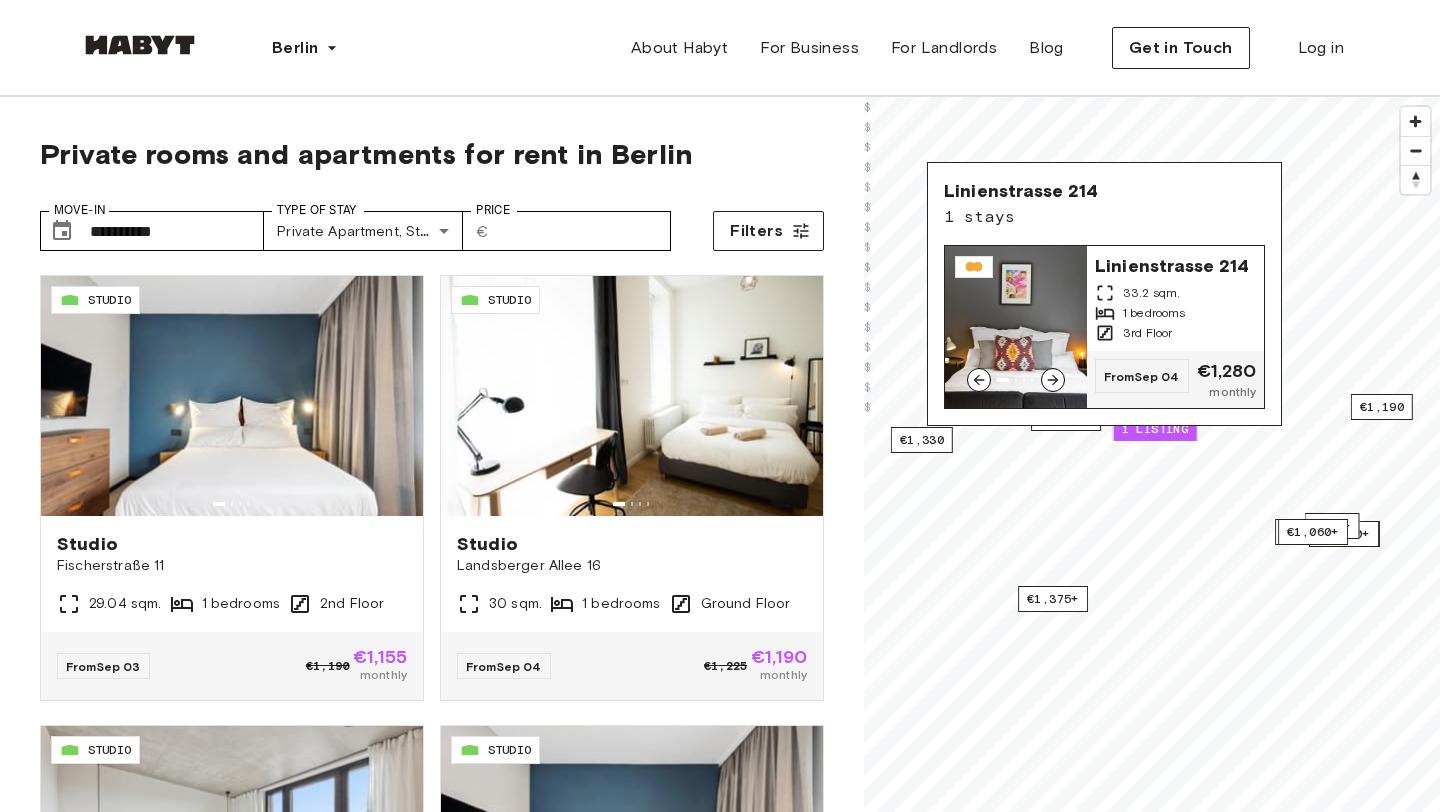click at bounding box center [1016, 327] 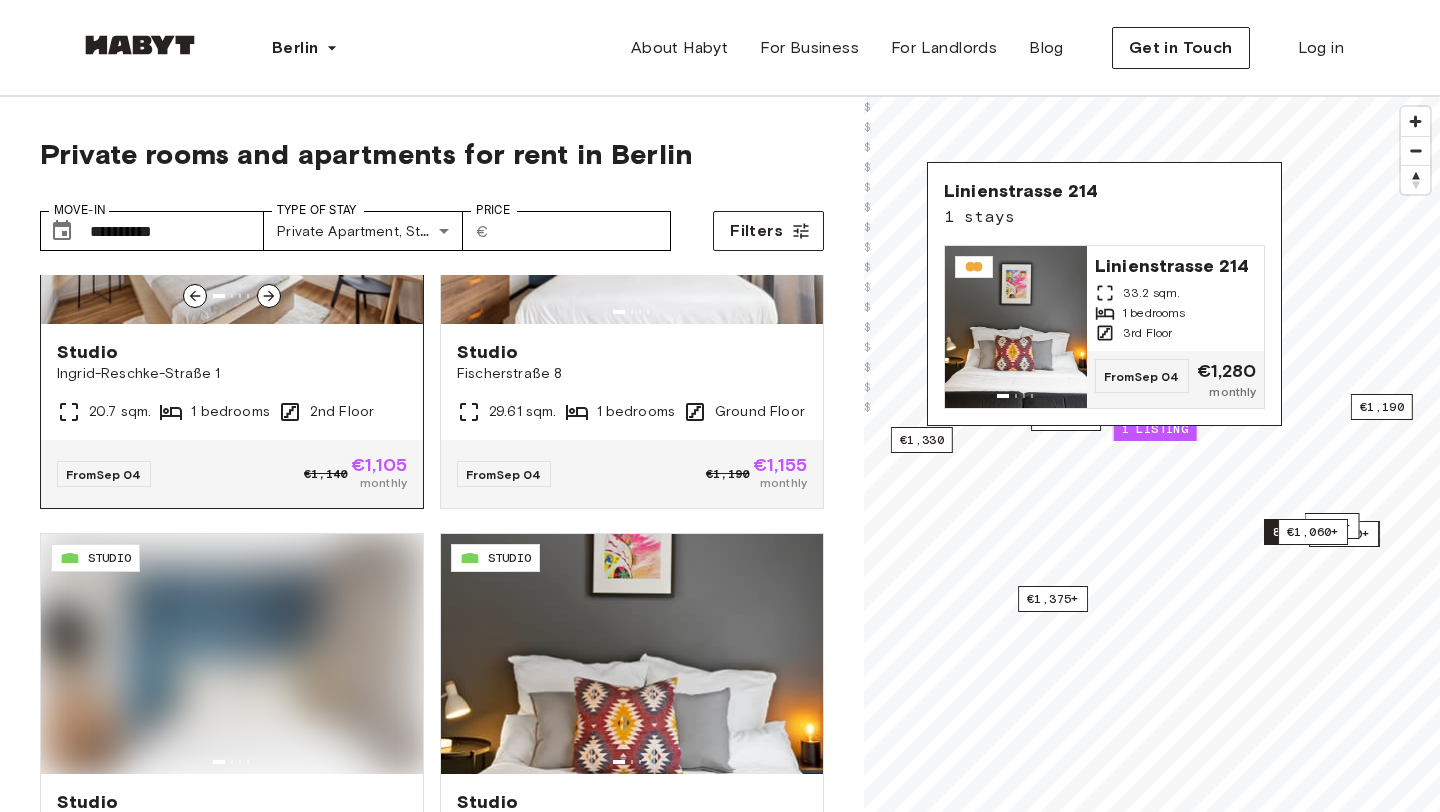 scroll, scrollTop: 912, scrollLeft: 0, axis: vertical 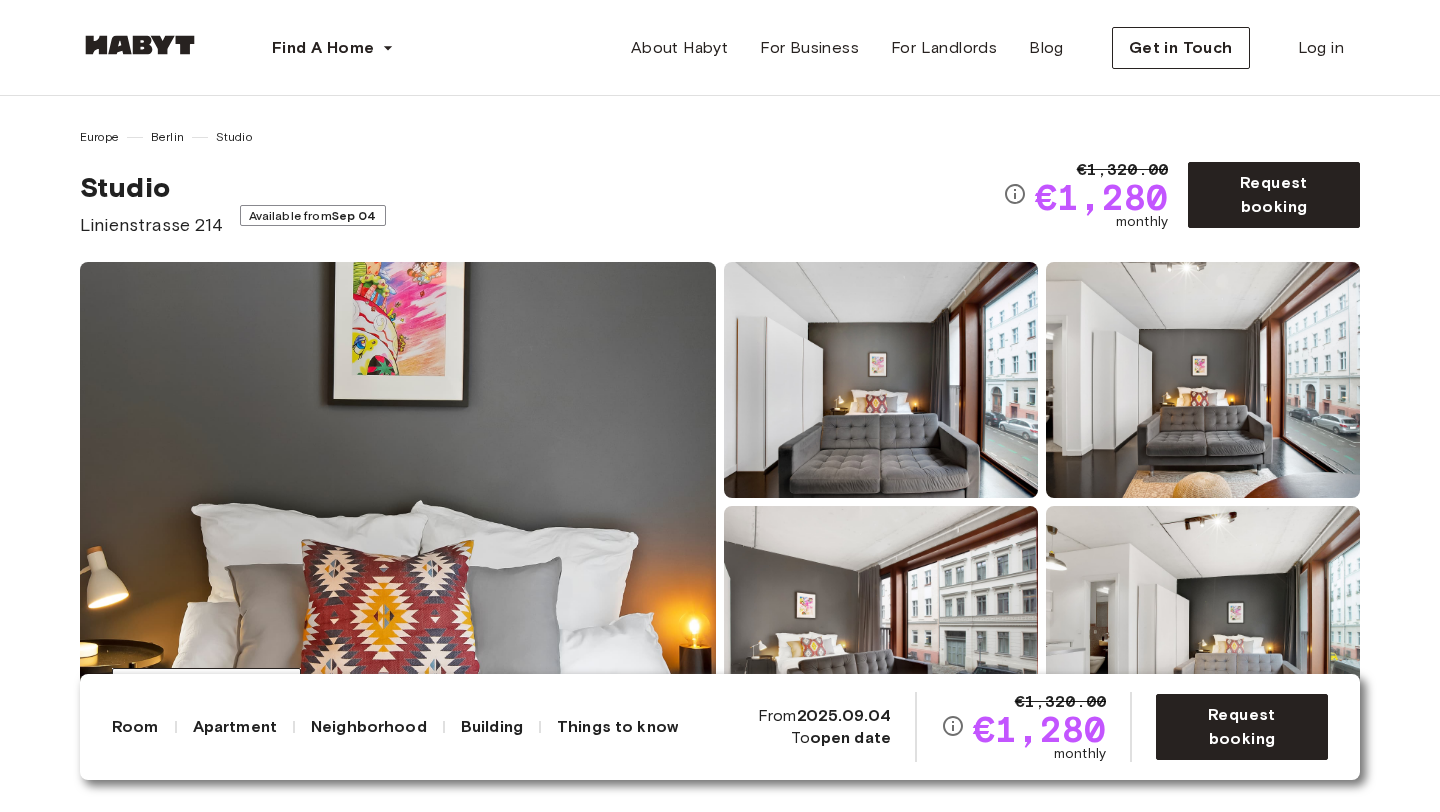 click at bounding box center (398, 502) 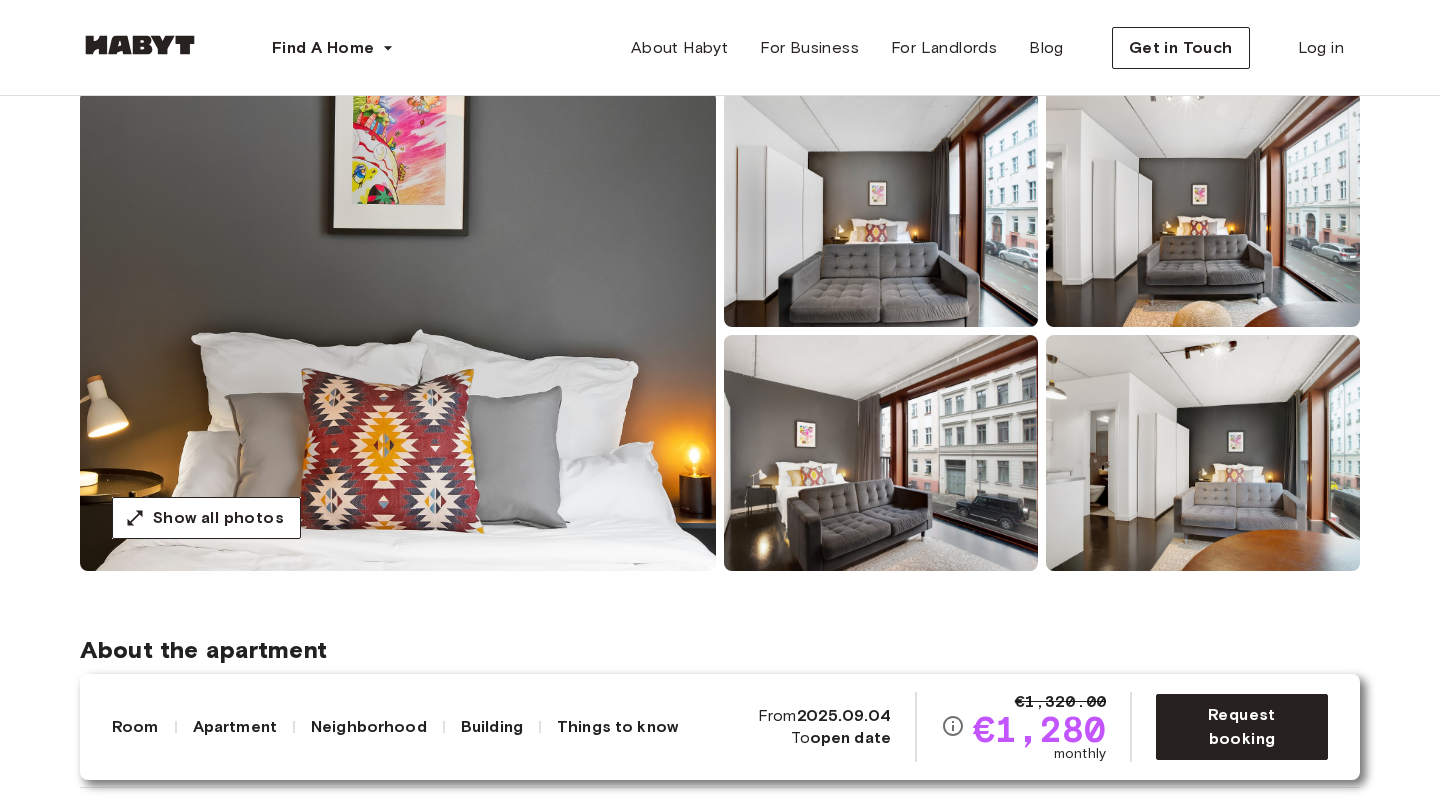 scroll, scrollTop: 121, scrollLeft: 0, axis: vertical 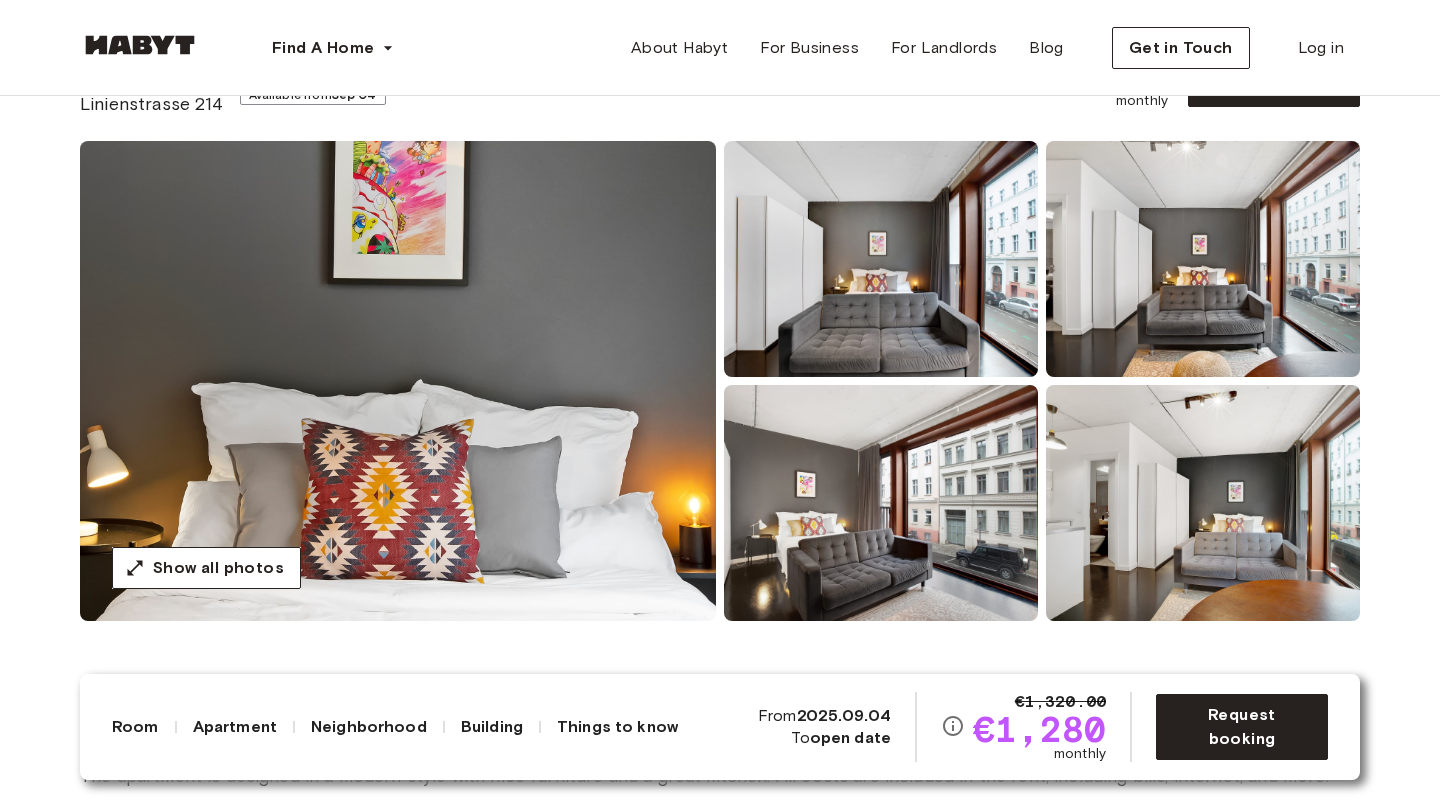 click at bounding box center [881, 259] 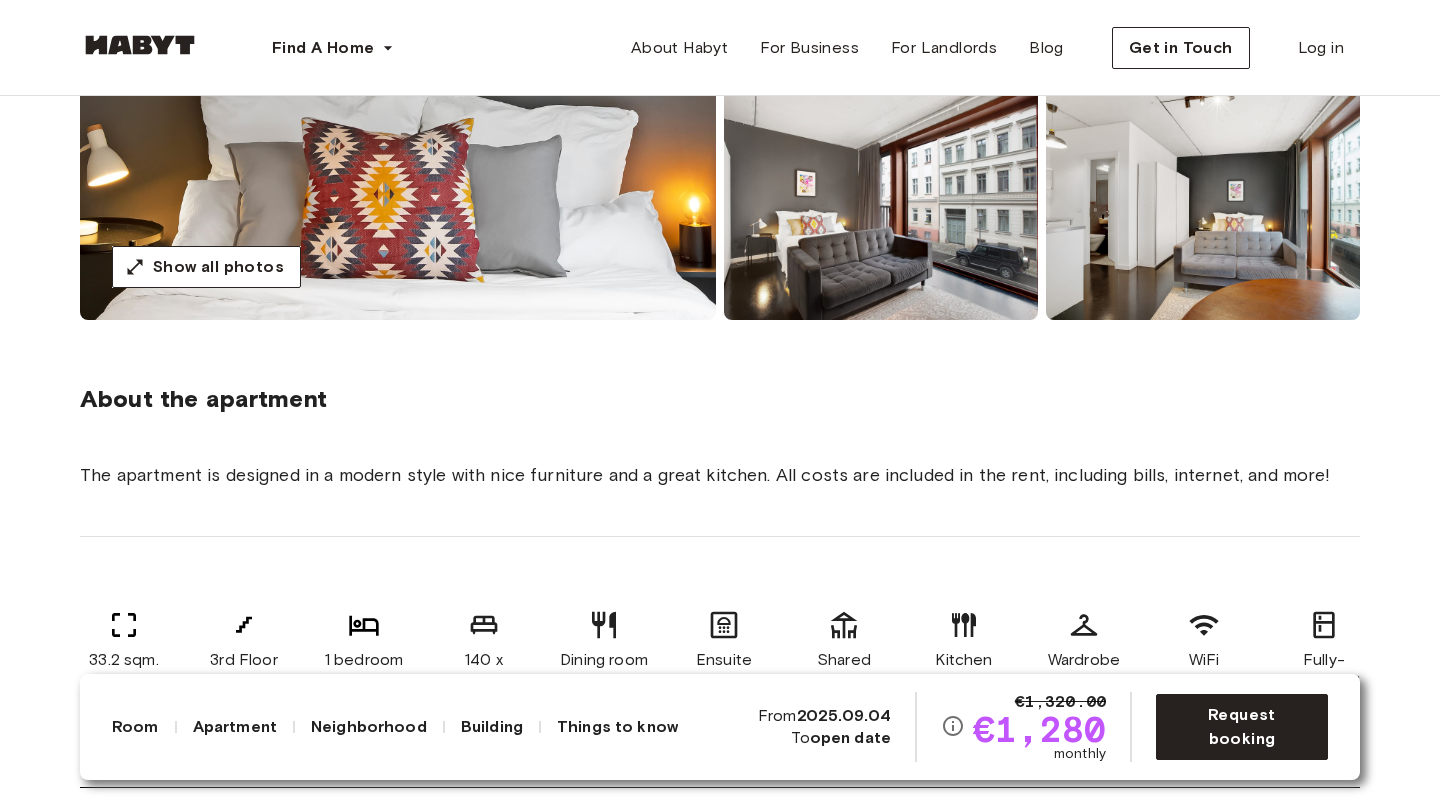 scroll, scrollTop: 408, scrollLeft: 0, axis: vertical 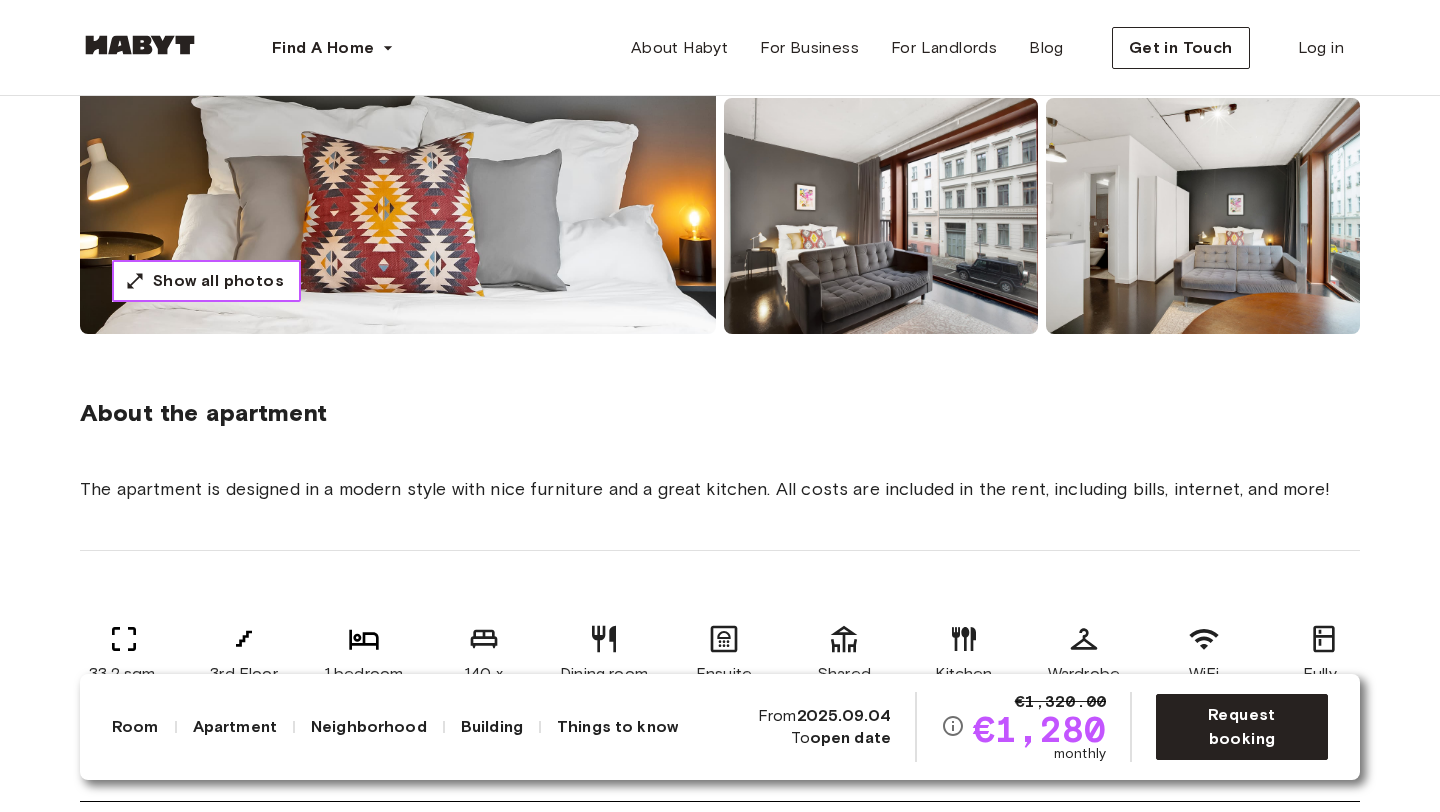 click on "Show all photos" at bounding box center [218, 281] 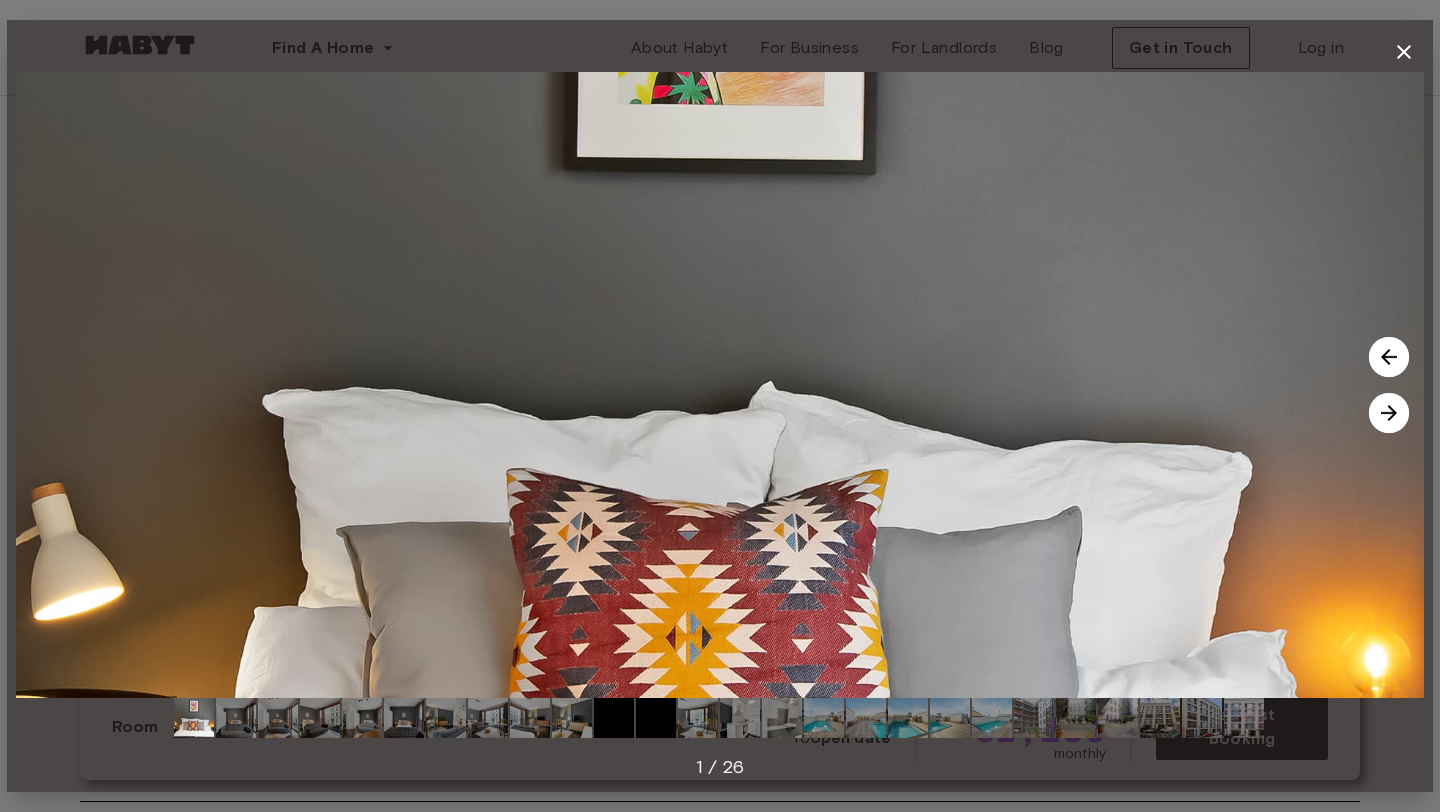 click at bounding box center [720, 385] 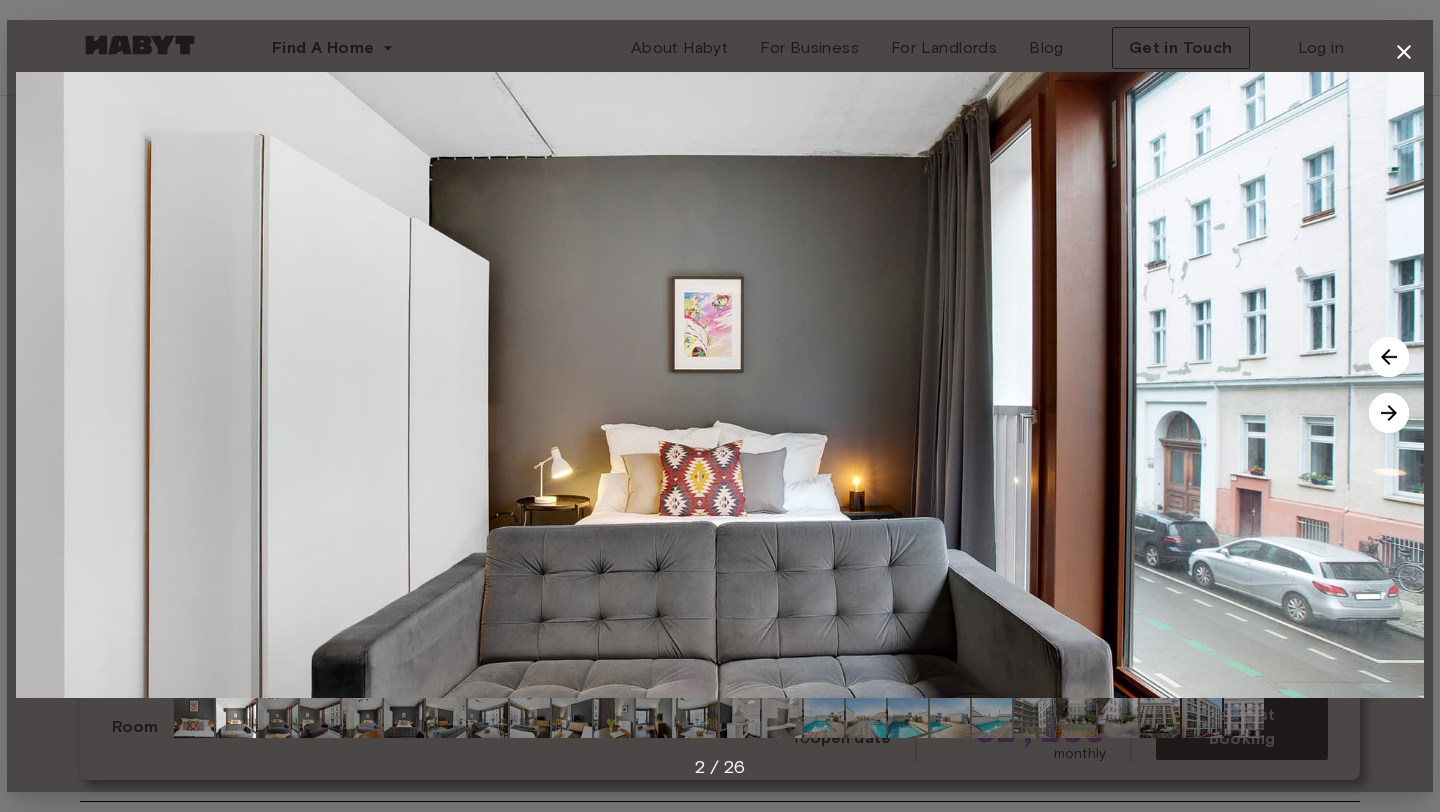click at bounding box center (1389, 413) 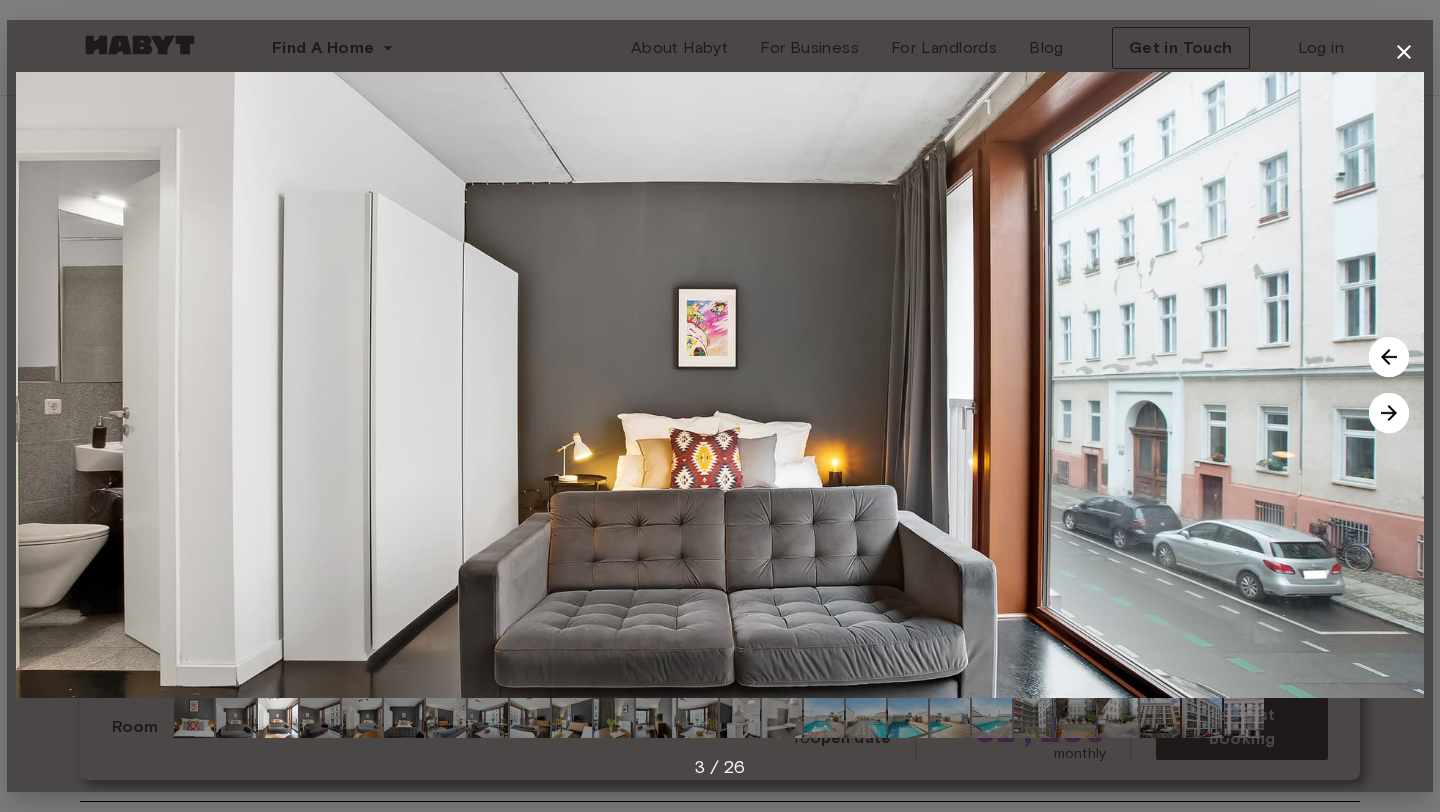 click at bounding box center (720, 385) 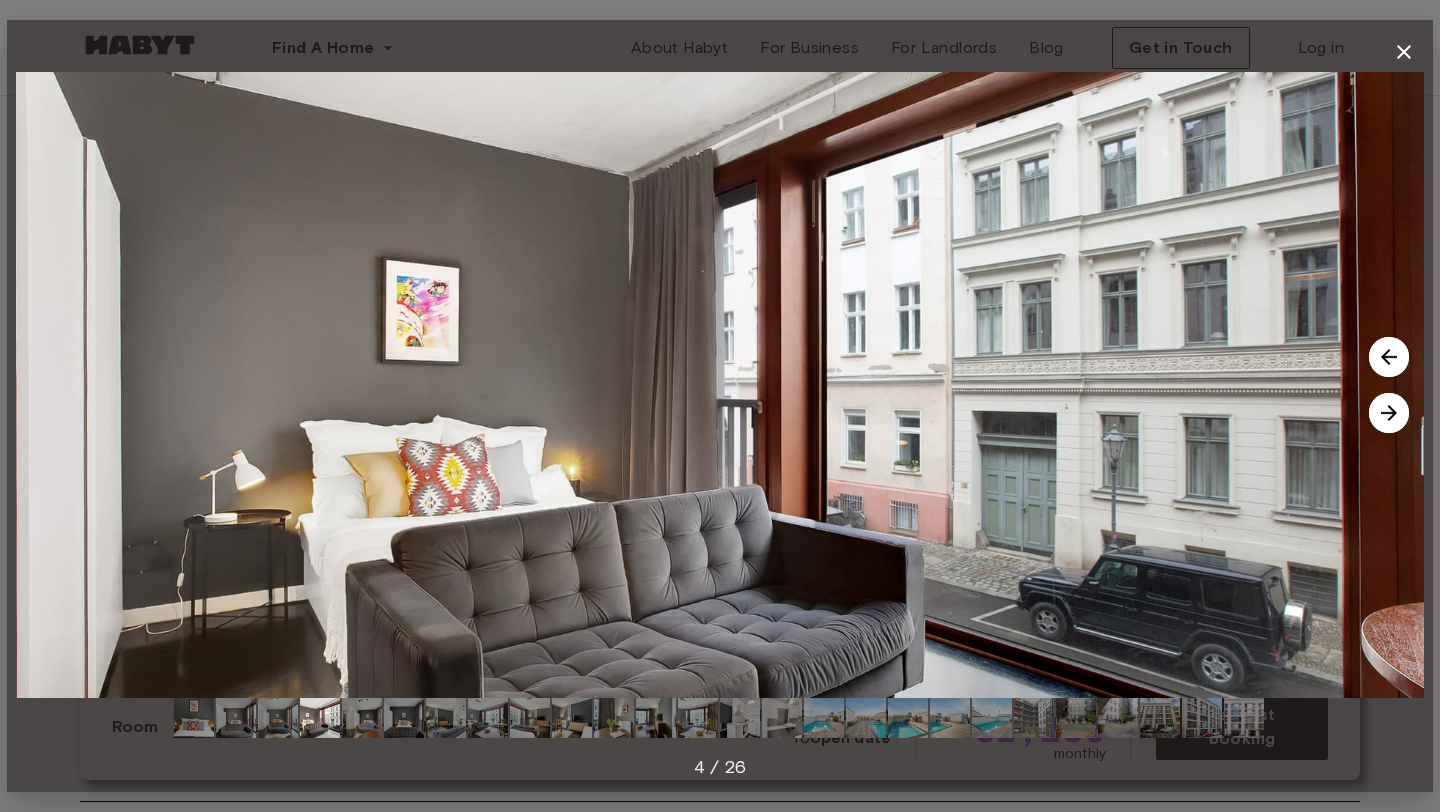 click at bounding box center [1389, 413] 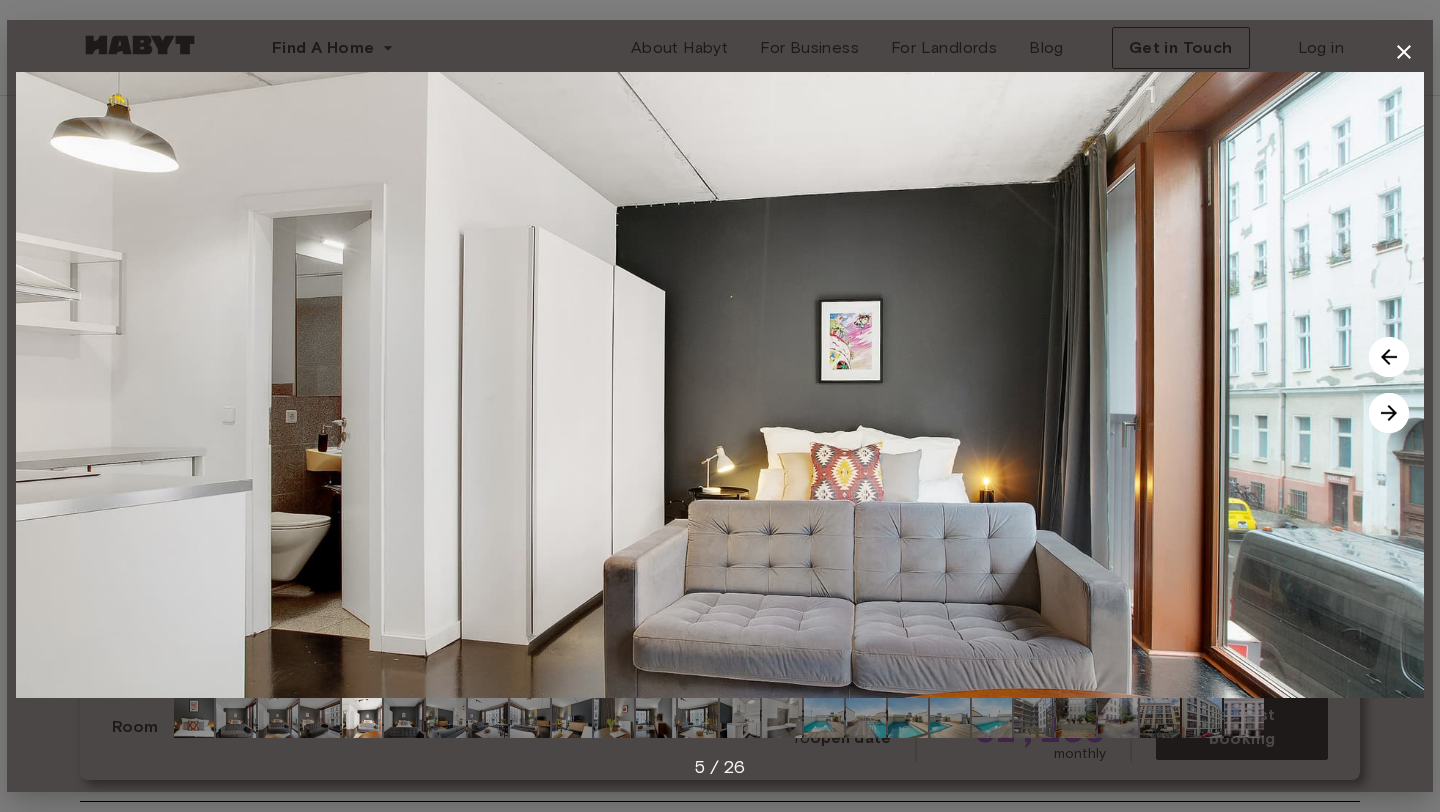 click at bounding box center (1389, 413) 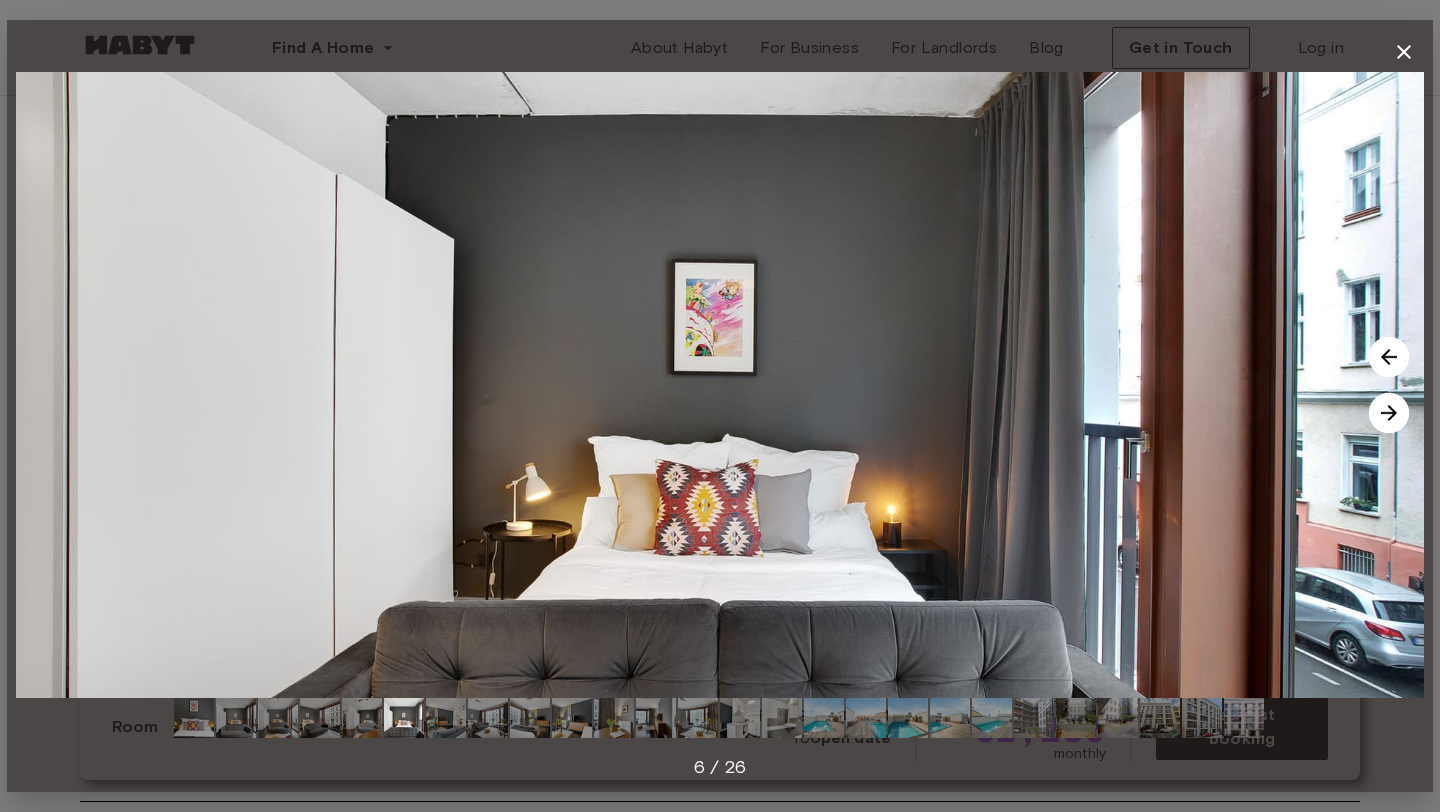 click at bounding box center (1389, 413) 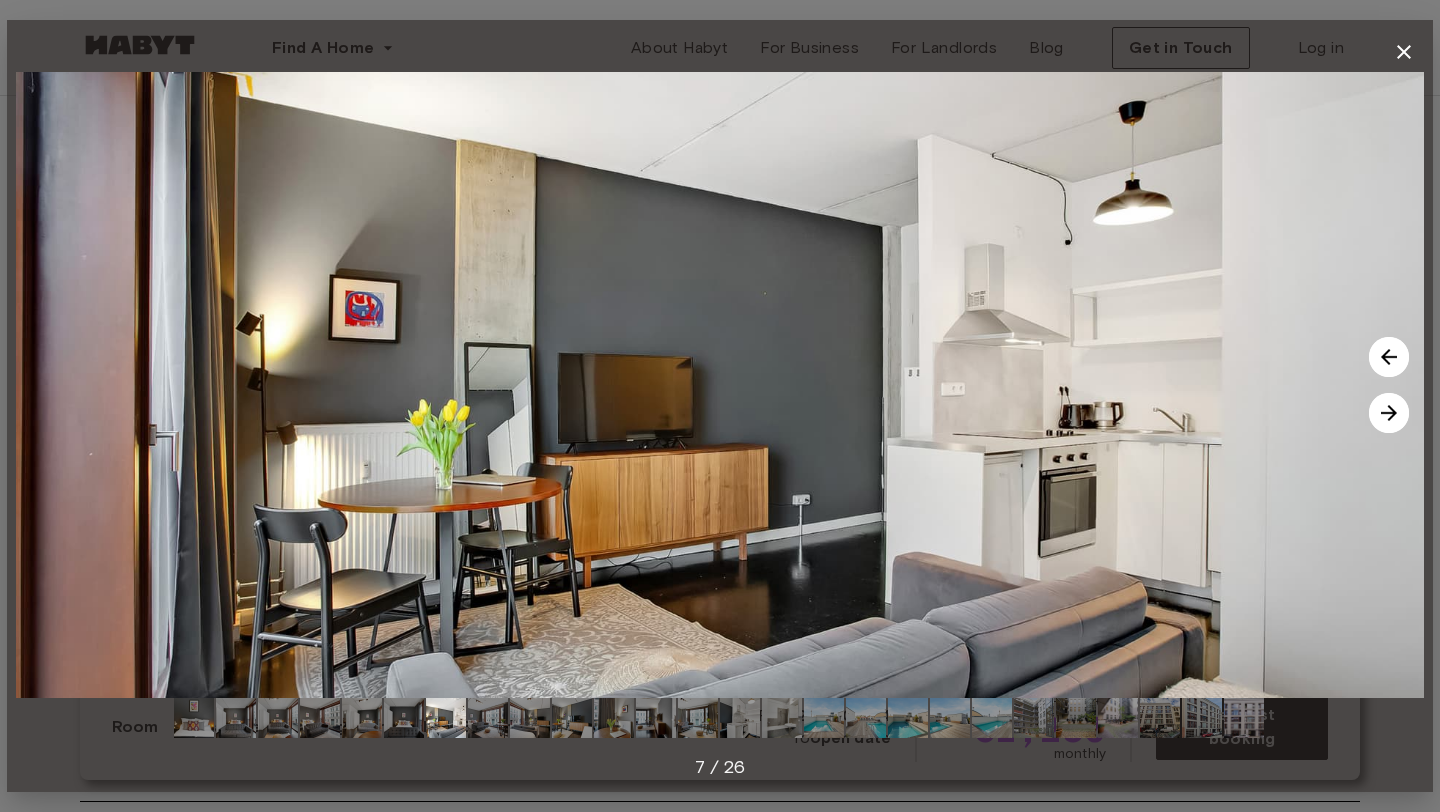 click at bounding box center [1389, 413] 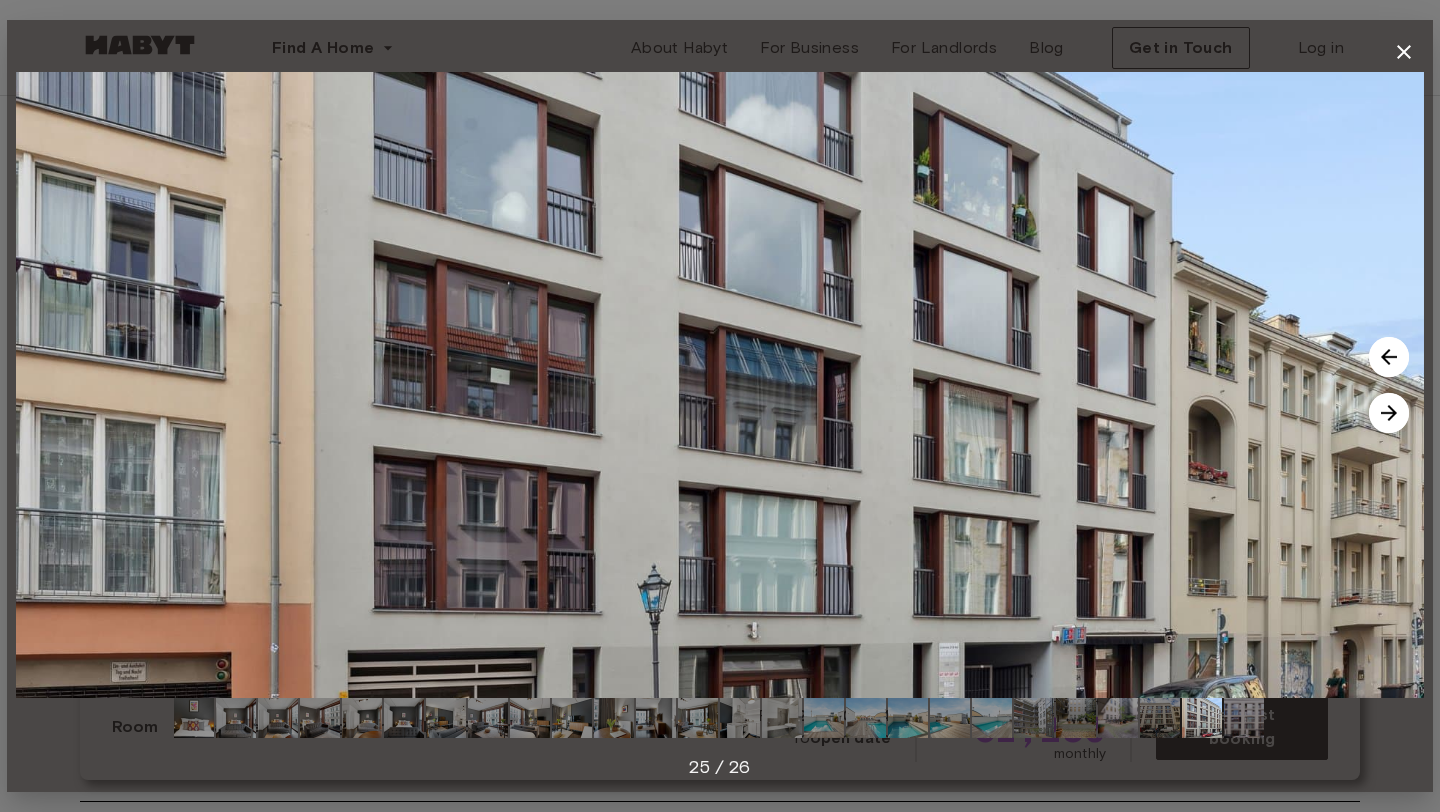 click 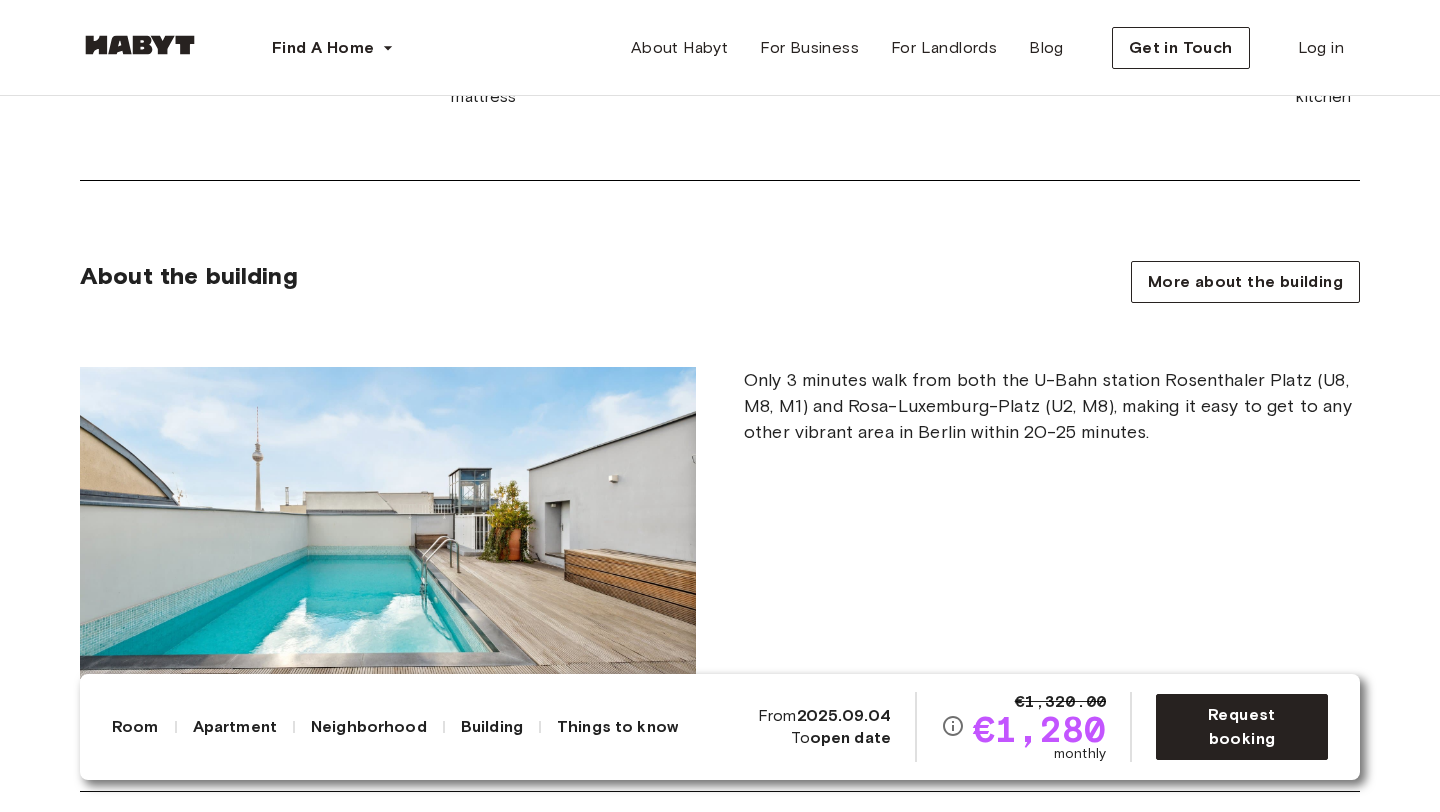 scroll, scrollTop: 1042, scrollLeft: 0, axis: vertical 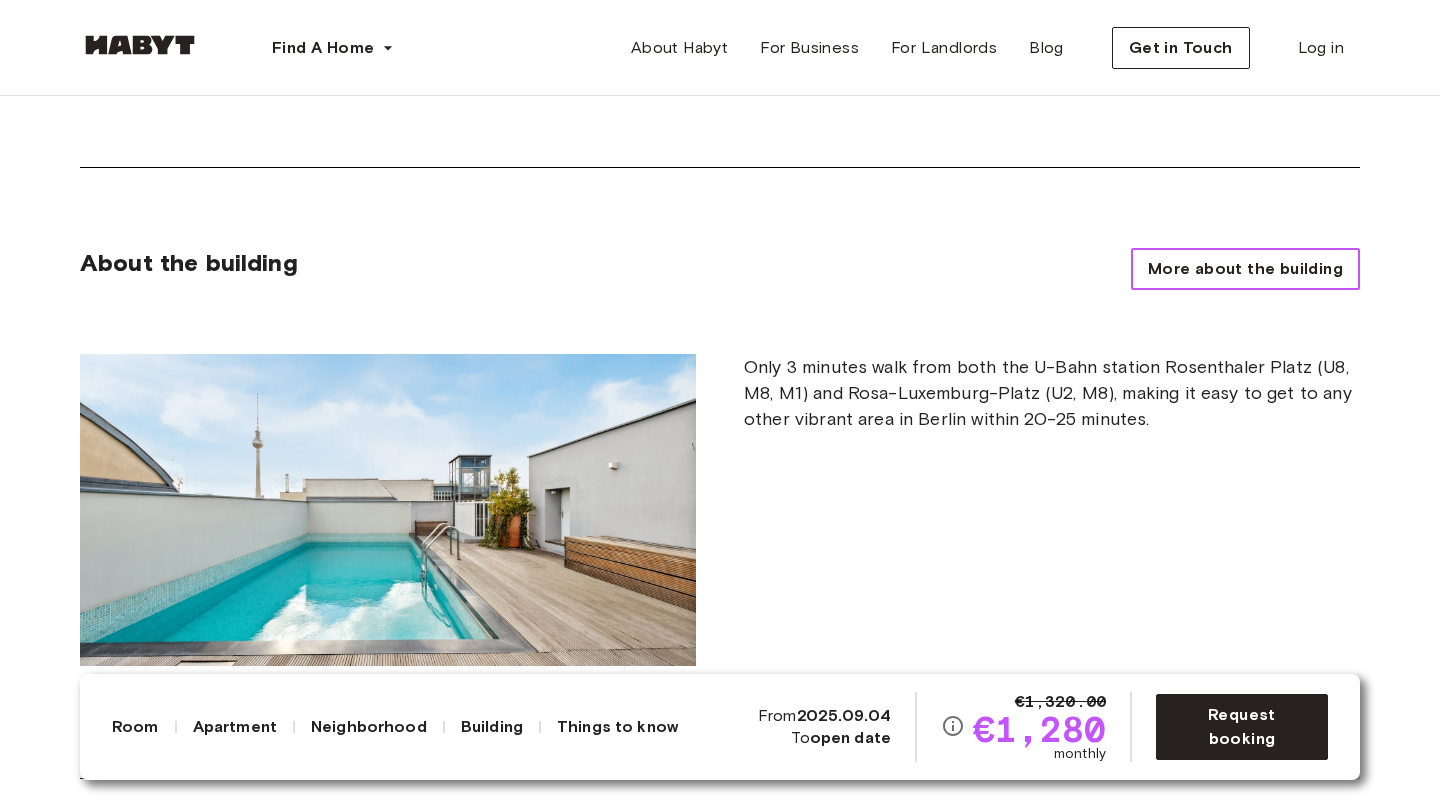 click on "More about the building" at bounding box center (1245, 269) 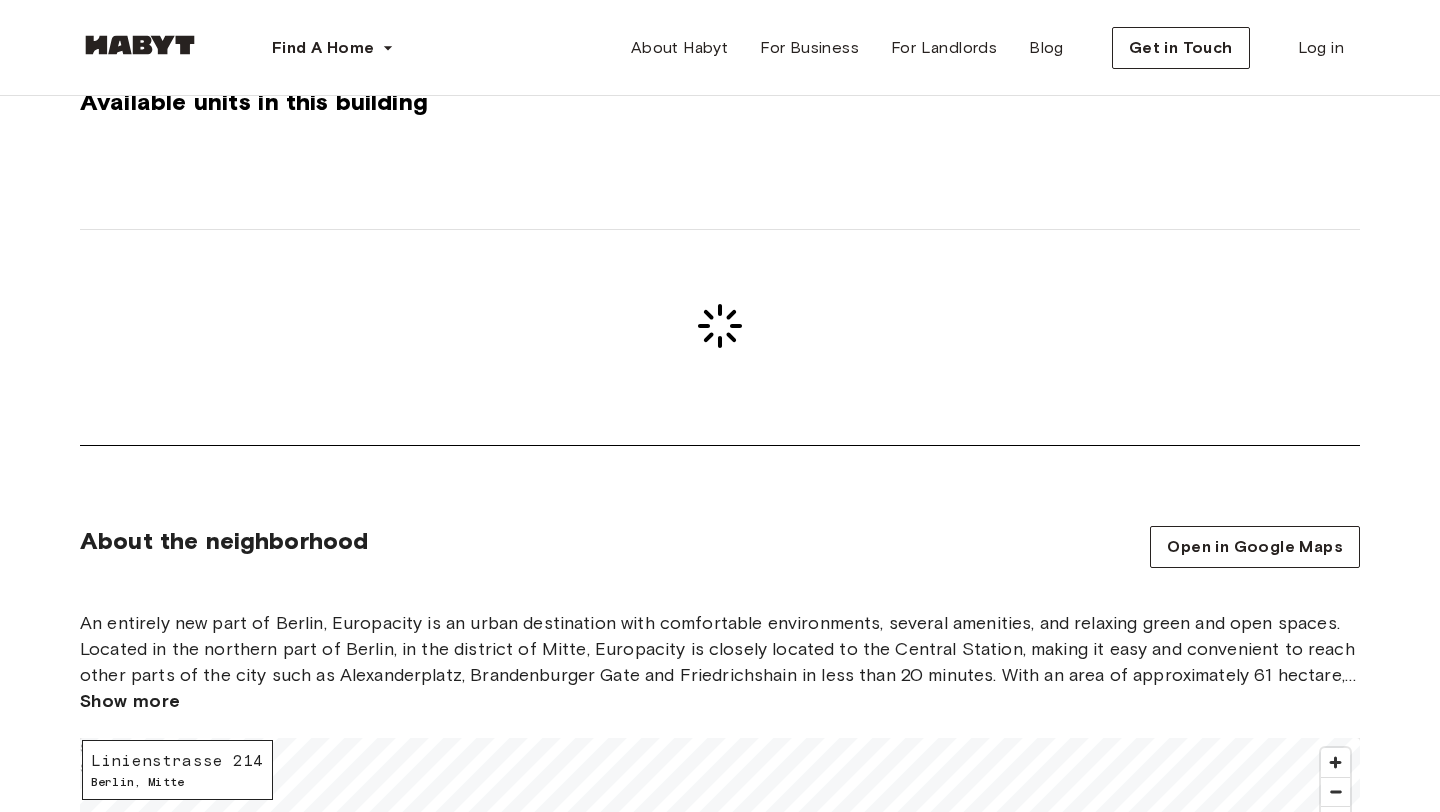 scroll, scrollTop: 0, scrollLeft: 0, axis: both 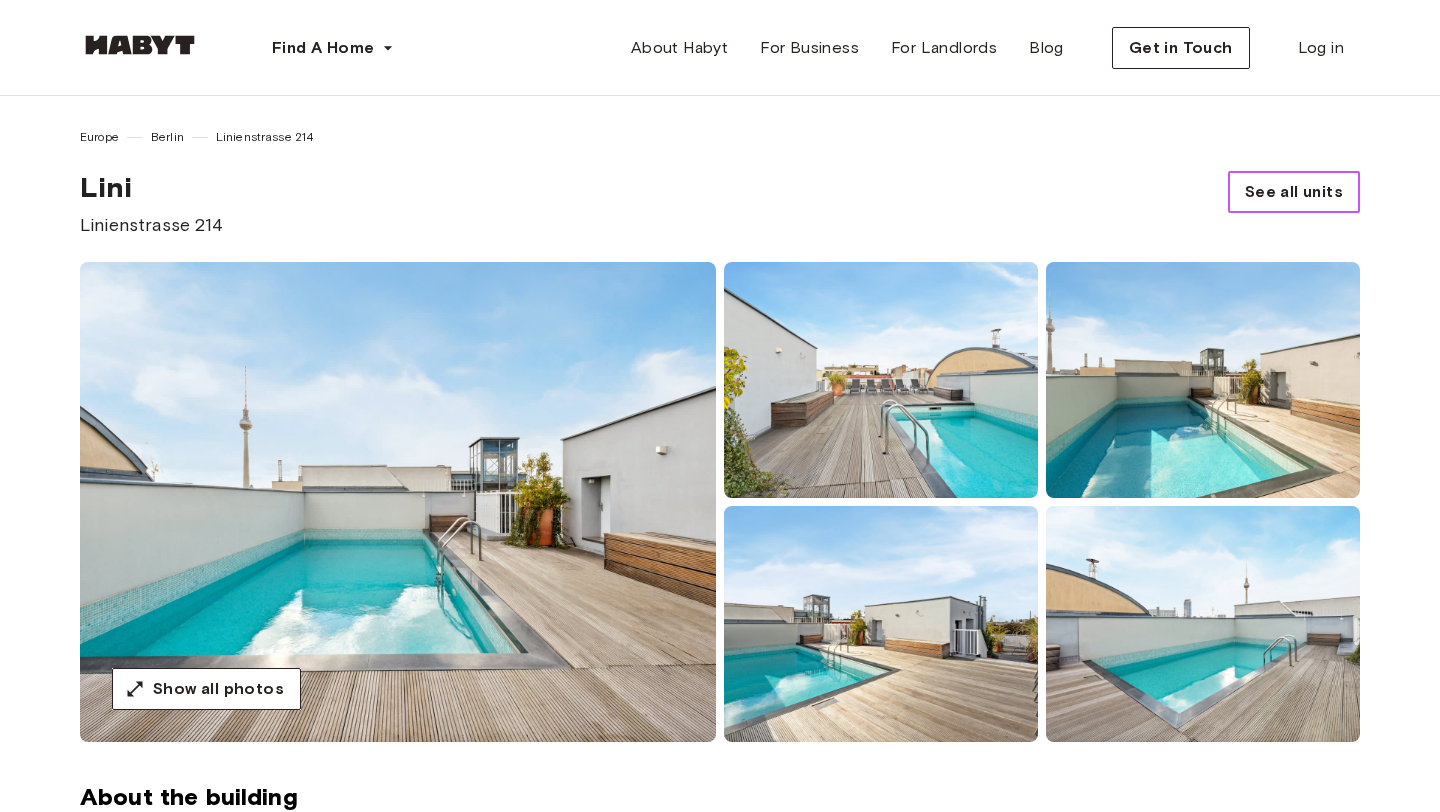 click on "See all units" at bounding box center [1294, 192] 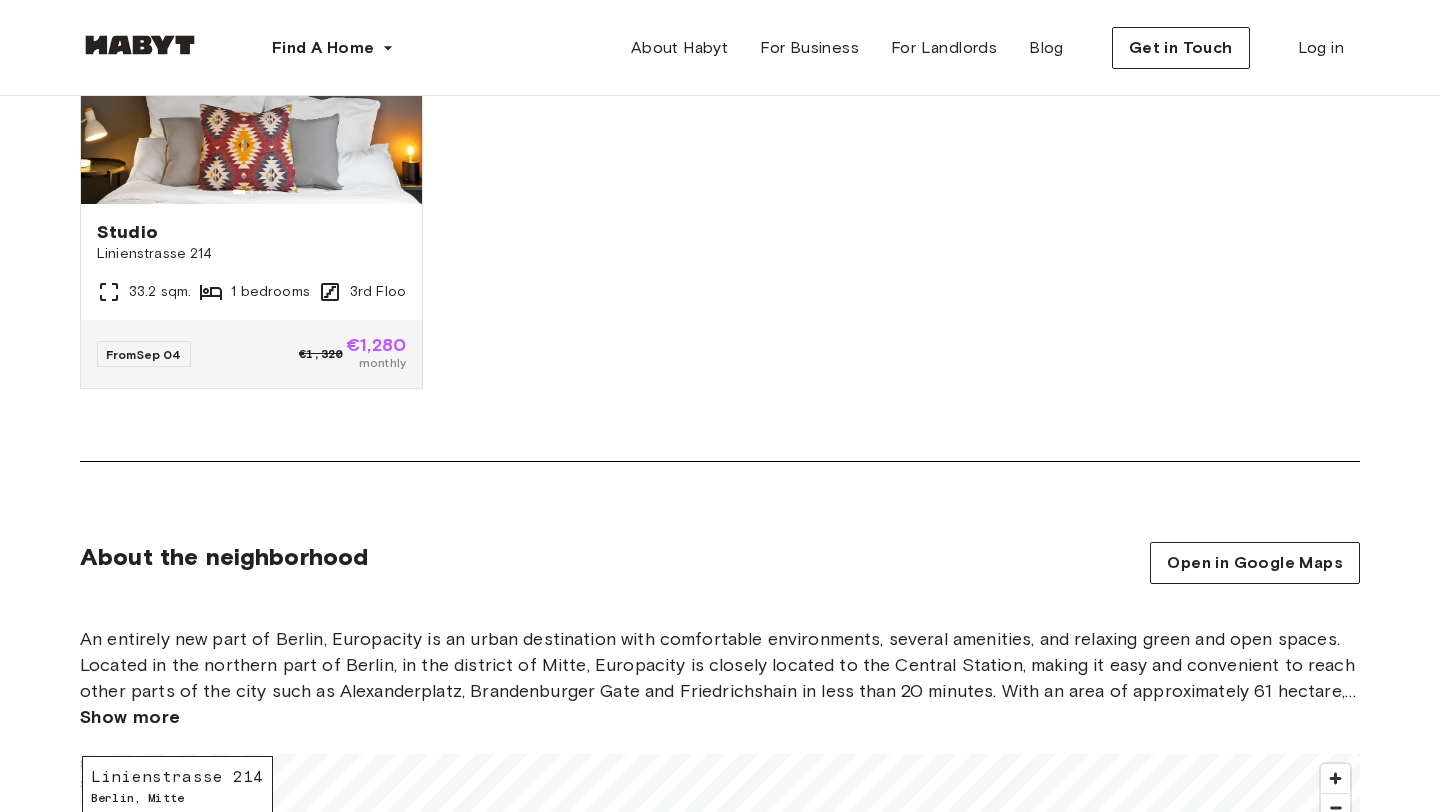 scroll, scrollTop: 1886, scrollLeft: 0, axis: vertical 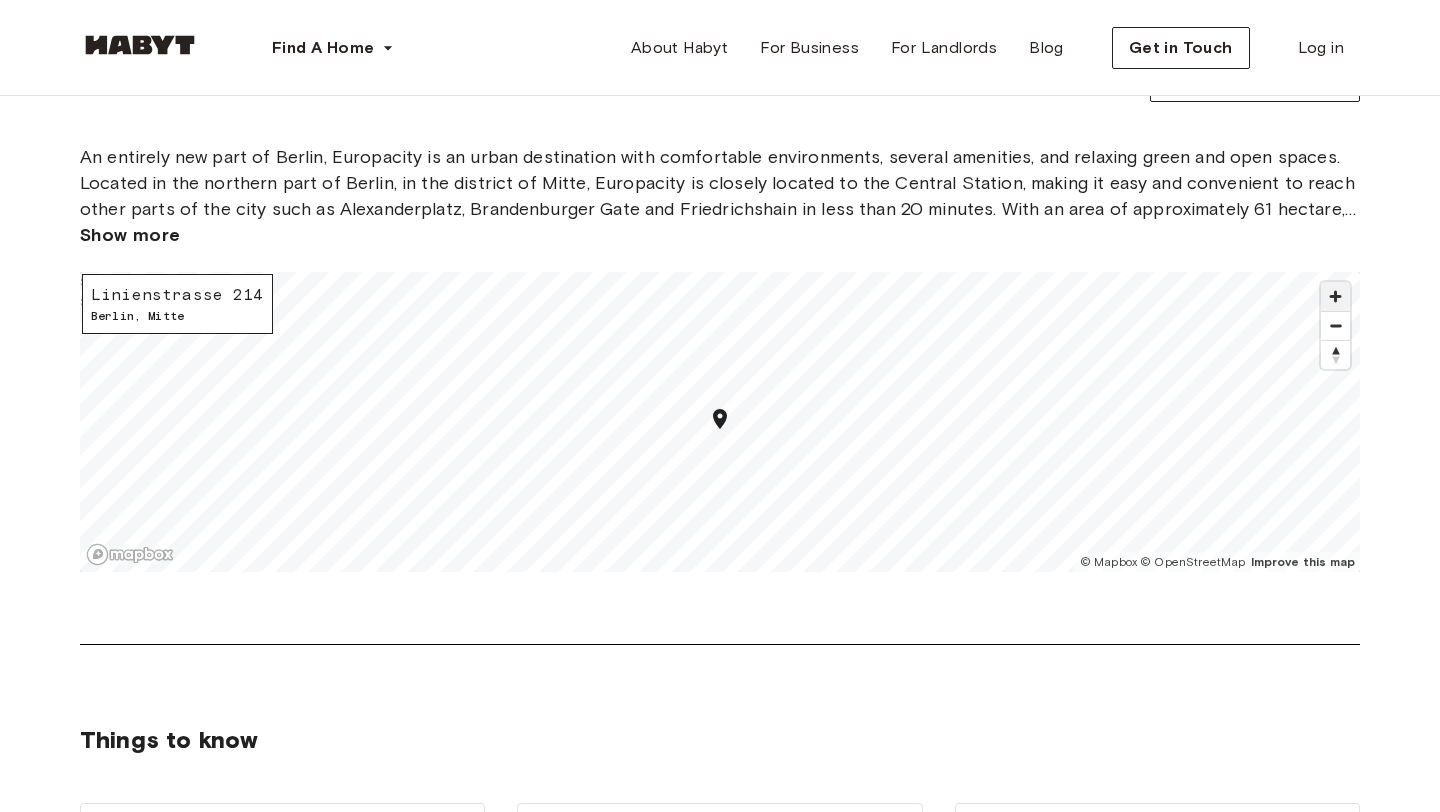click at bounding box center [1335, 296] 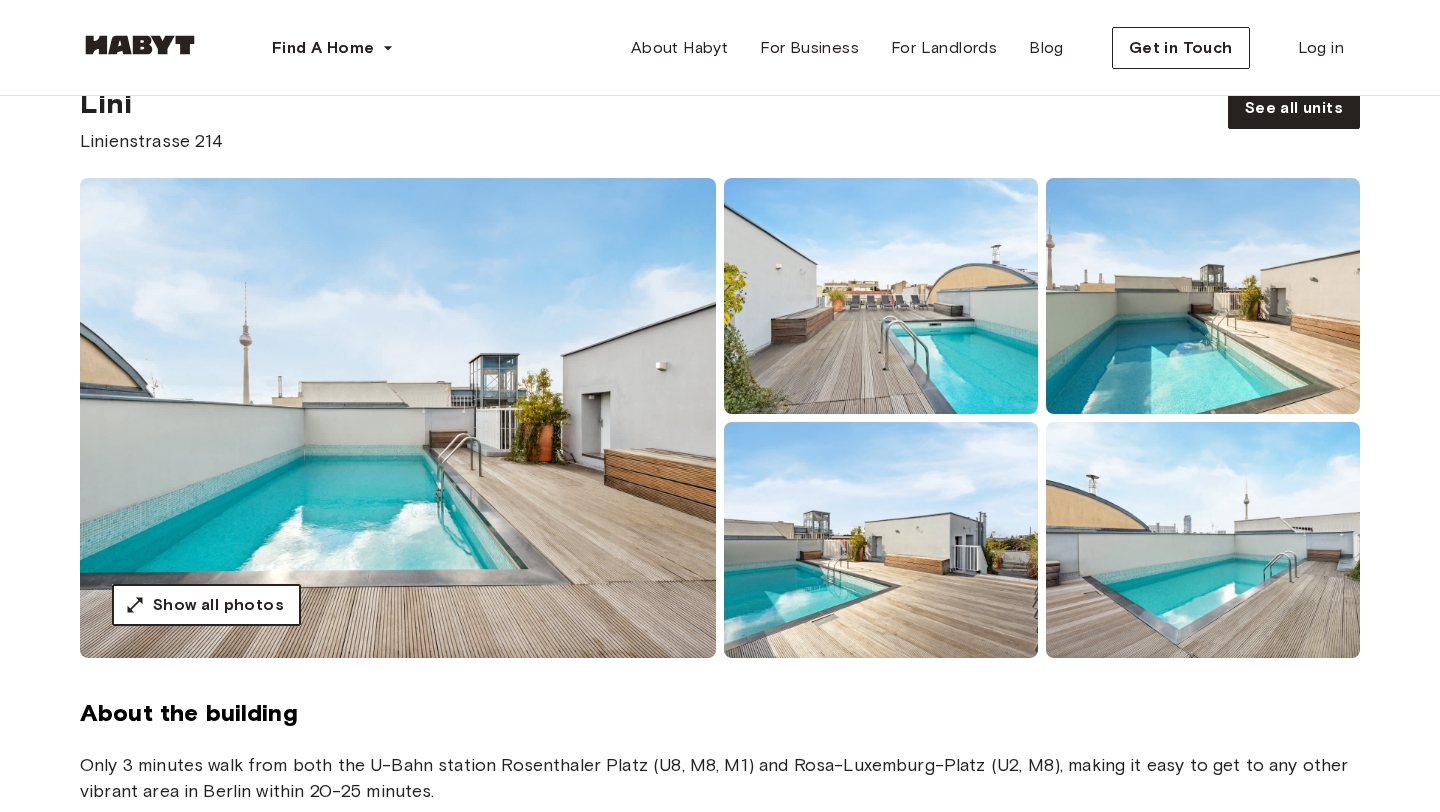 scroll, scrollTop: 37, scrollLeft: 0, axis: vertical 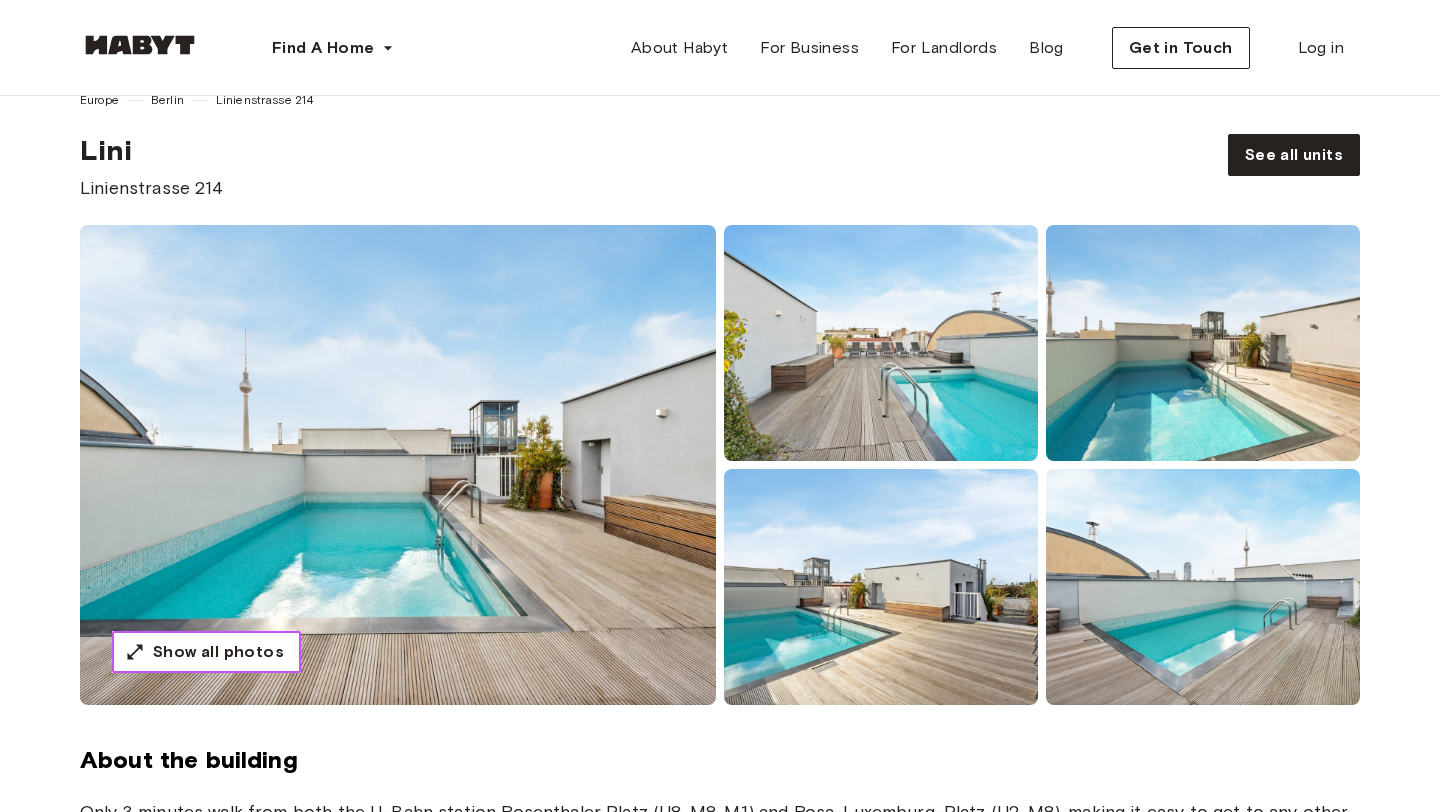 click on "Show all photos" at bounding box center (218, 652) 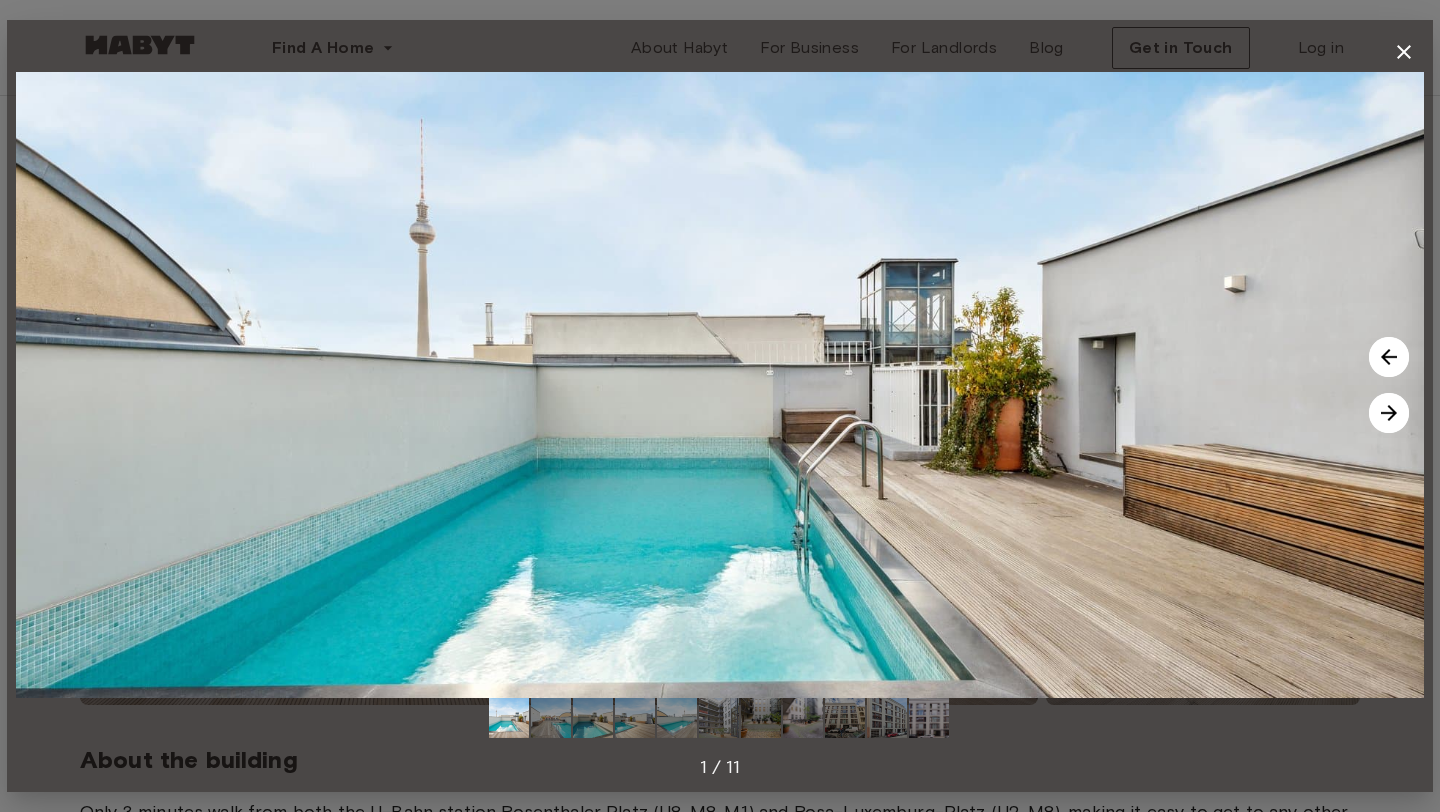click at bounding box center (1389, 413) 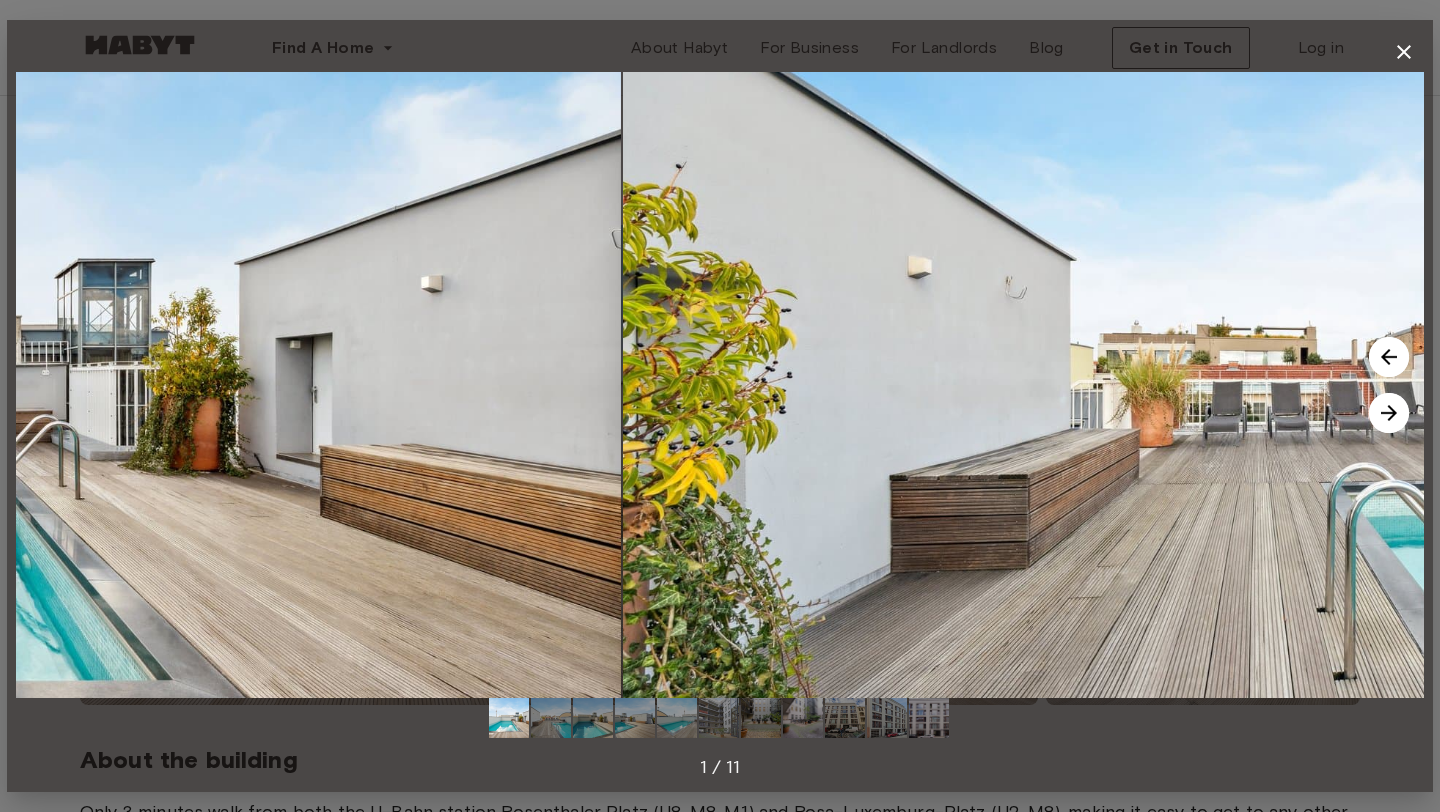 click at bounding box center (1389, 413) 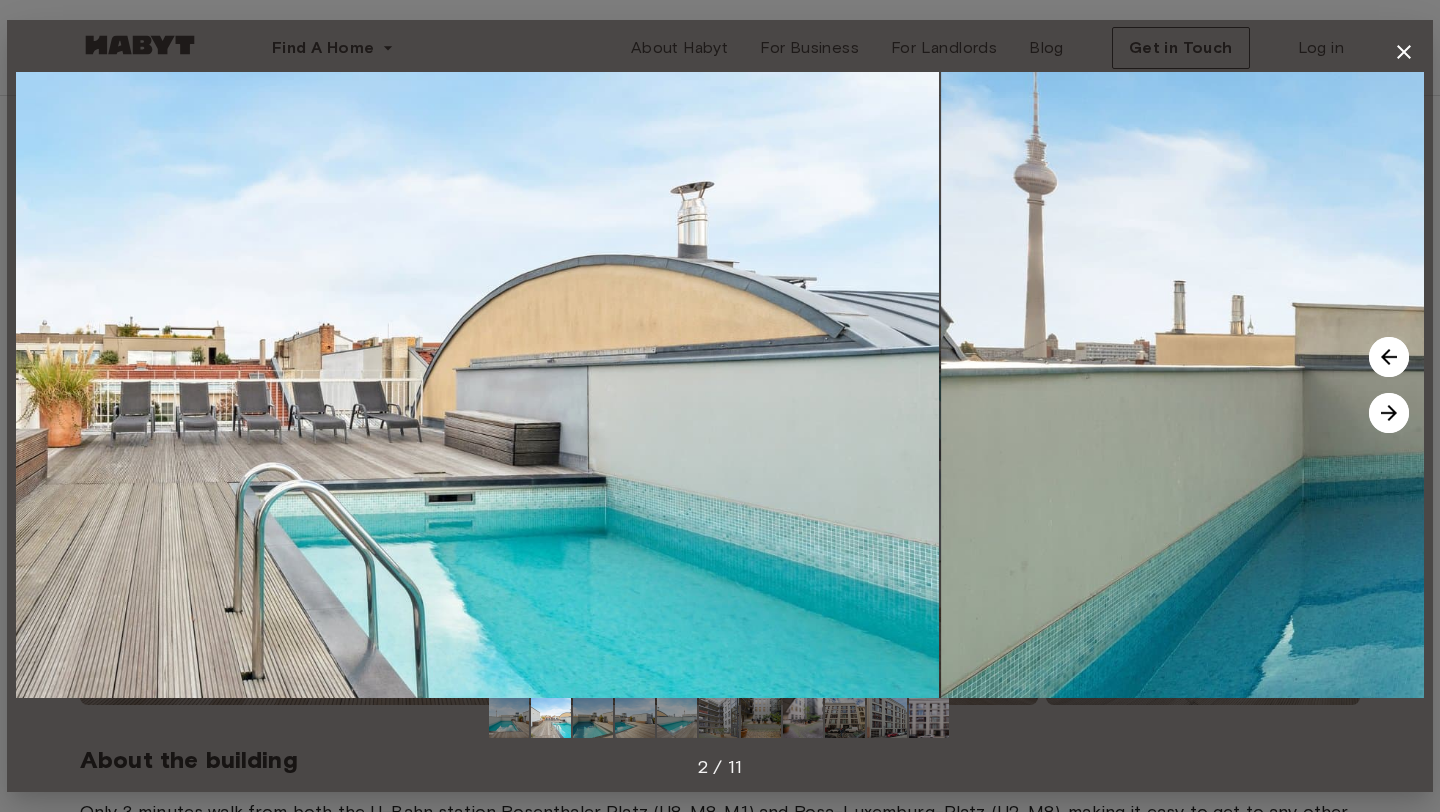 click at bounding box center (1389, 413) 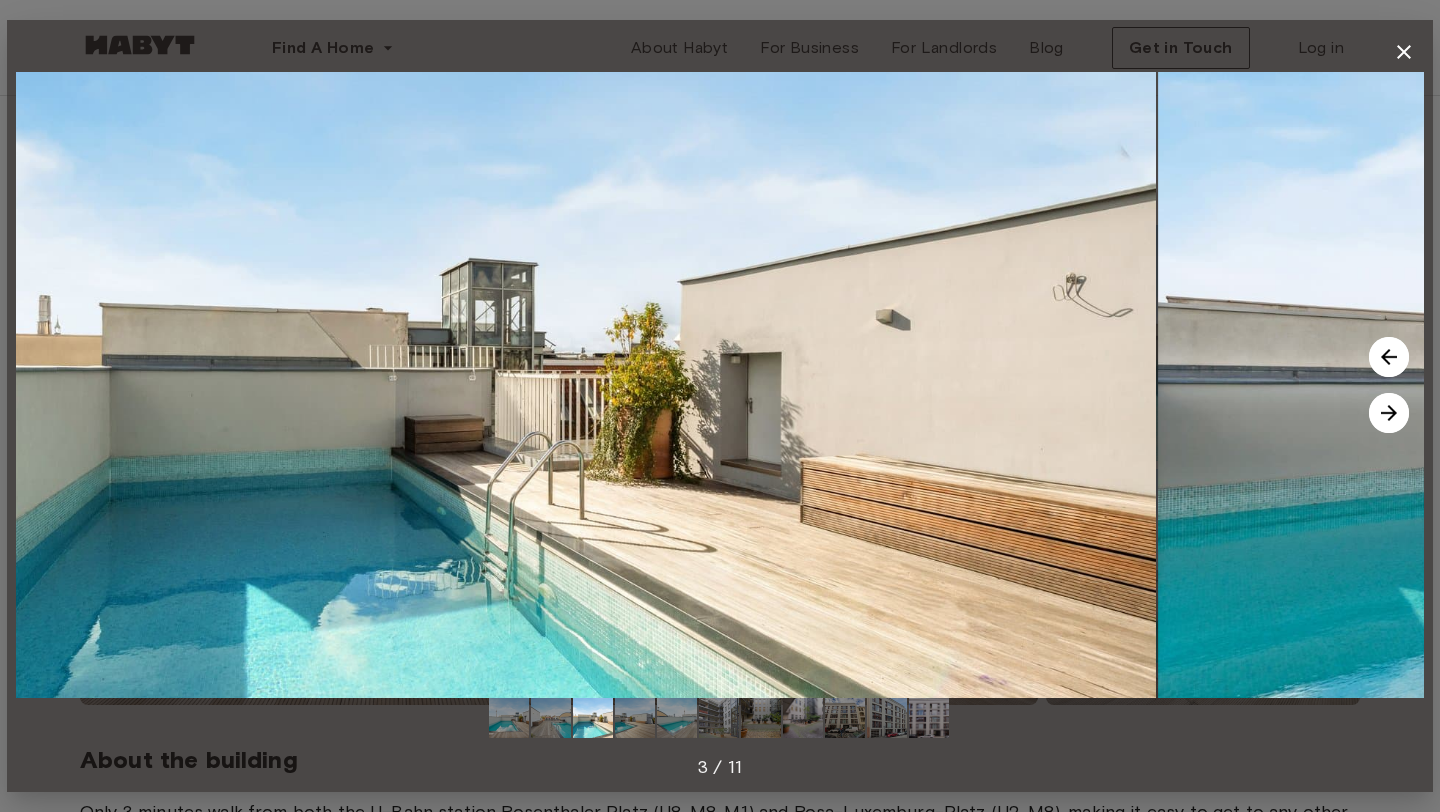 click at bounding box center [1389, 413] 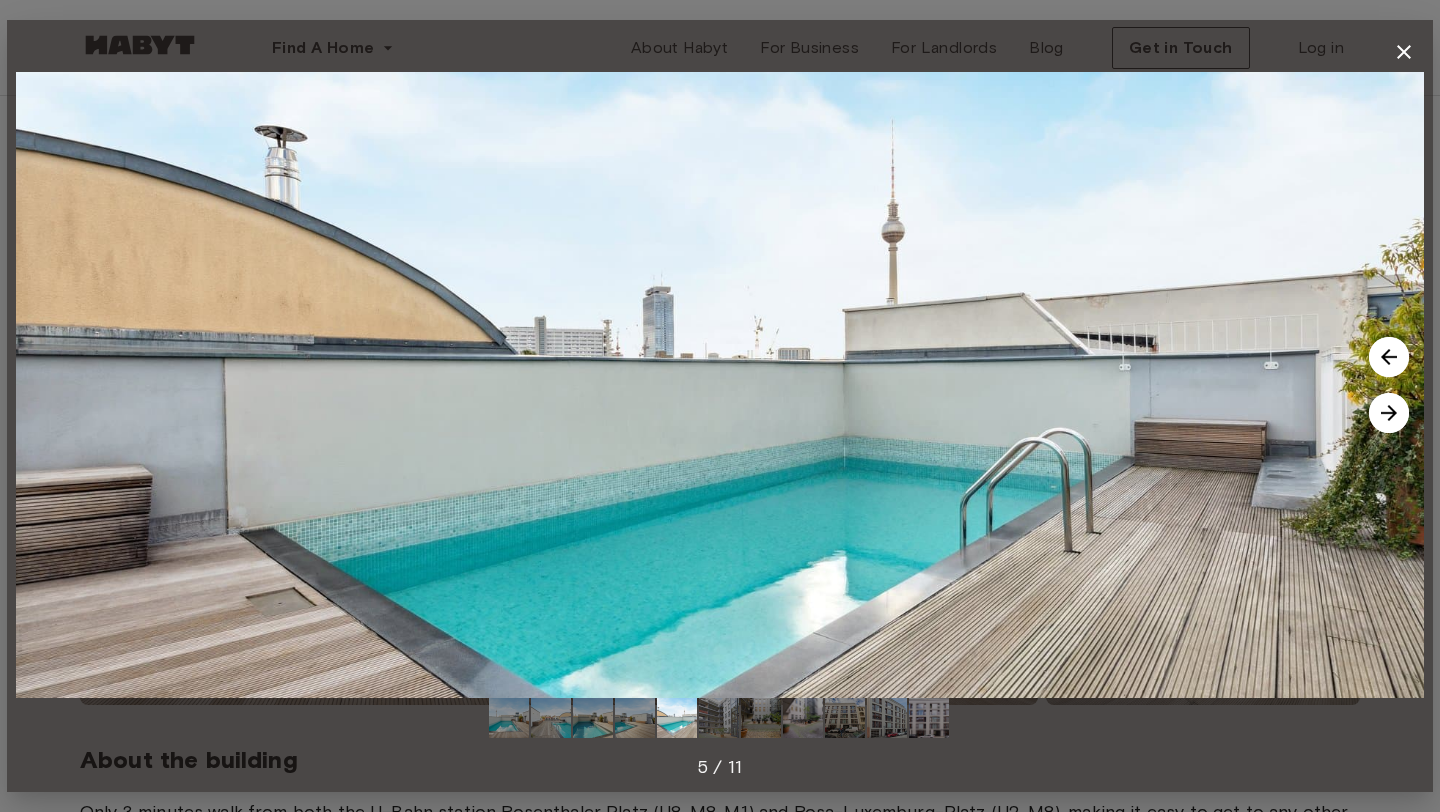 click 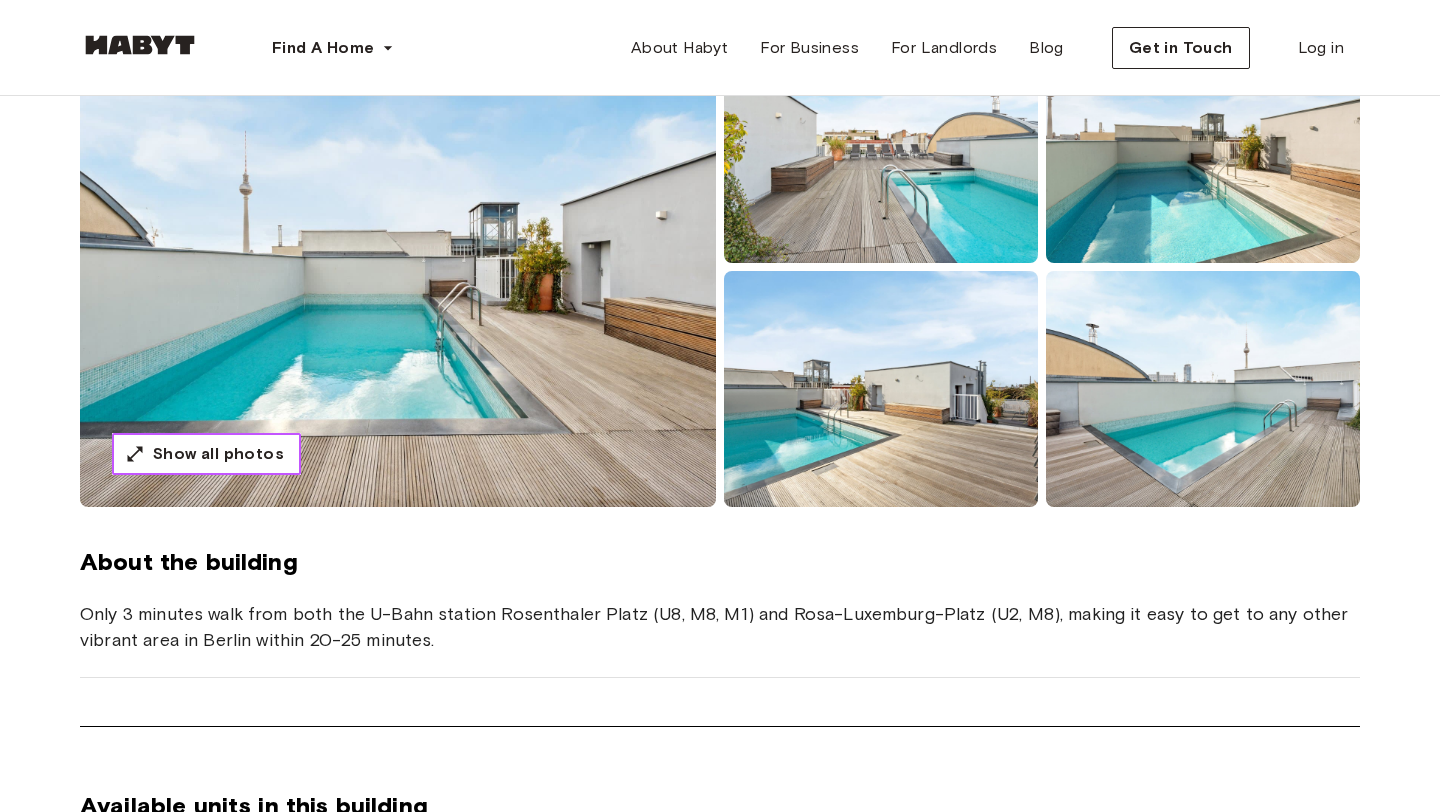 scroll, scrollTop: 0, scrollLeft: 0, axis: both 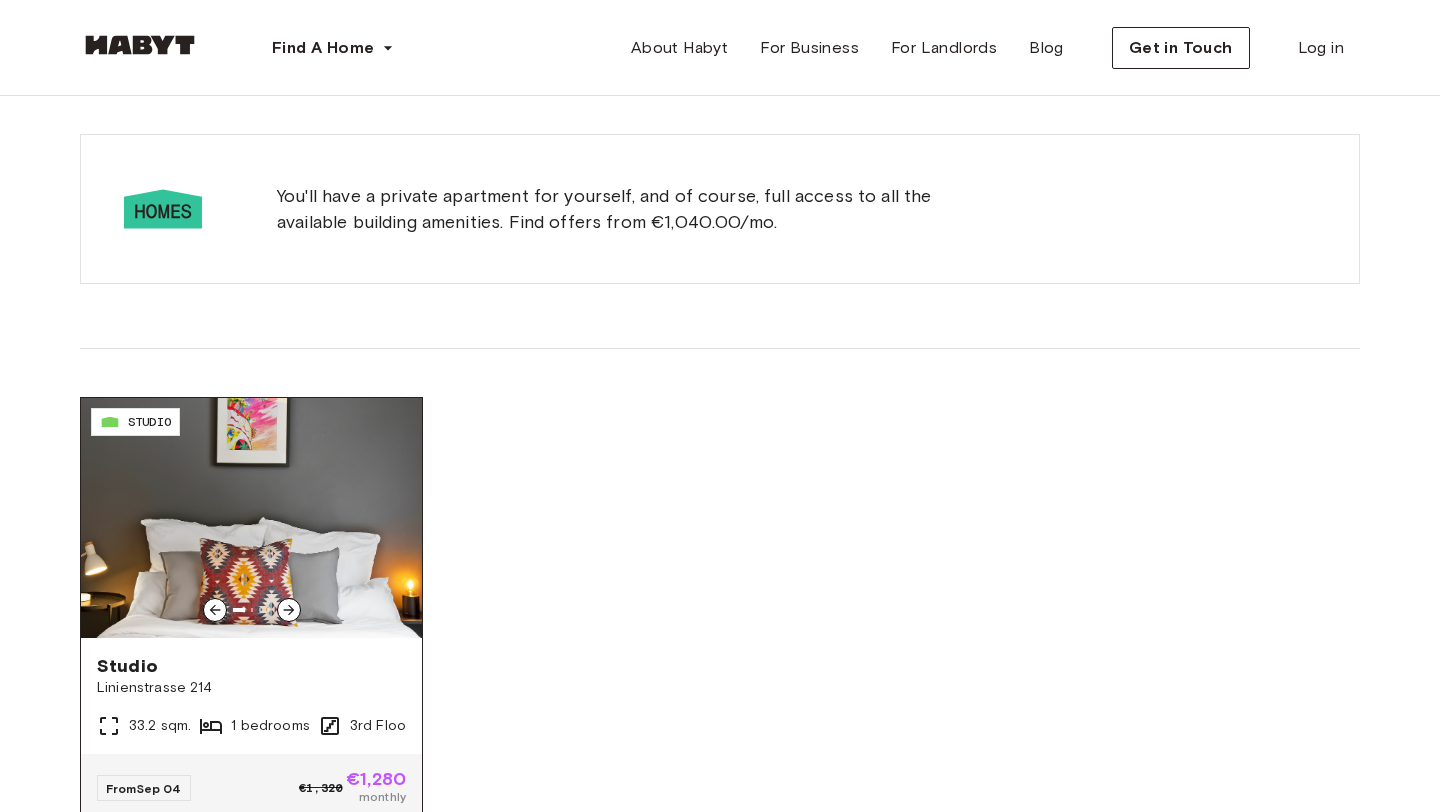 click on "Studio Linienstrasse [NUMBER] [SQM]. [NUMBER] bedrooms [ORDINAL] Floor" at bounding box center (251, 696) 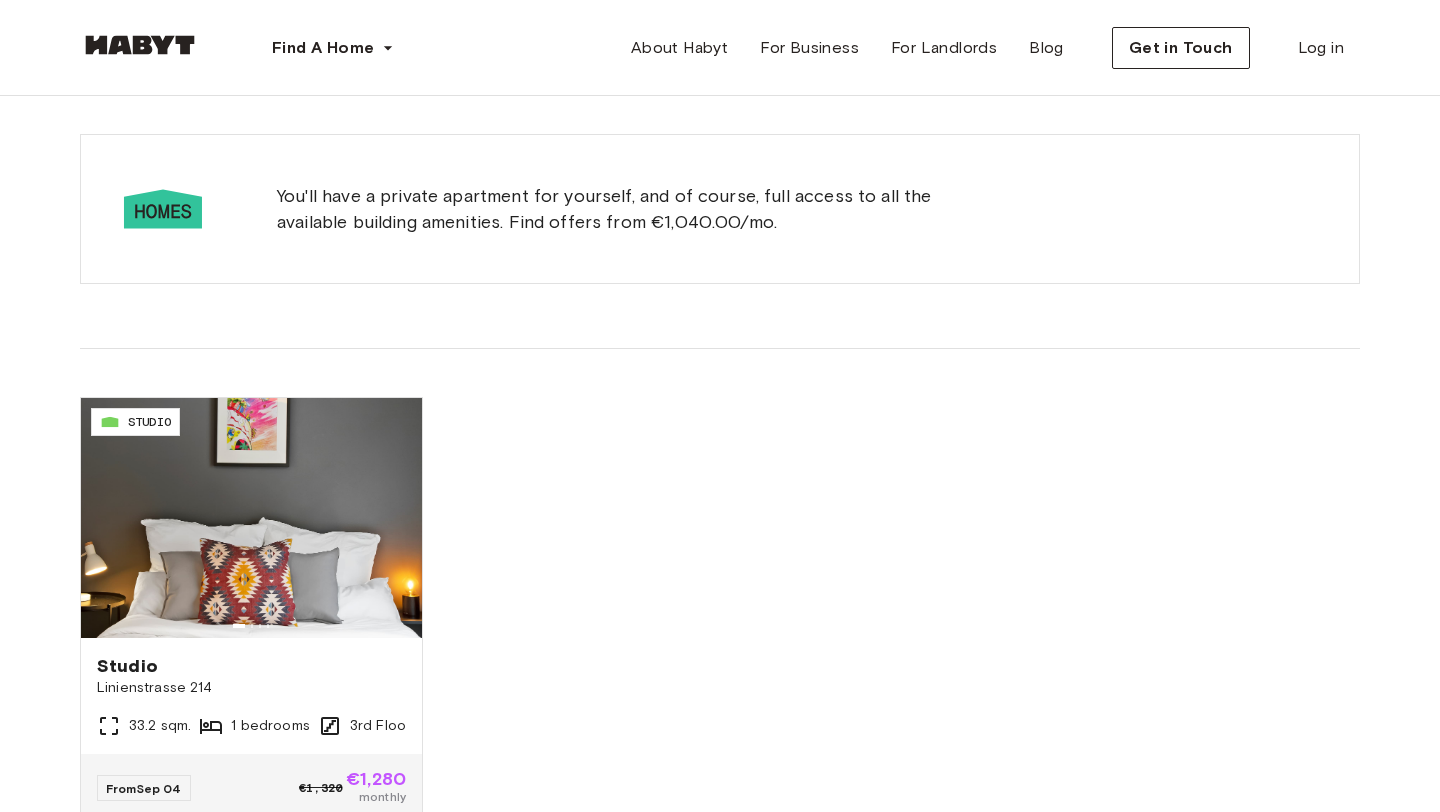 scroll, scrollTop: 1012, scrollLeft: 0, axis: vertical 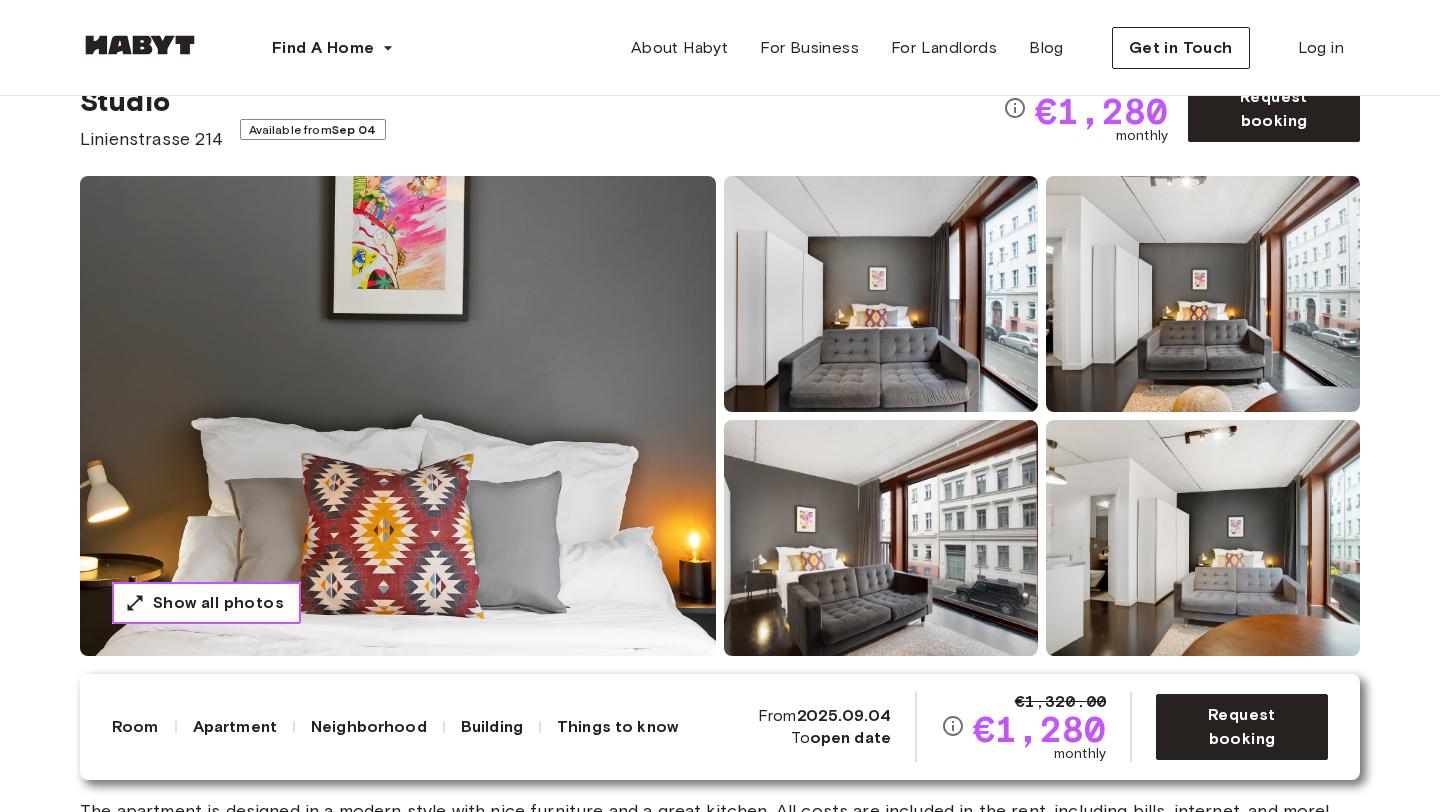 click on "Show all photos" at bounding box center (218, 603) 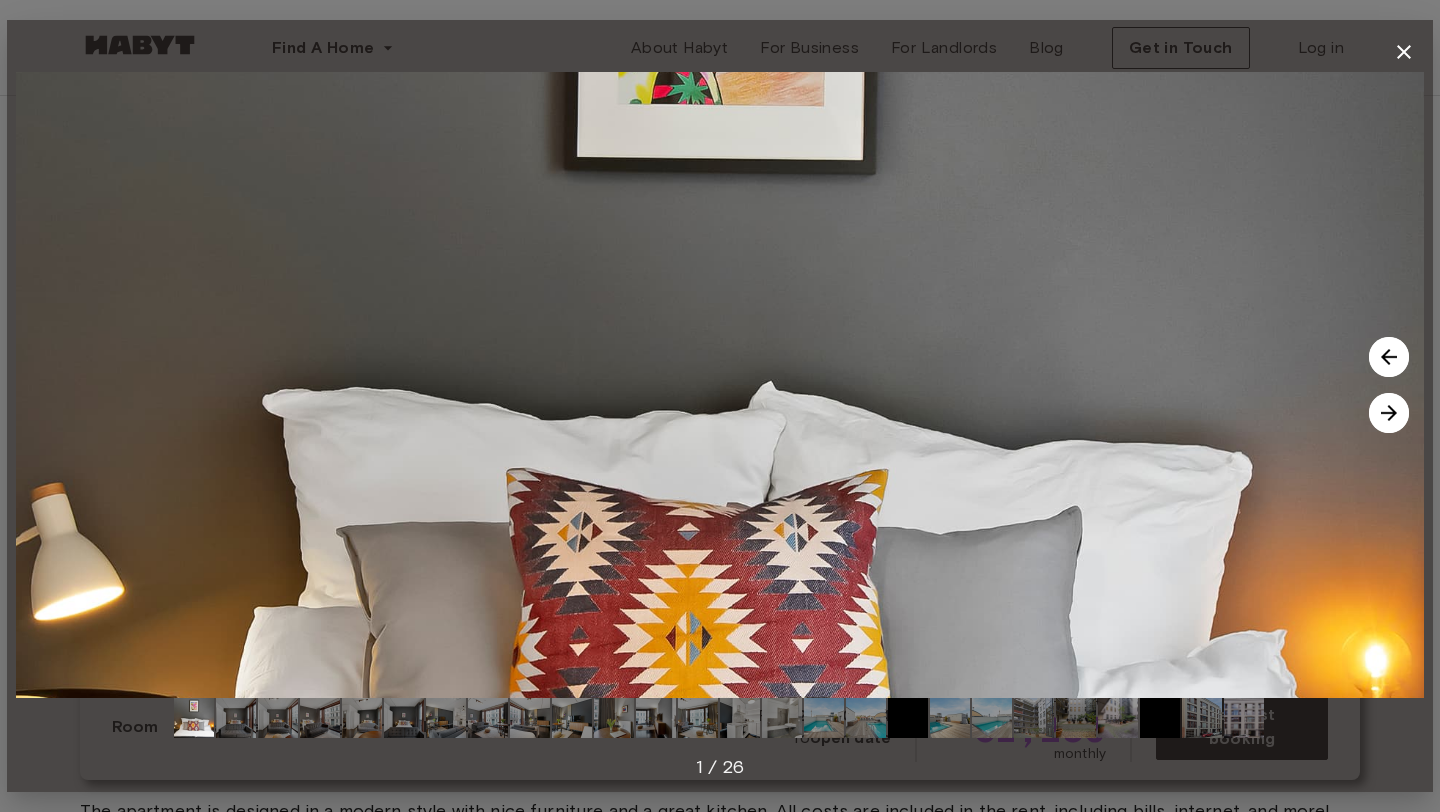 click at bounding box center [1389, 413] 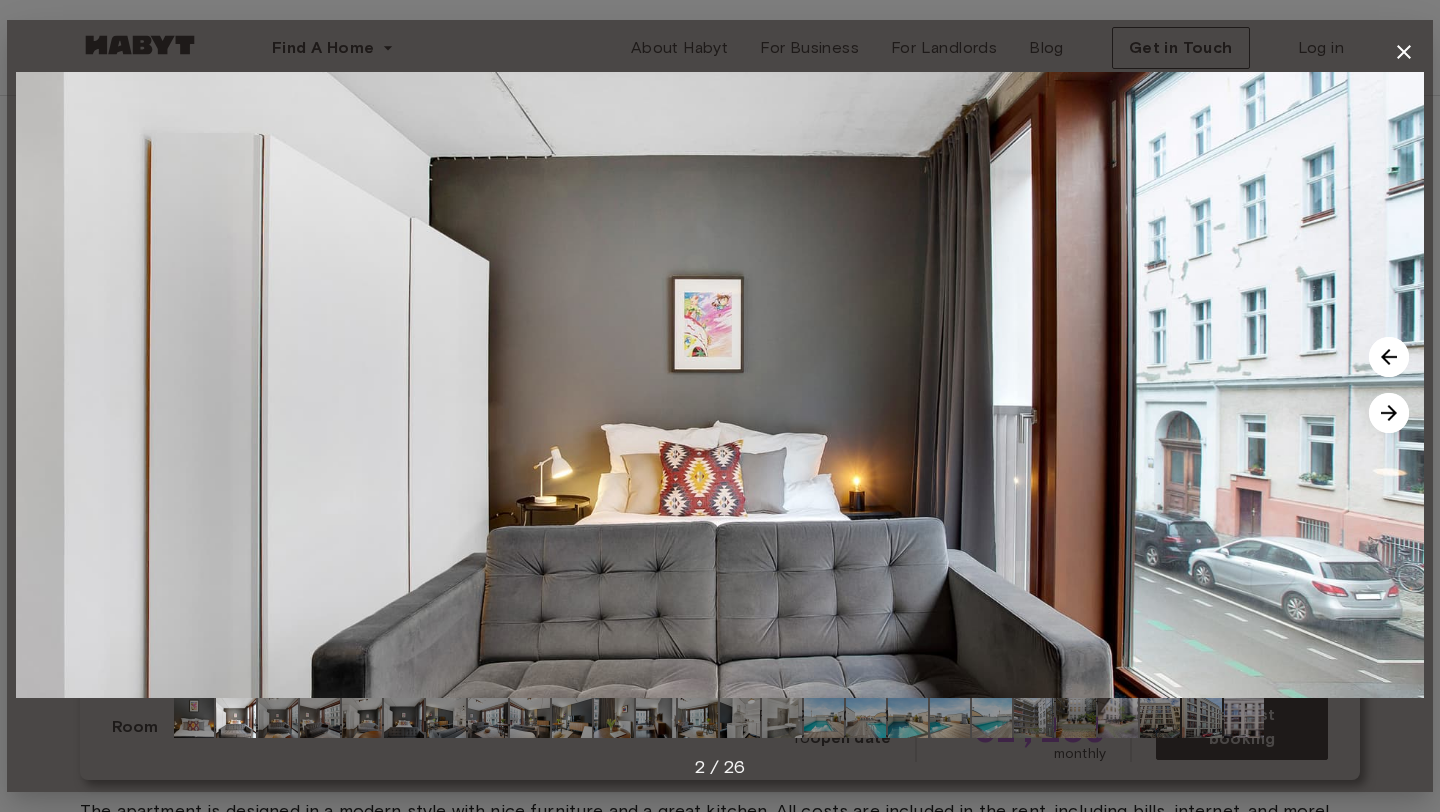 click at bounding box center [1389, 413] 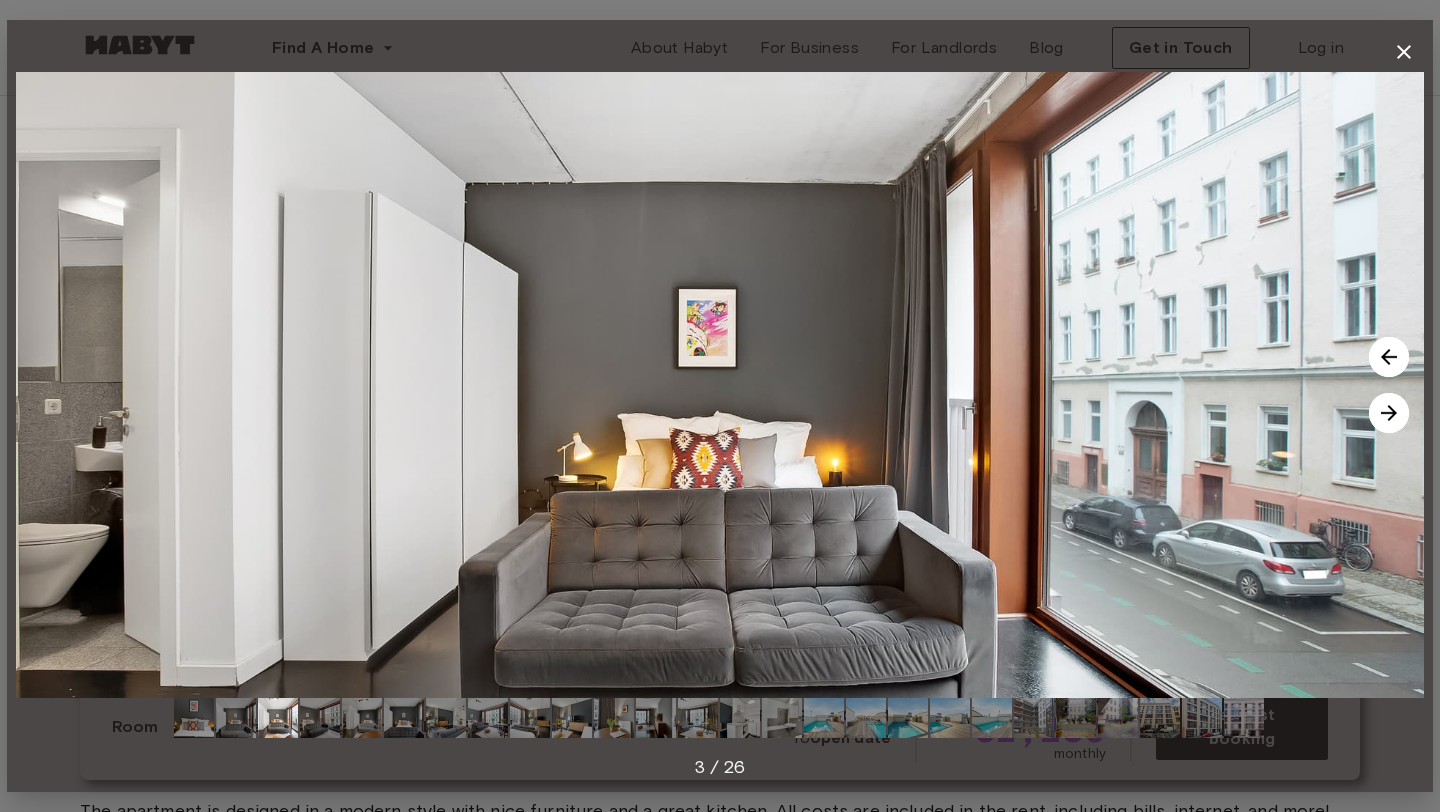 click at bounding box center (1389, 413) 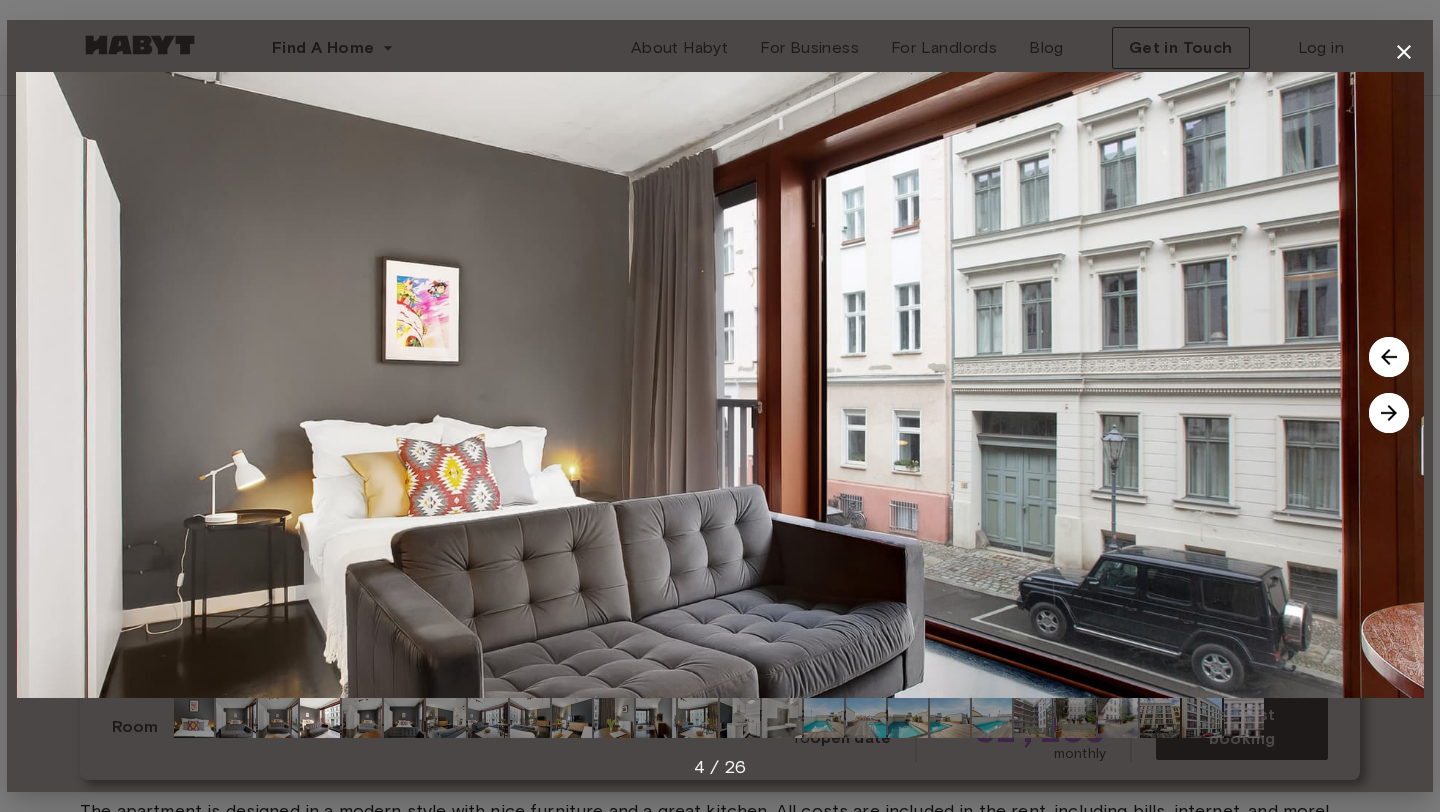 click at bounding box center [1389, 413] 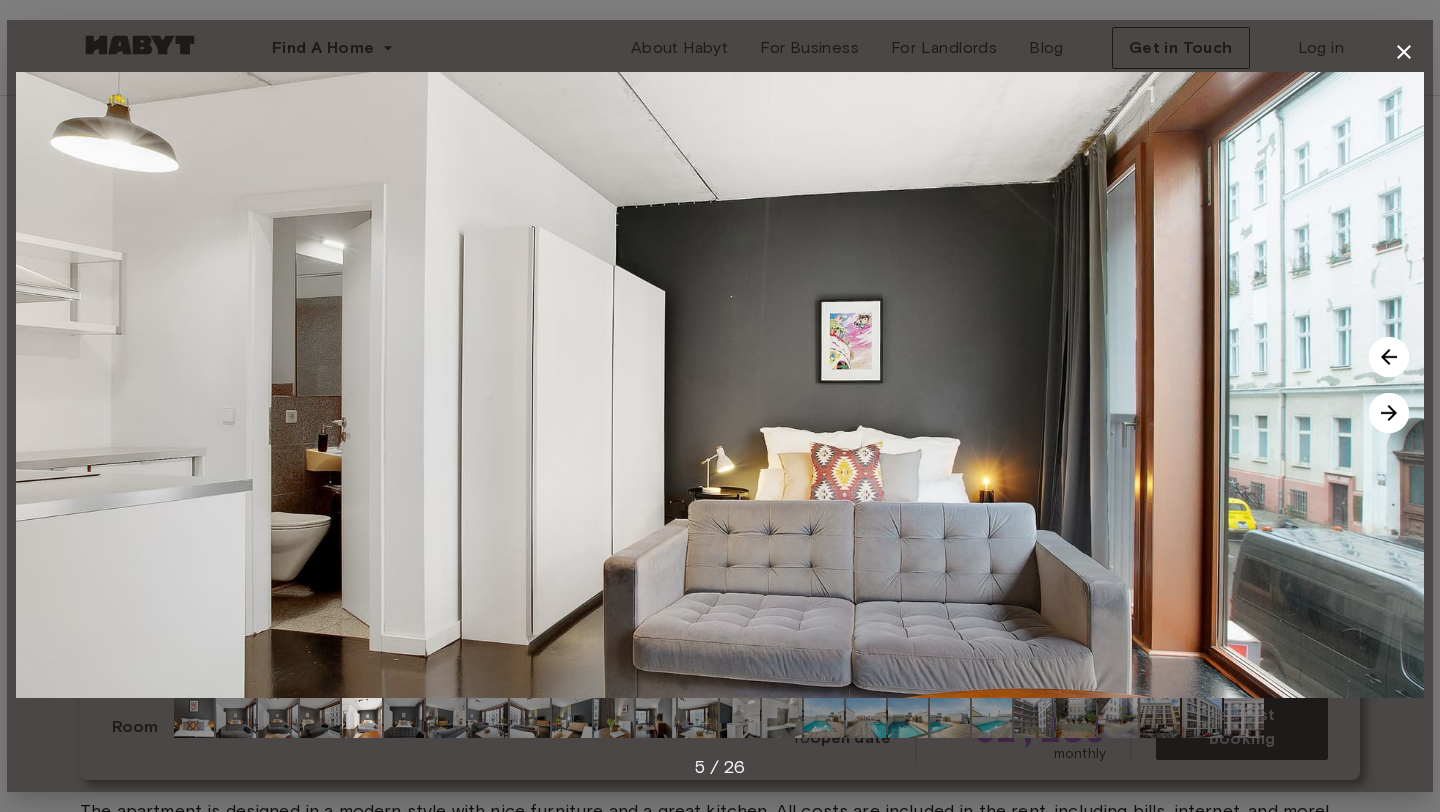click at bounding box center [1389, 413] 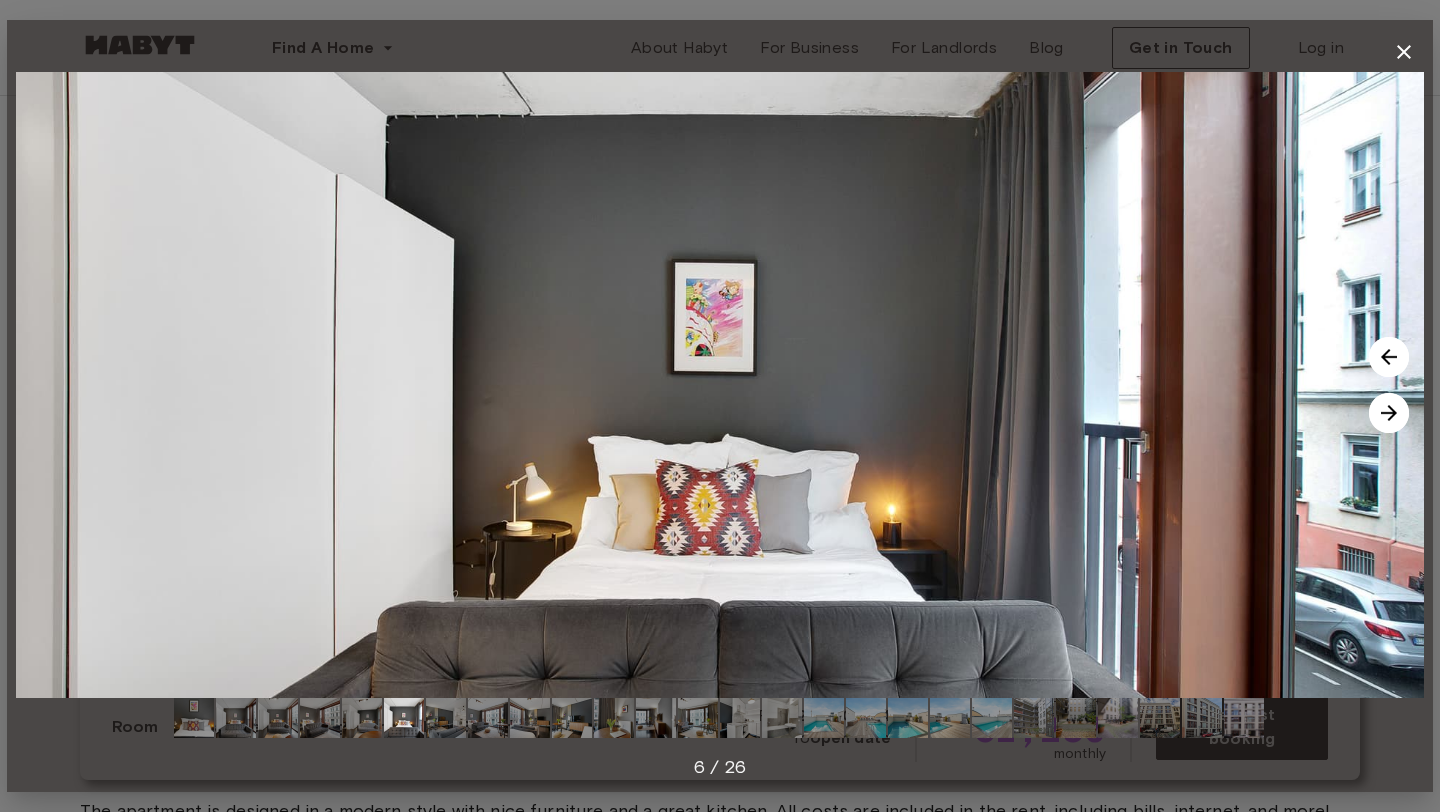click at bounding box center [1389, 413] 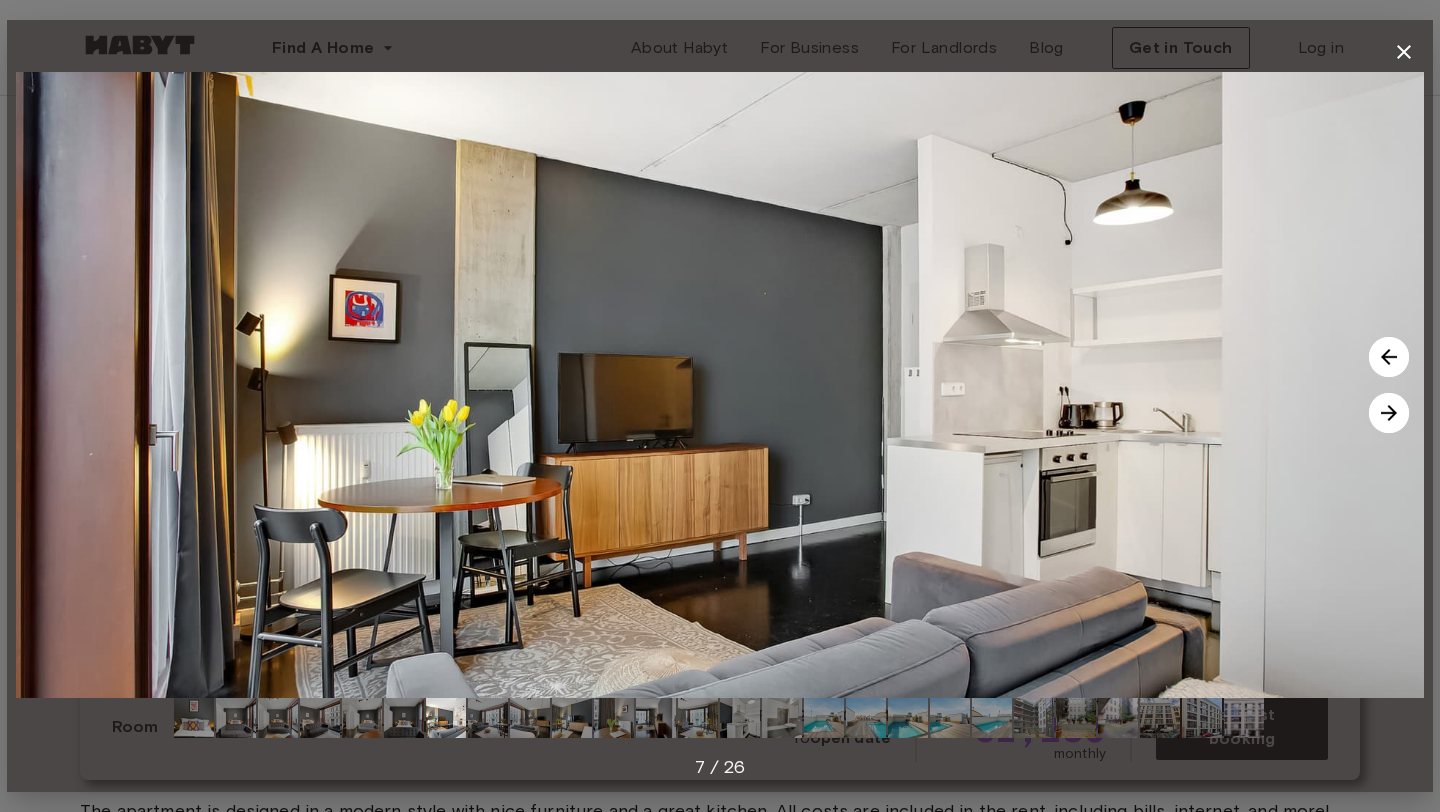 click at bounding box center (1389, 413) 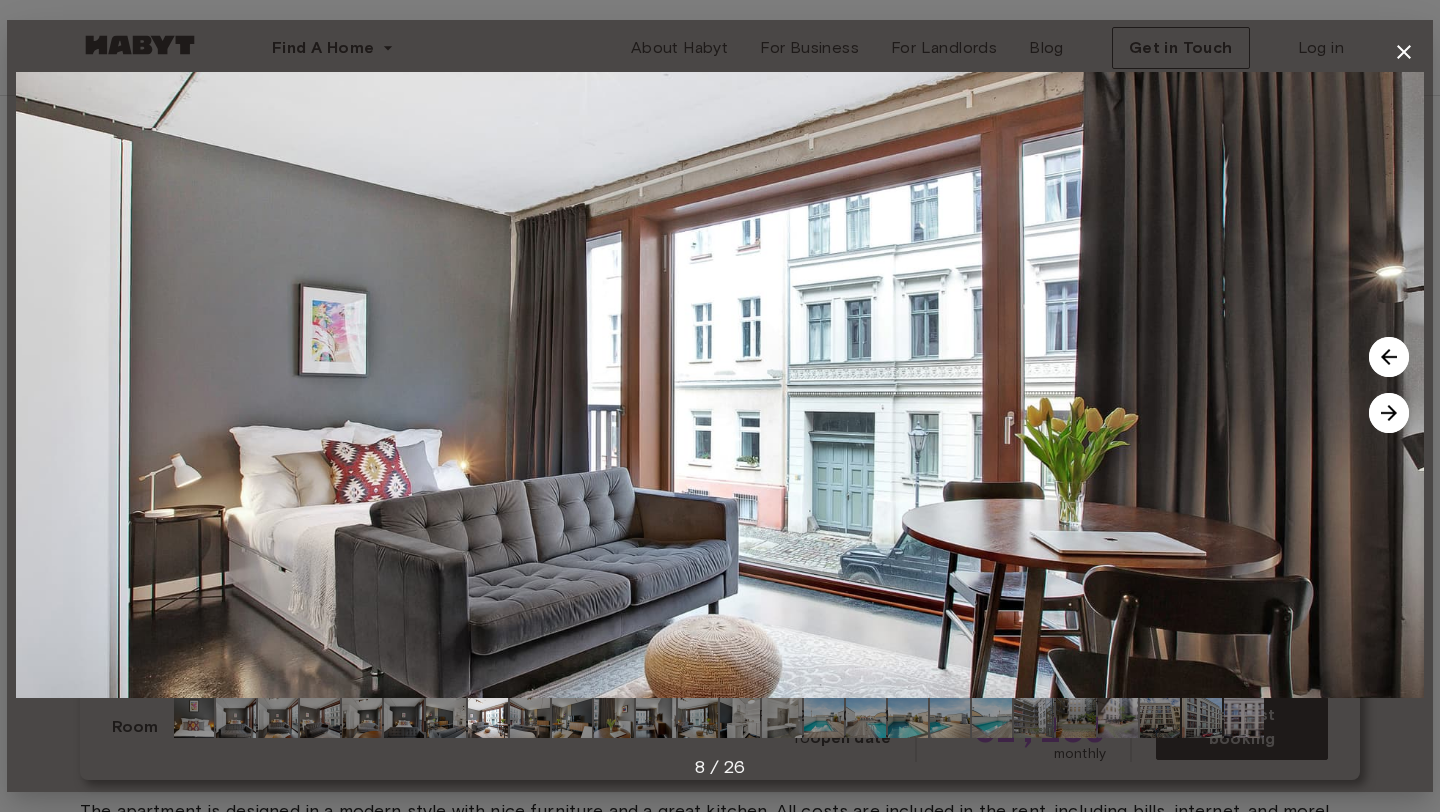click at bounding box center [1389, 413] 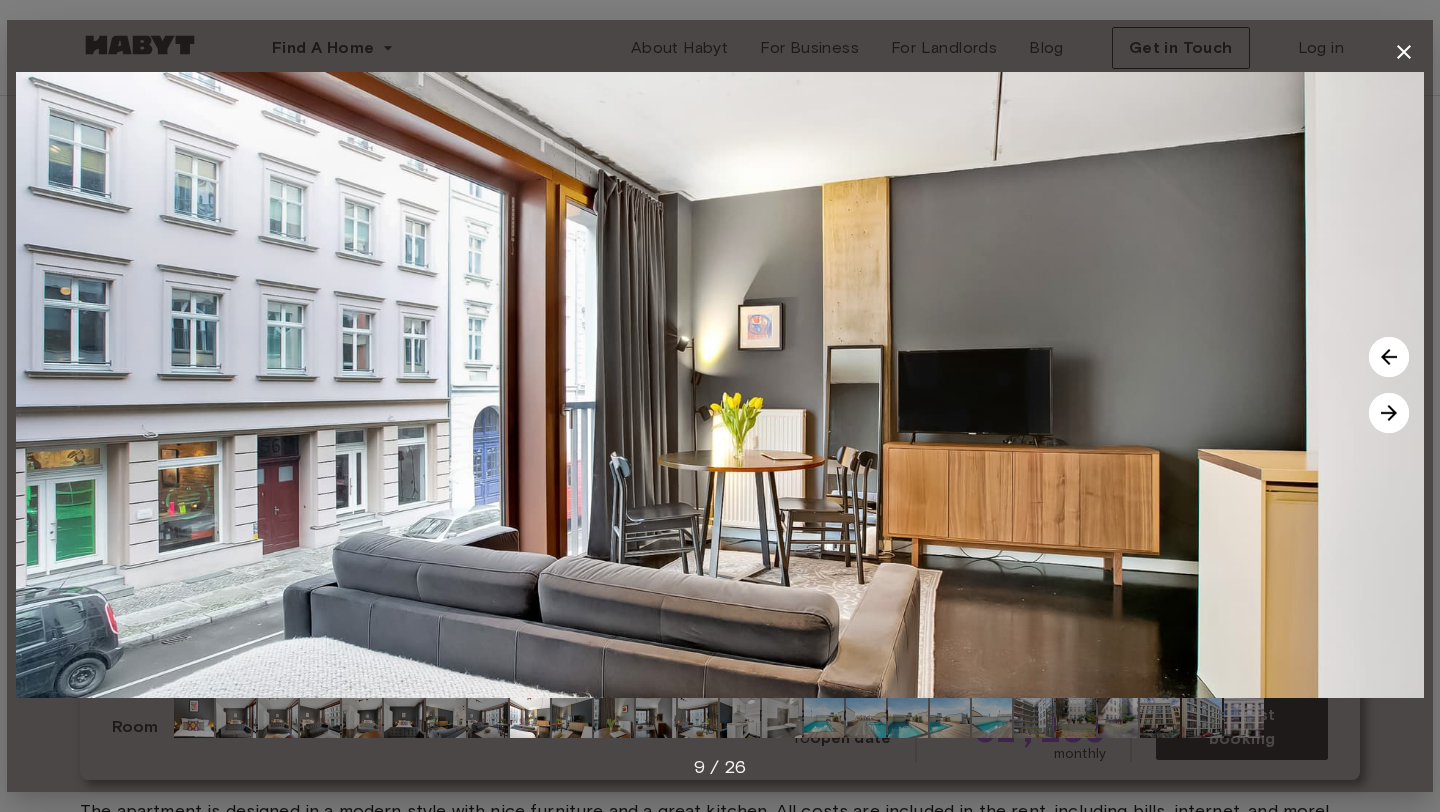 click at bounding box center [1389, 413] 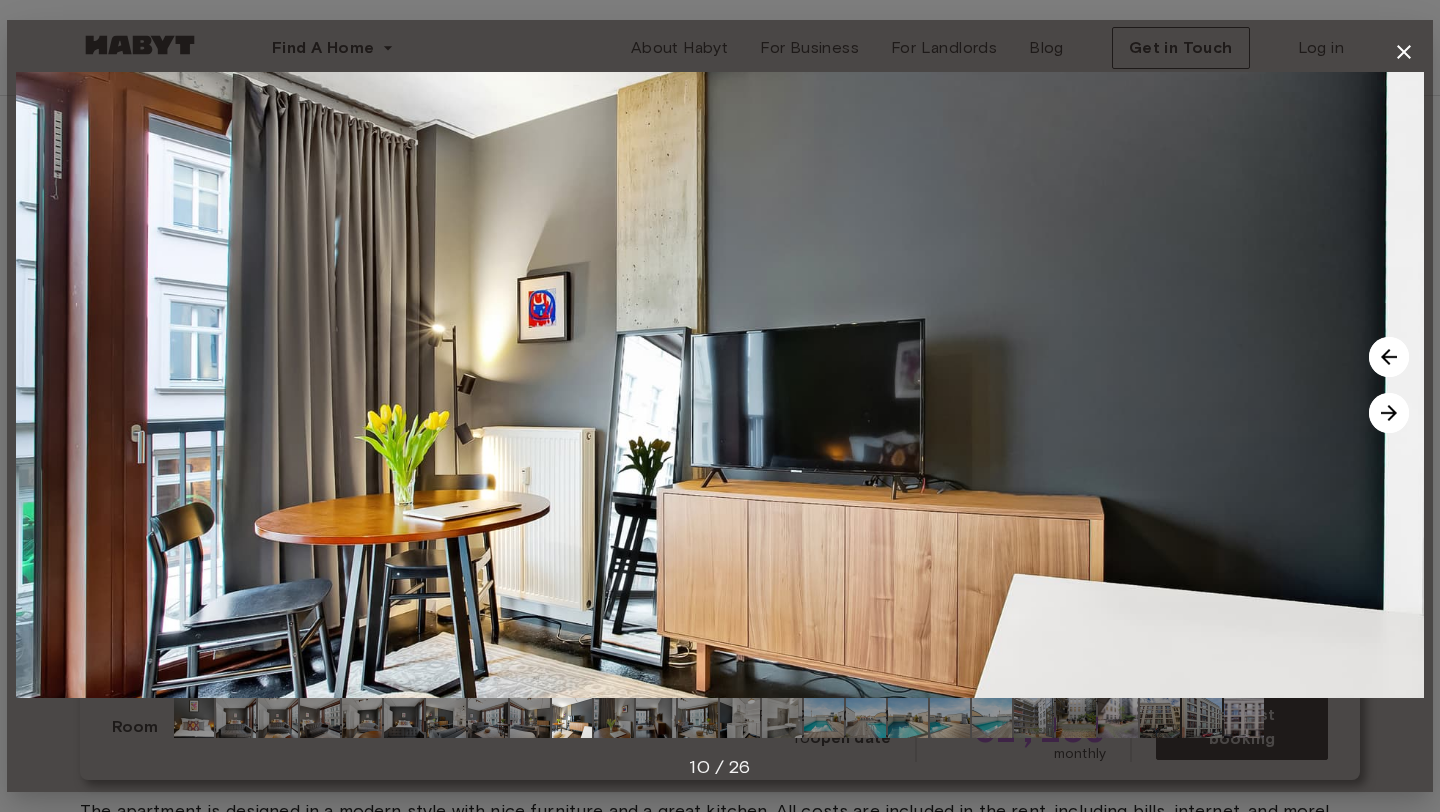 click at bounding box center [1389, 413] 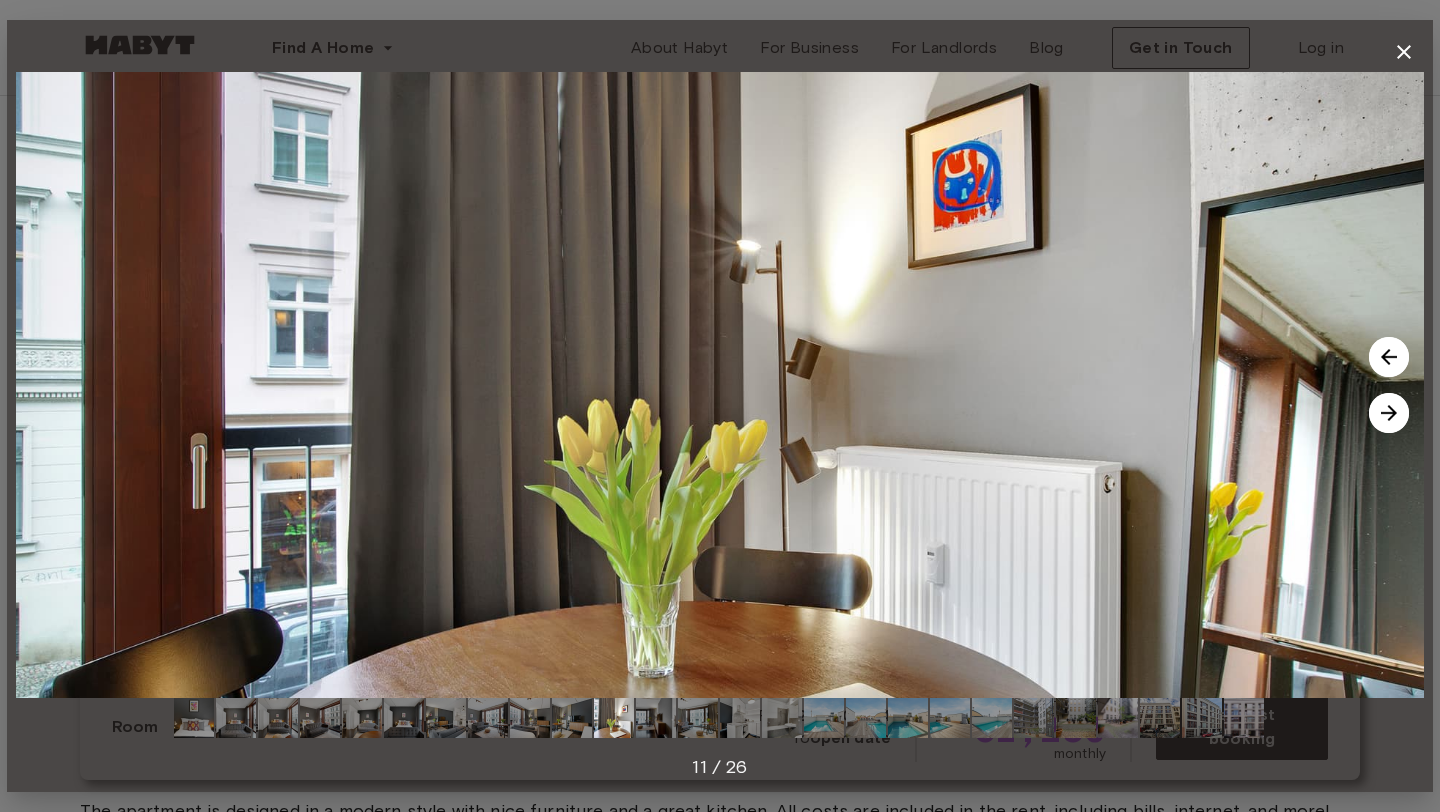 click at bounding box center (1389, 413) 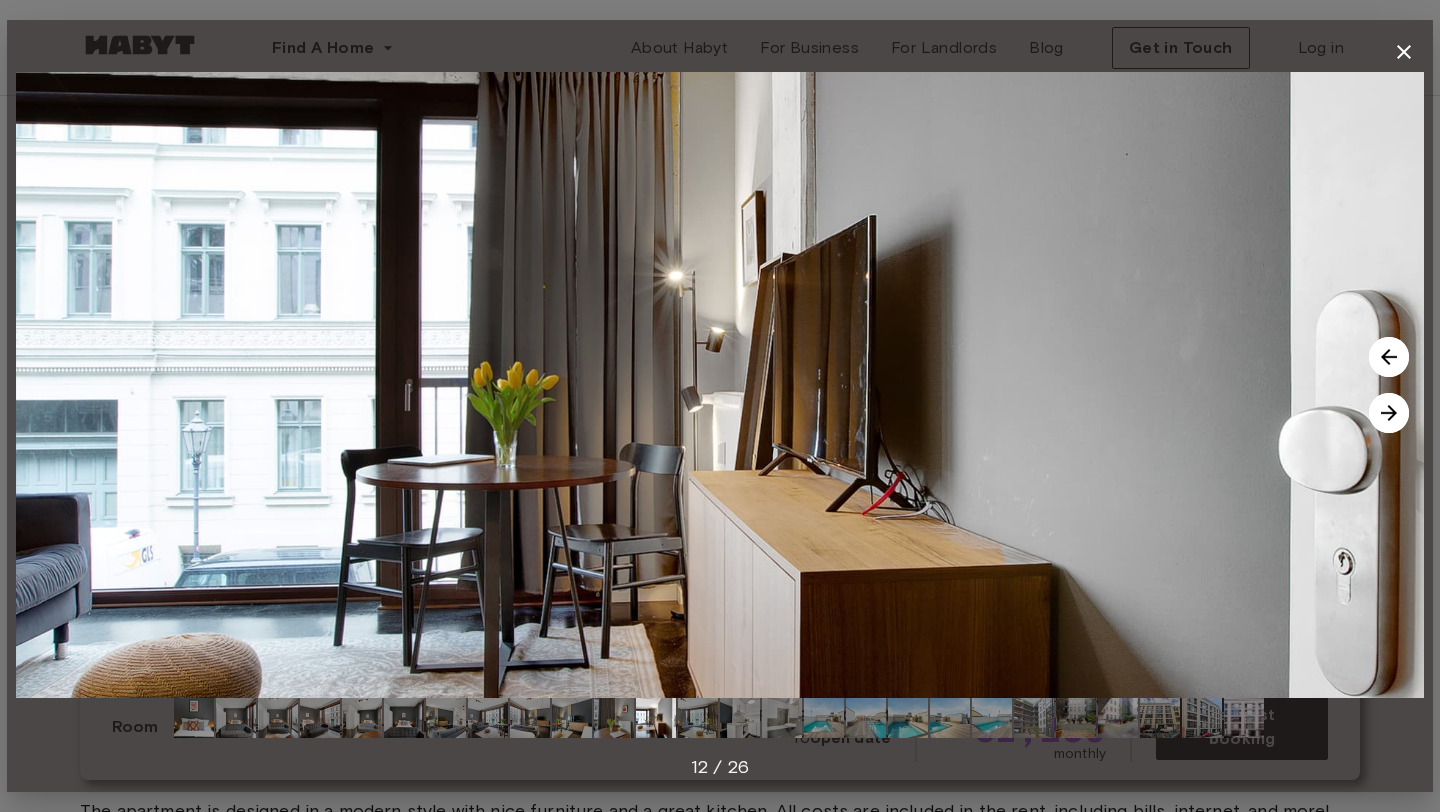 click at bounding box center (1389, 413) 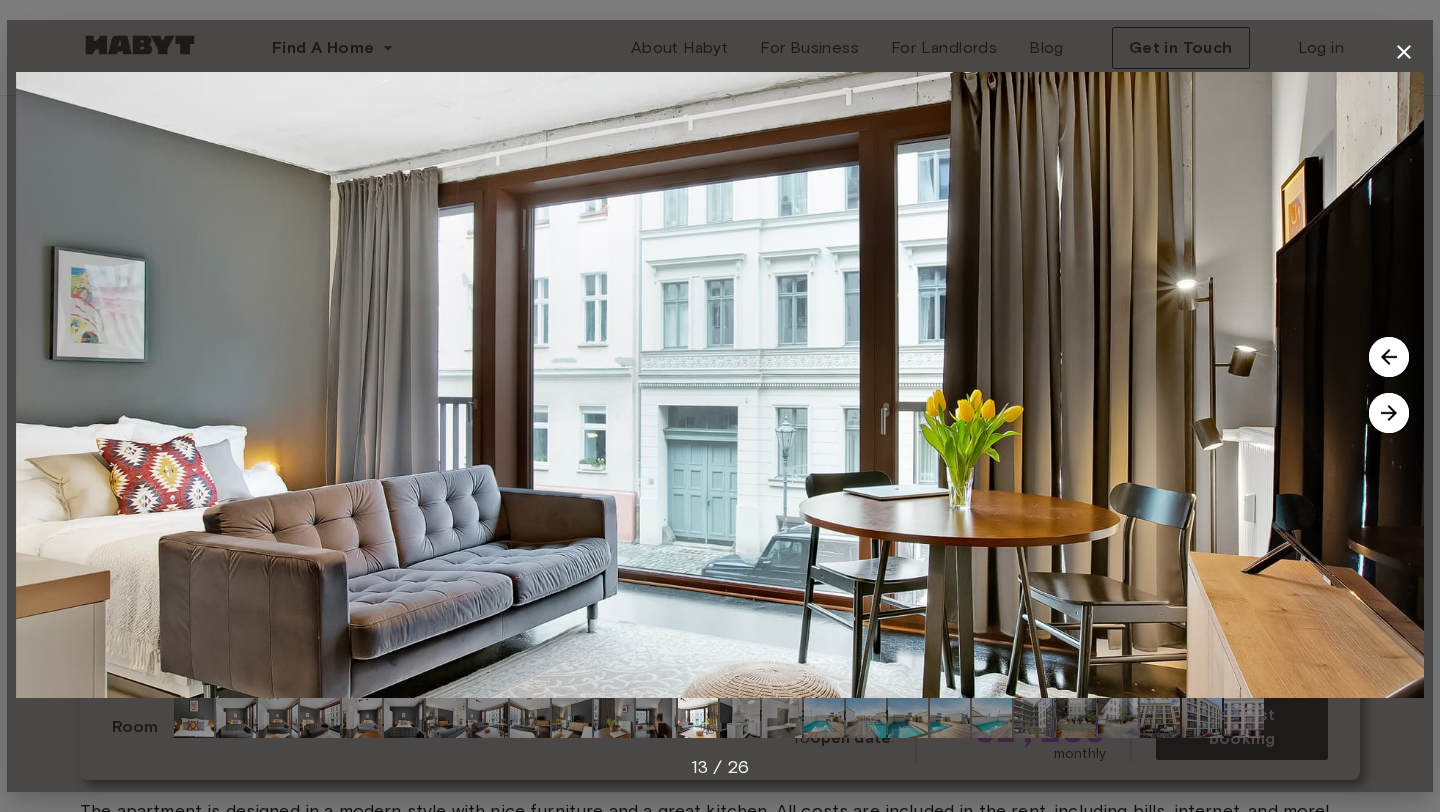 click at bounding box center [1389, 413] 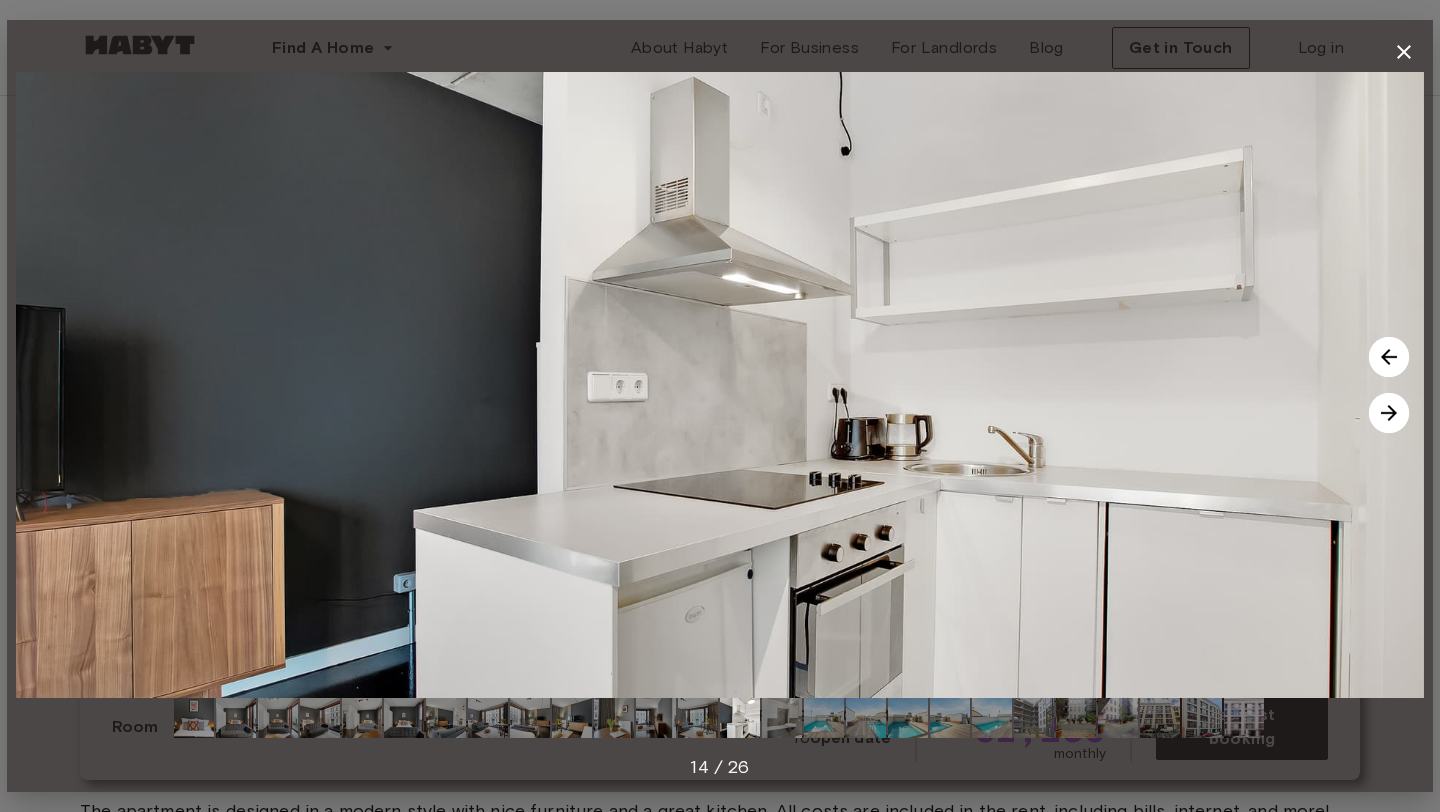 click at bounding box center (1389, 413) 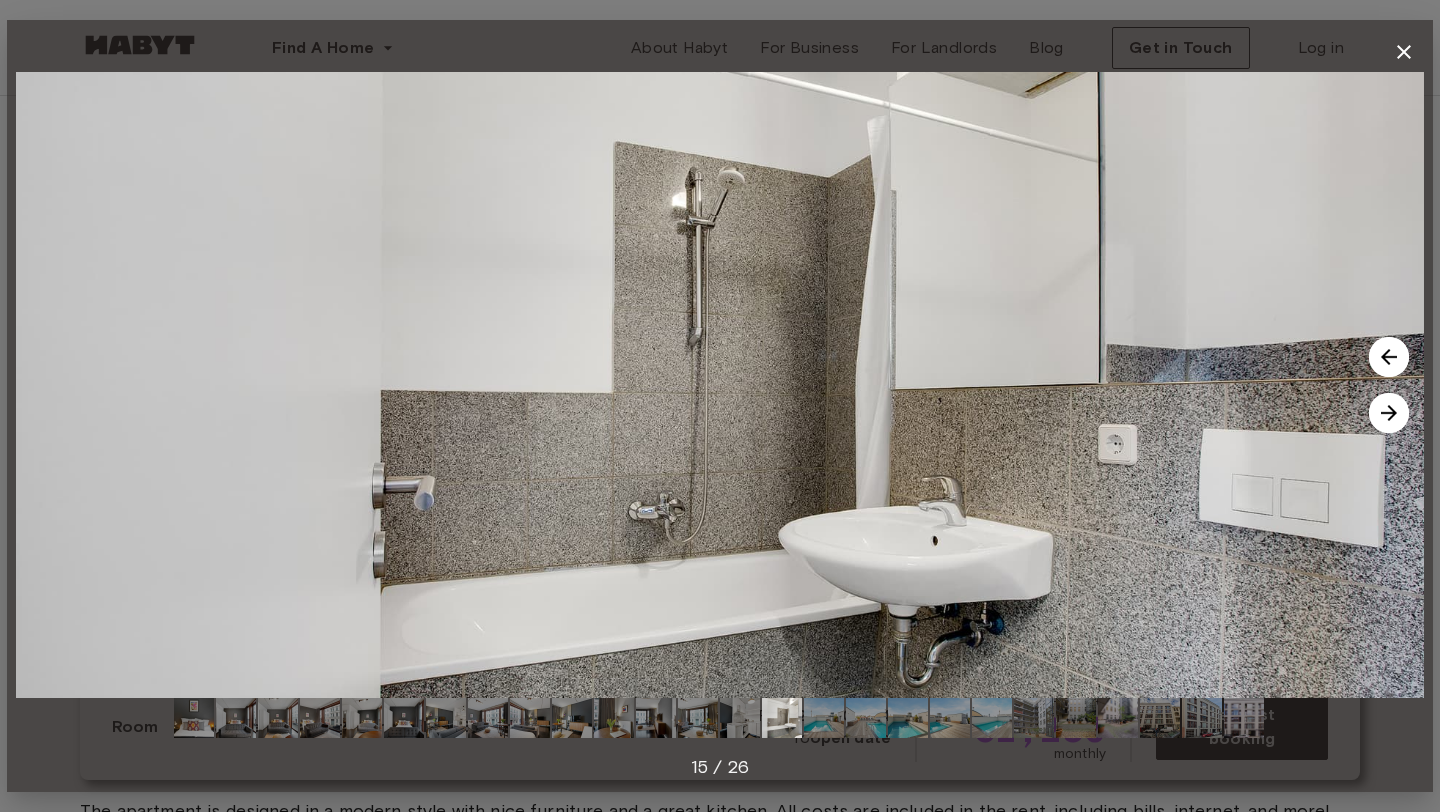 click at bounding box center [1389, 413] 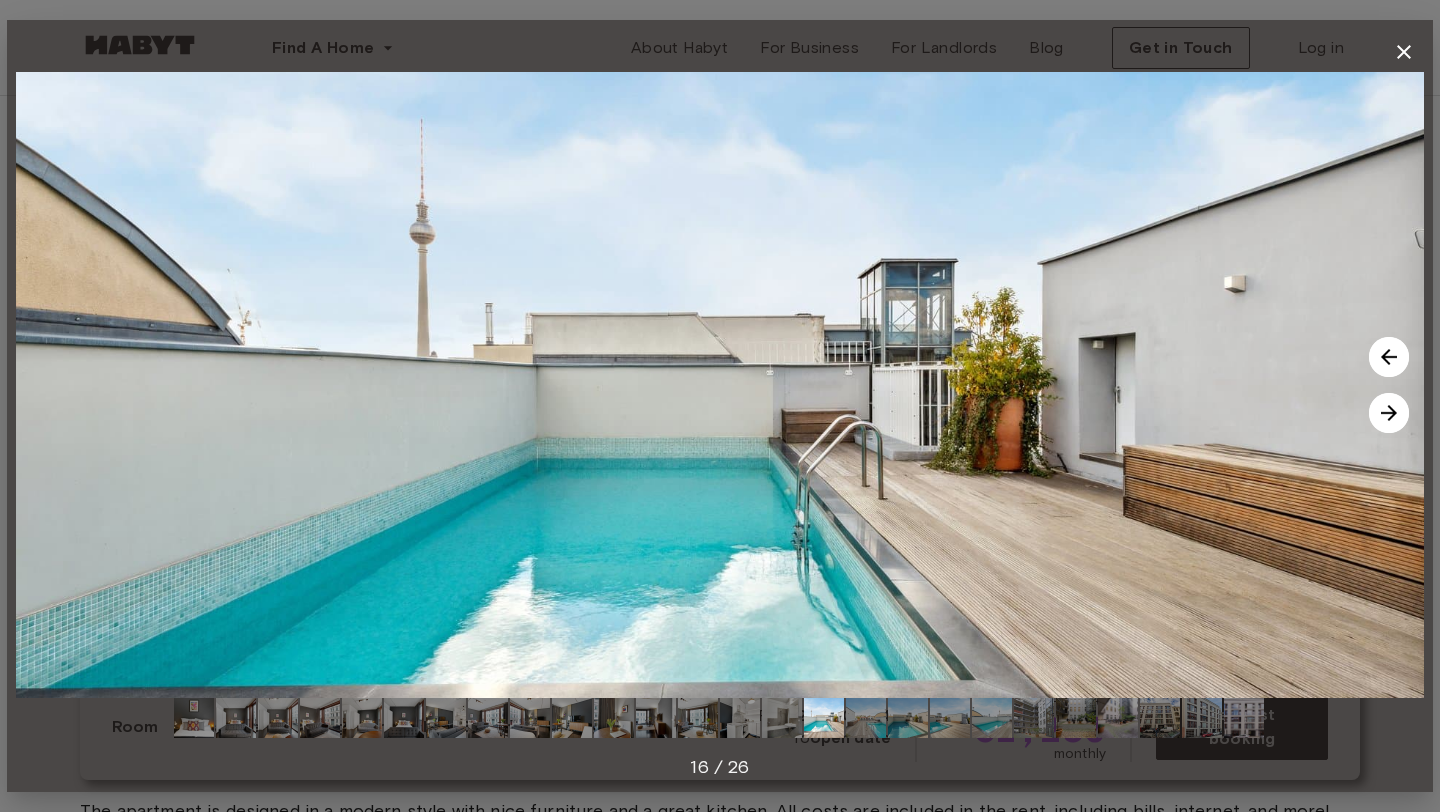 click at bounding box center [1389, 413] 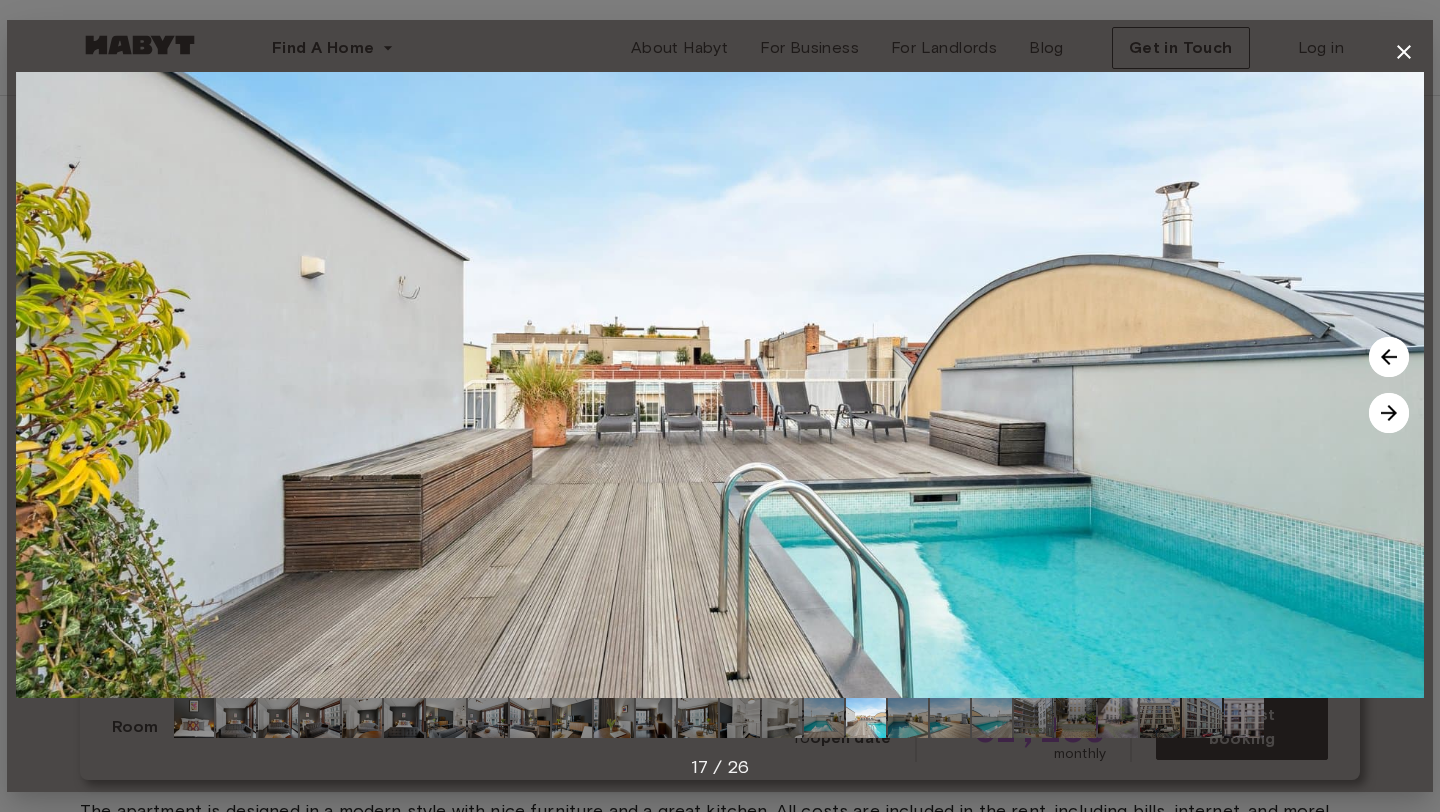 click 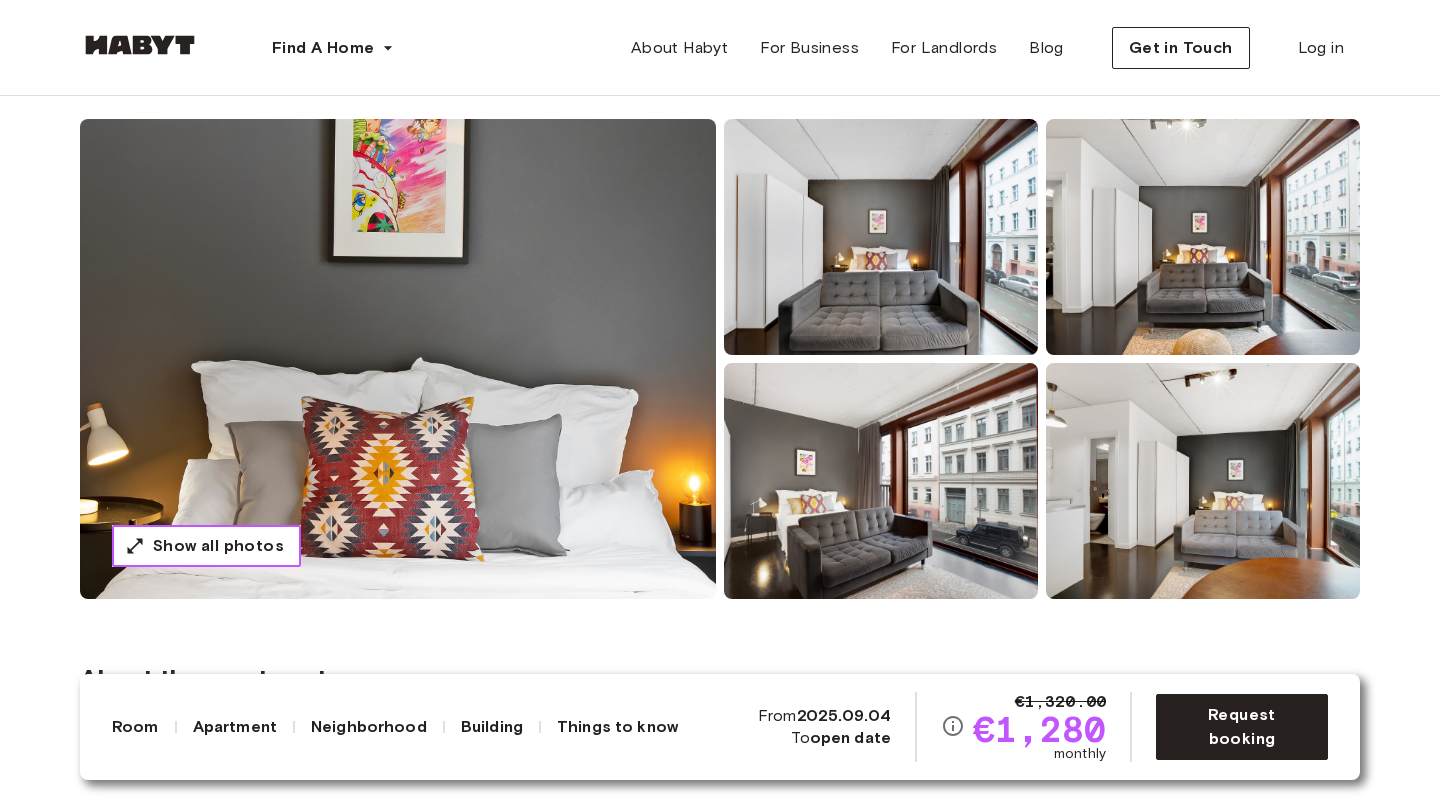scroll, scrollTop: 166, scrollLeft: 0, axis: vertical 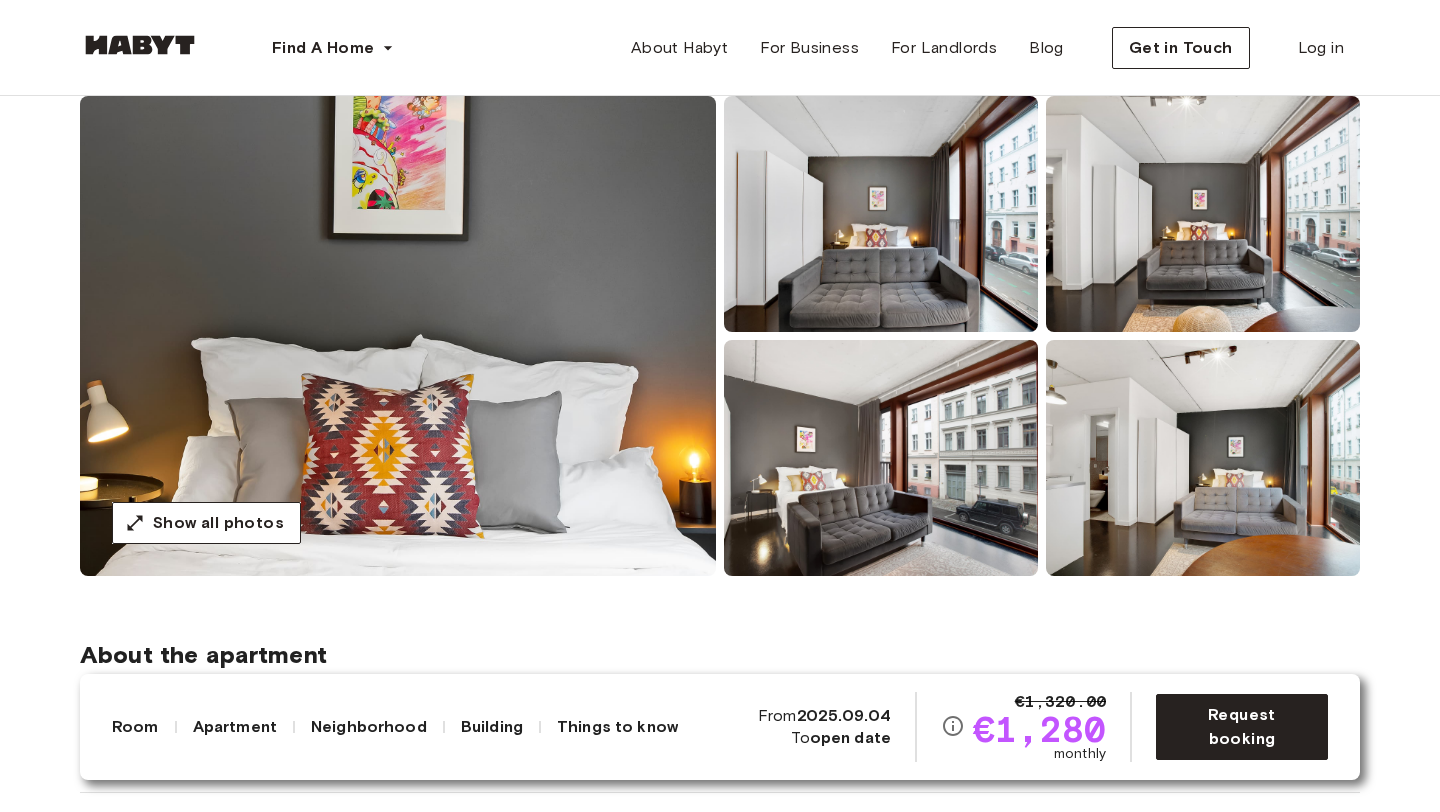 click on "€1,320.00 €1,280 monthly From  2025.09.04 To  open date Request booking" at bounding box center [1043, 727] 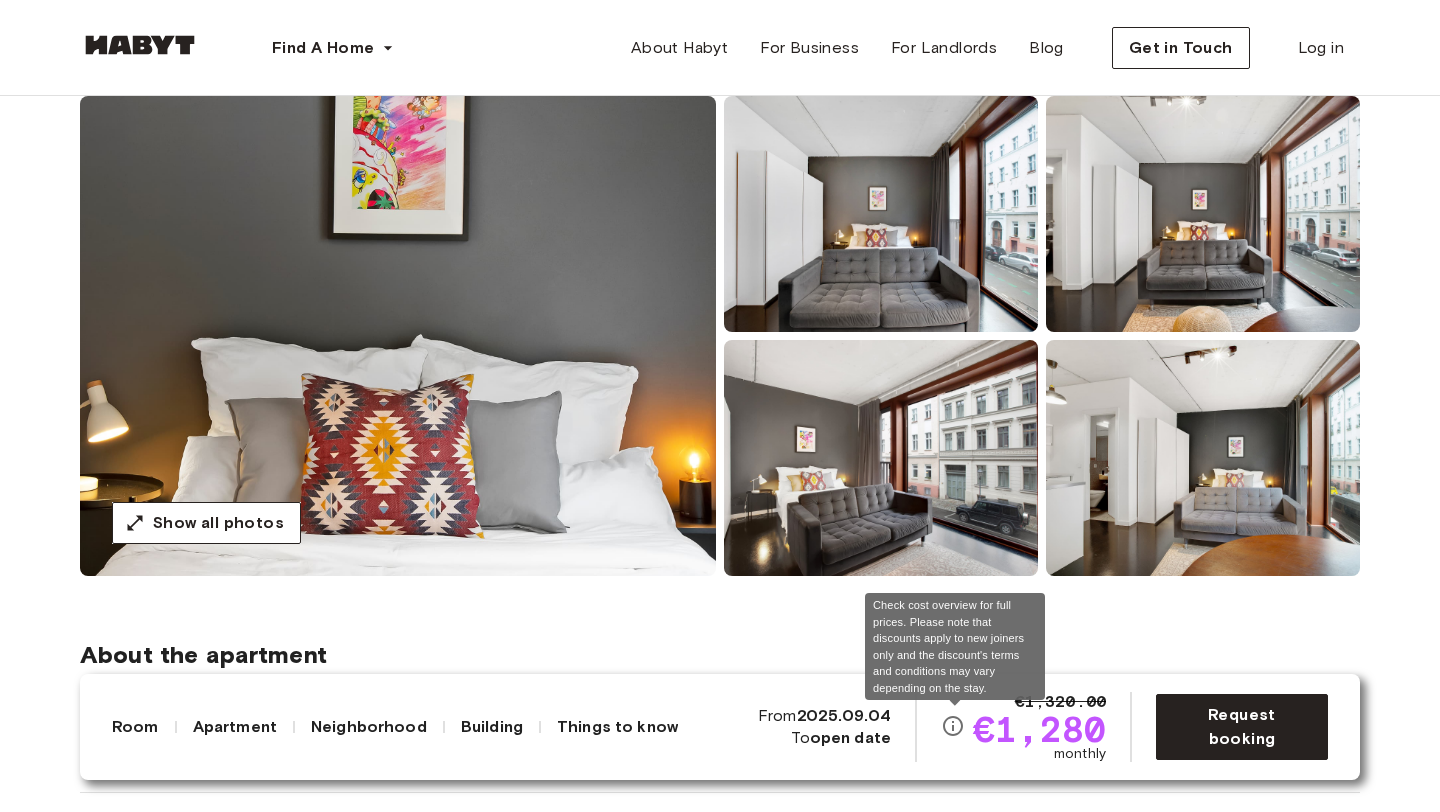 click 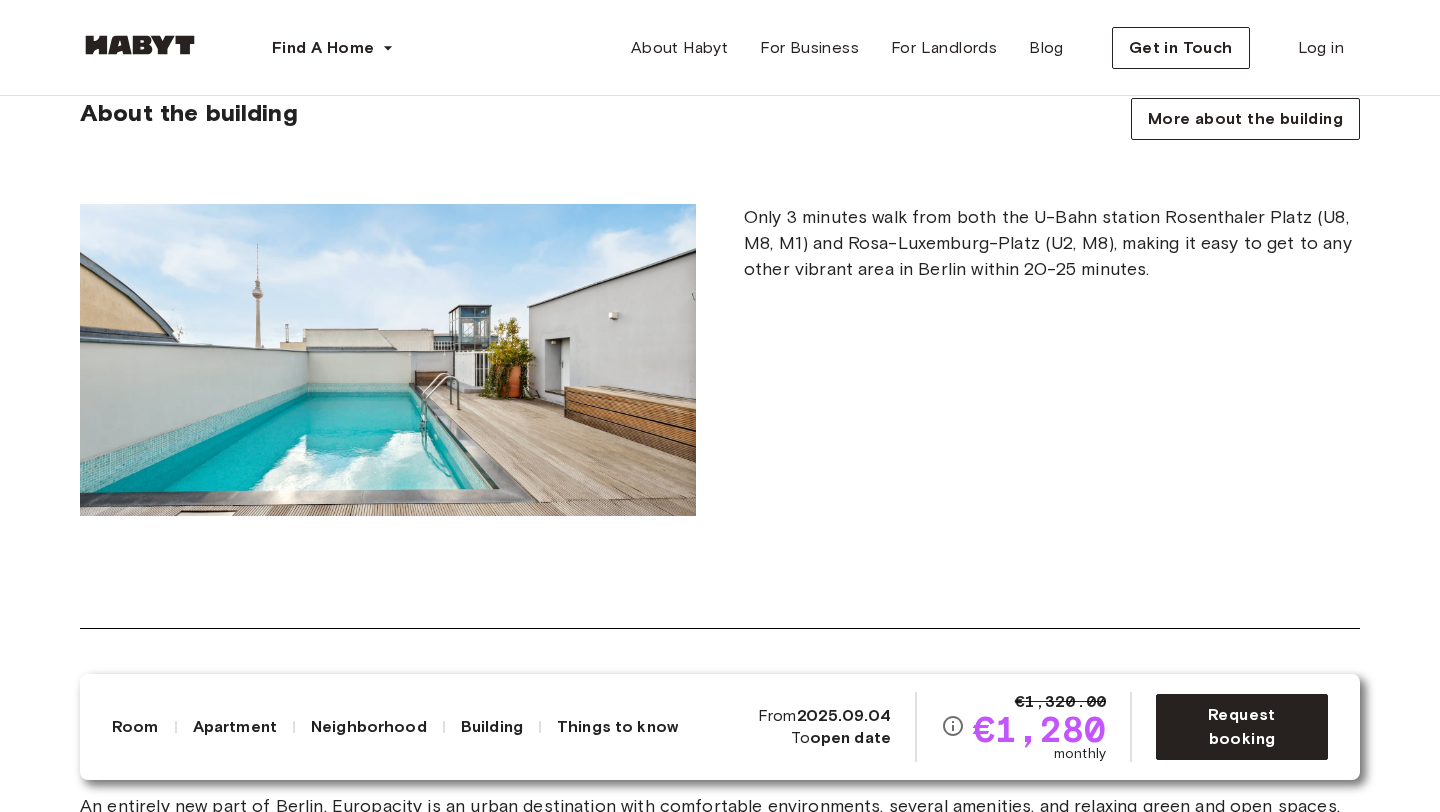 scroll, scrollTop: 0, scrollLeft: 0, axis: both 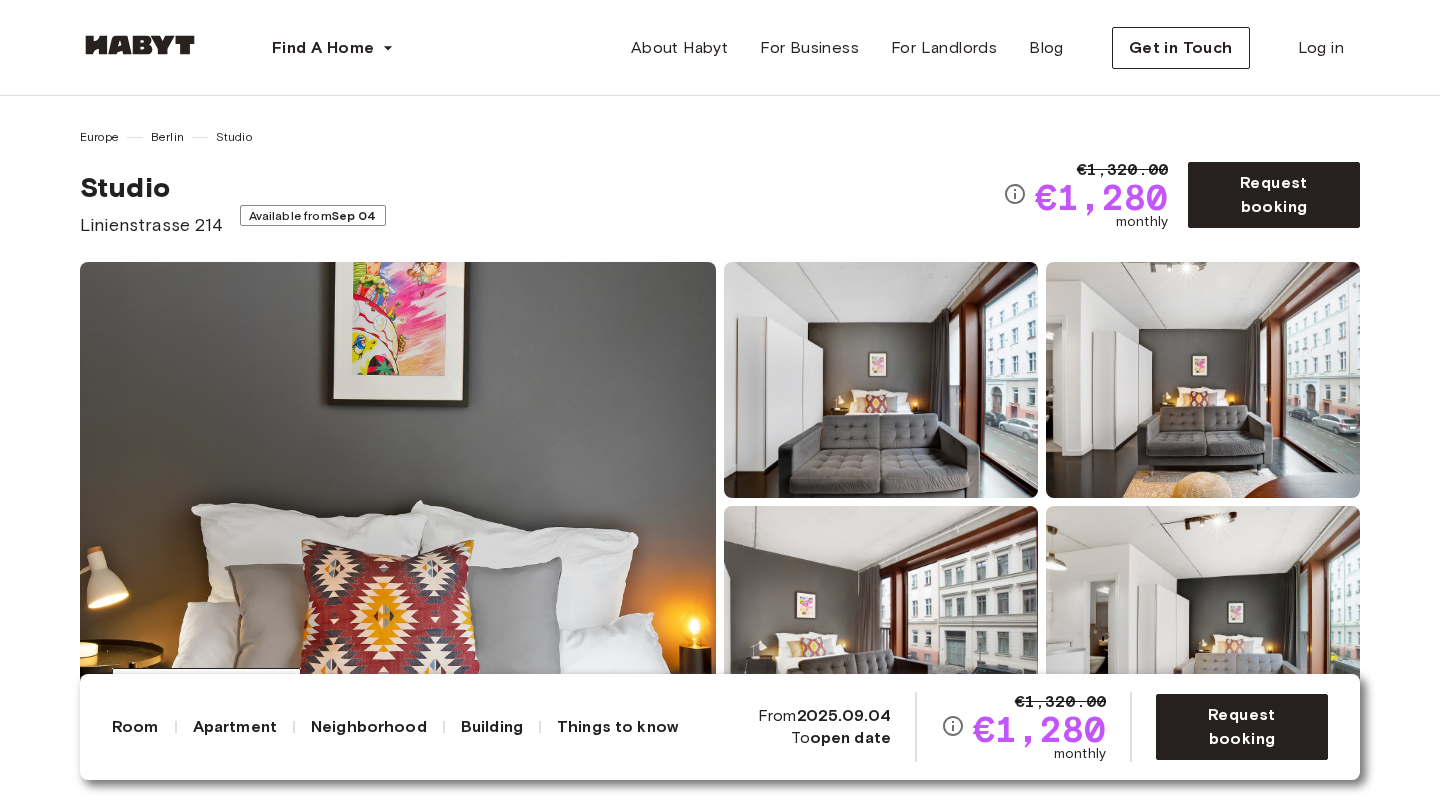 click at bounding box center [398, 502] 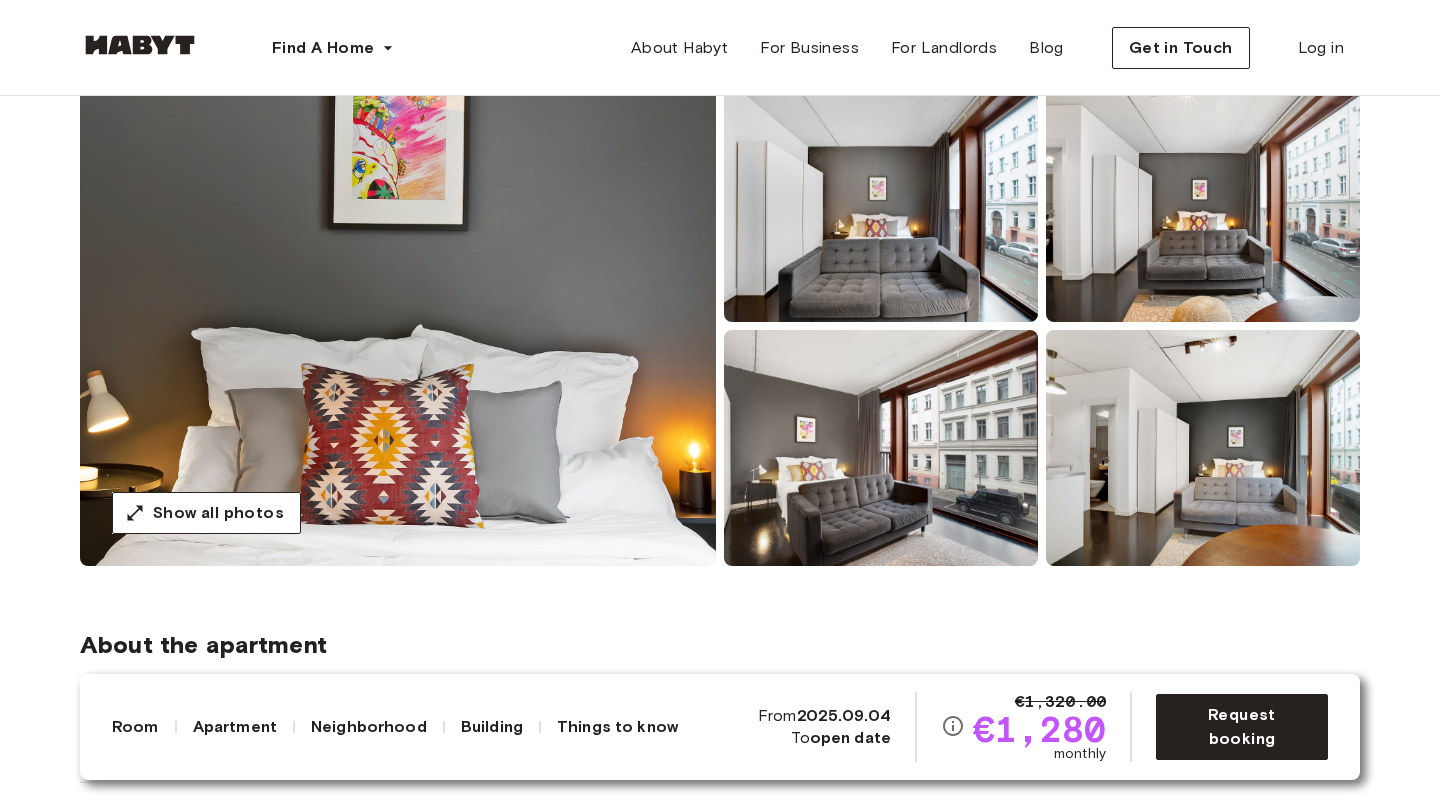 scroll, scrollTop: 216, scrollLeft: 0, axis: vertical 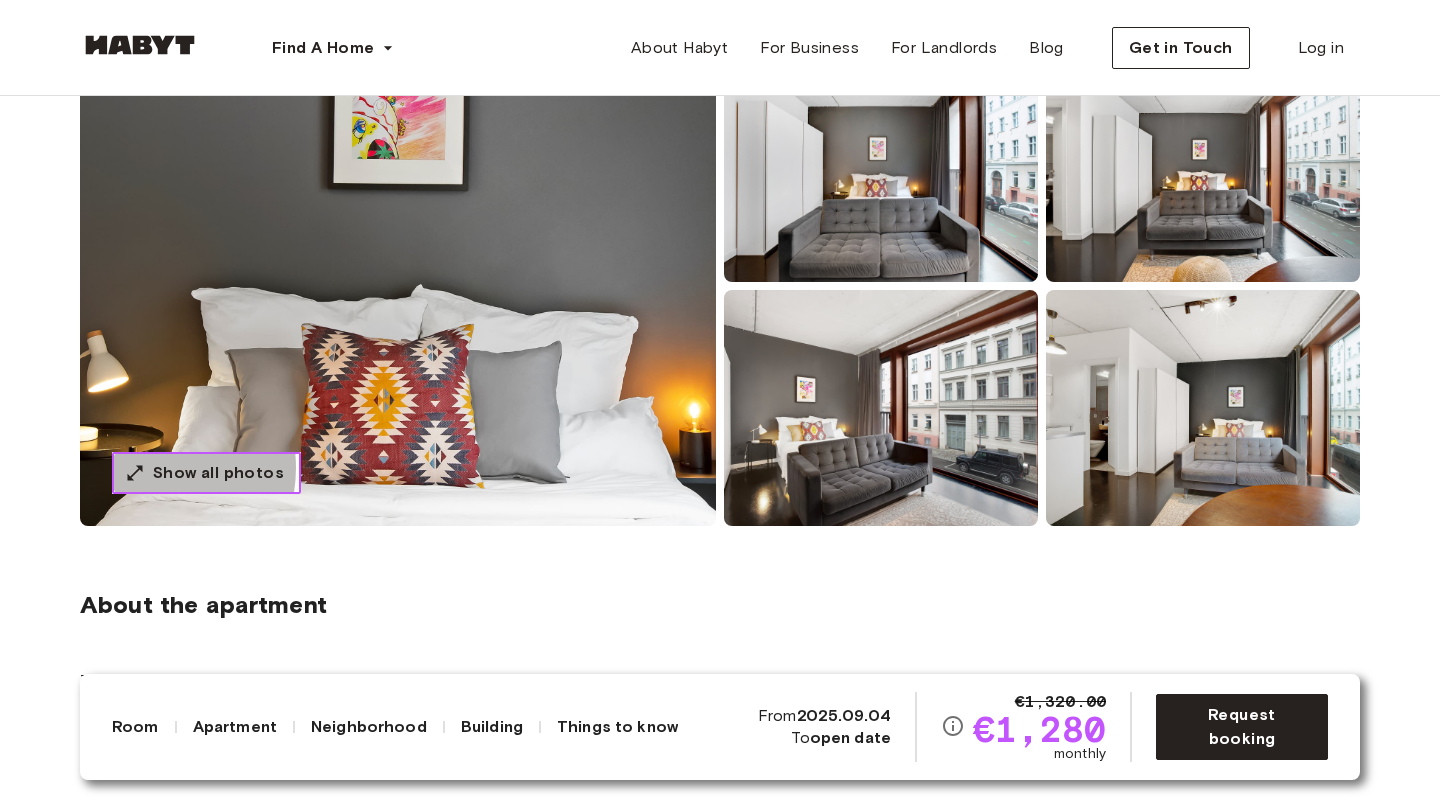 click on "Show all photos" at bounding box center (206, 473) 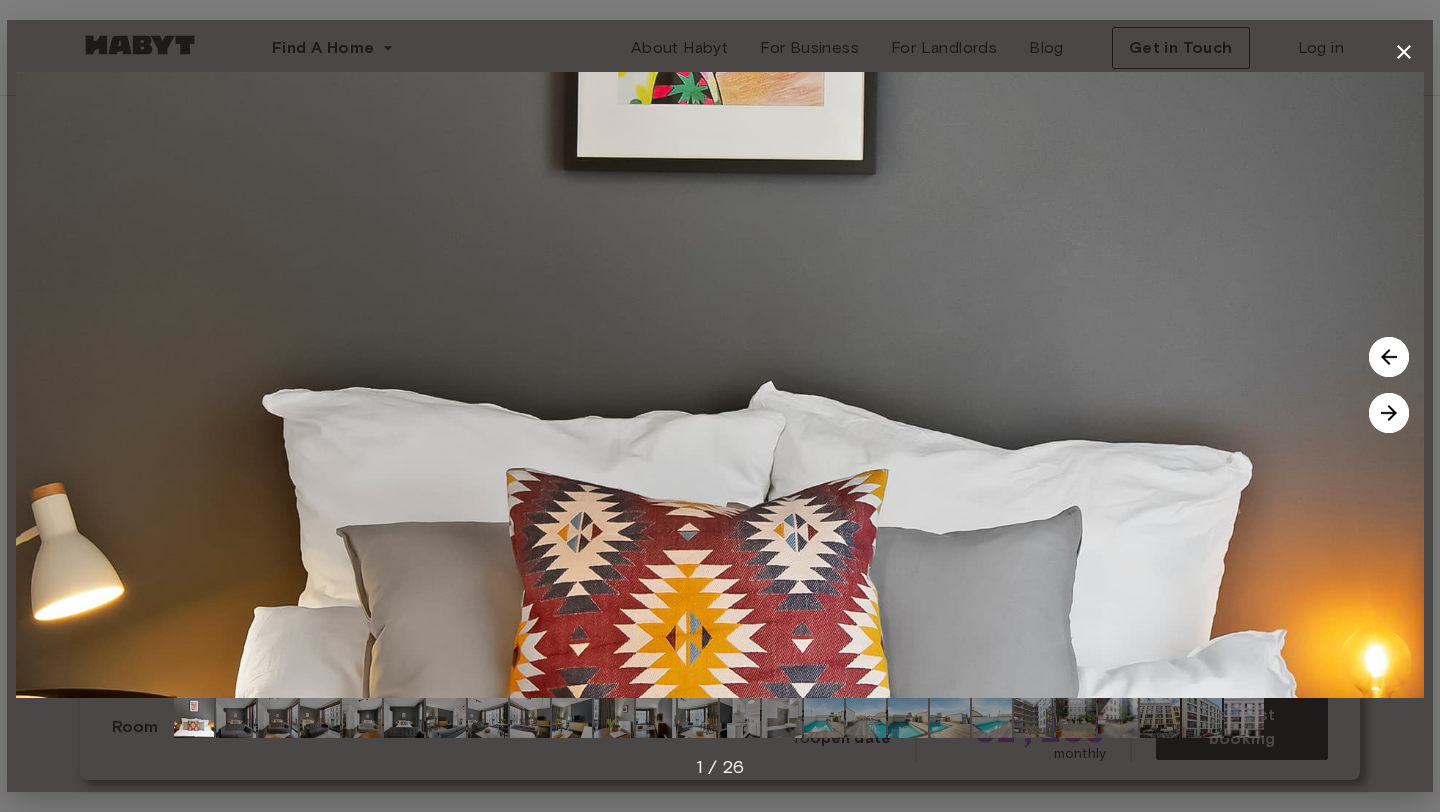 click at bounding box center [1389, 413] 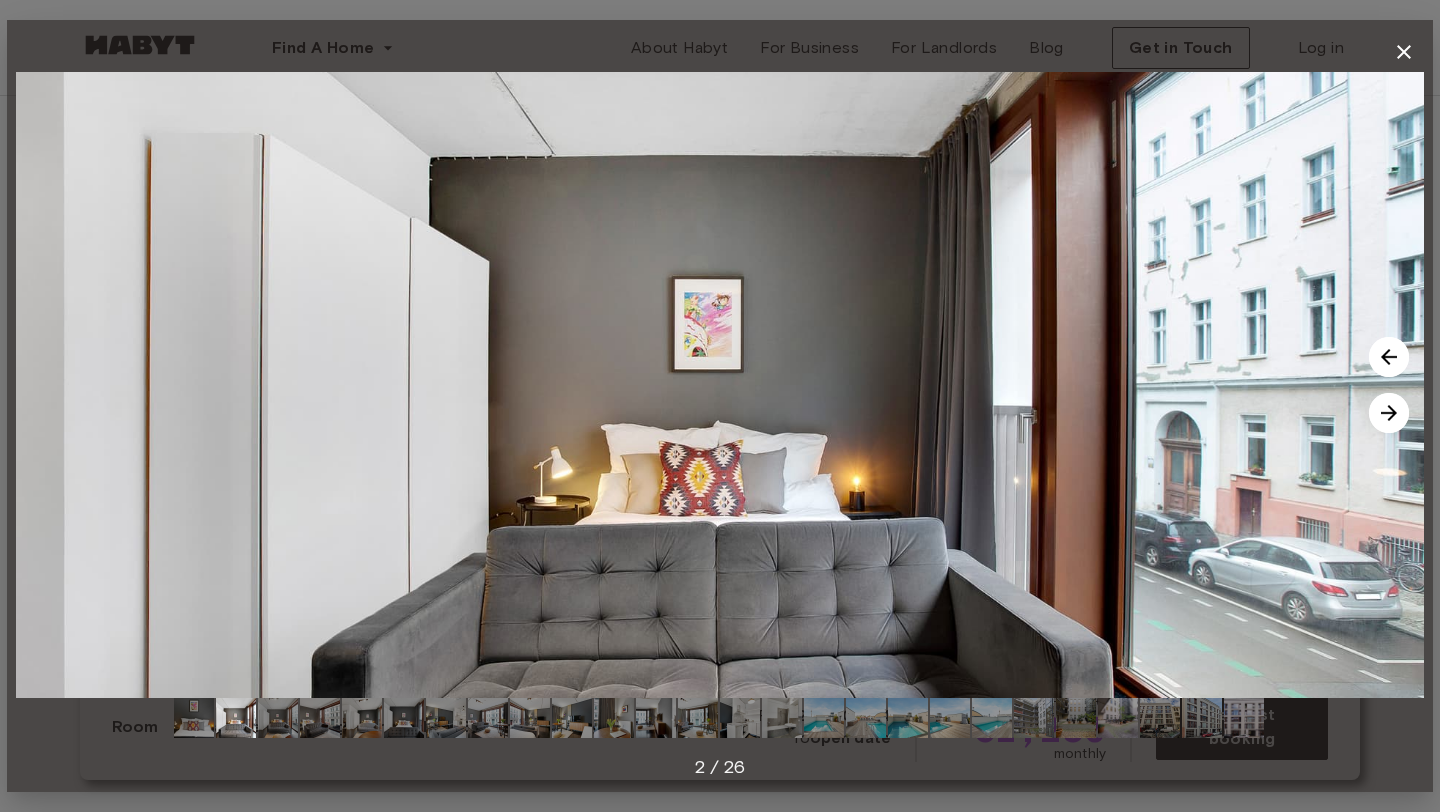 click at bounding box center (1389, 413) 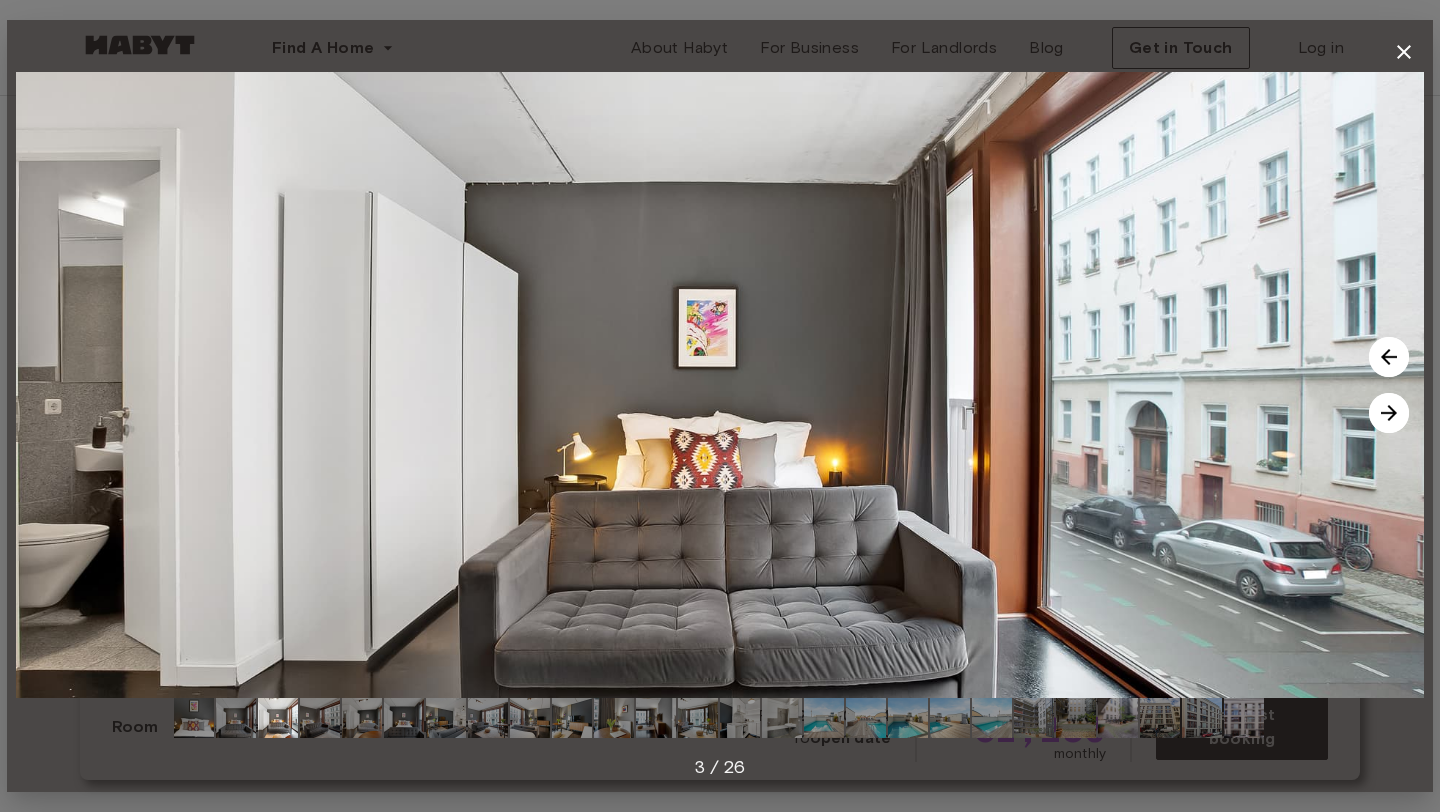 click at bounding box center (1389, 413) 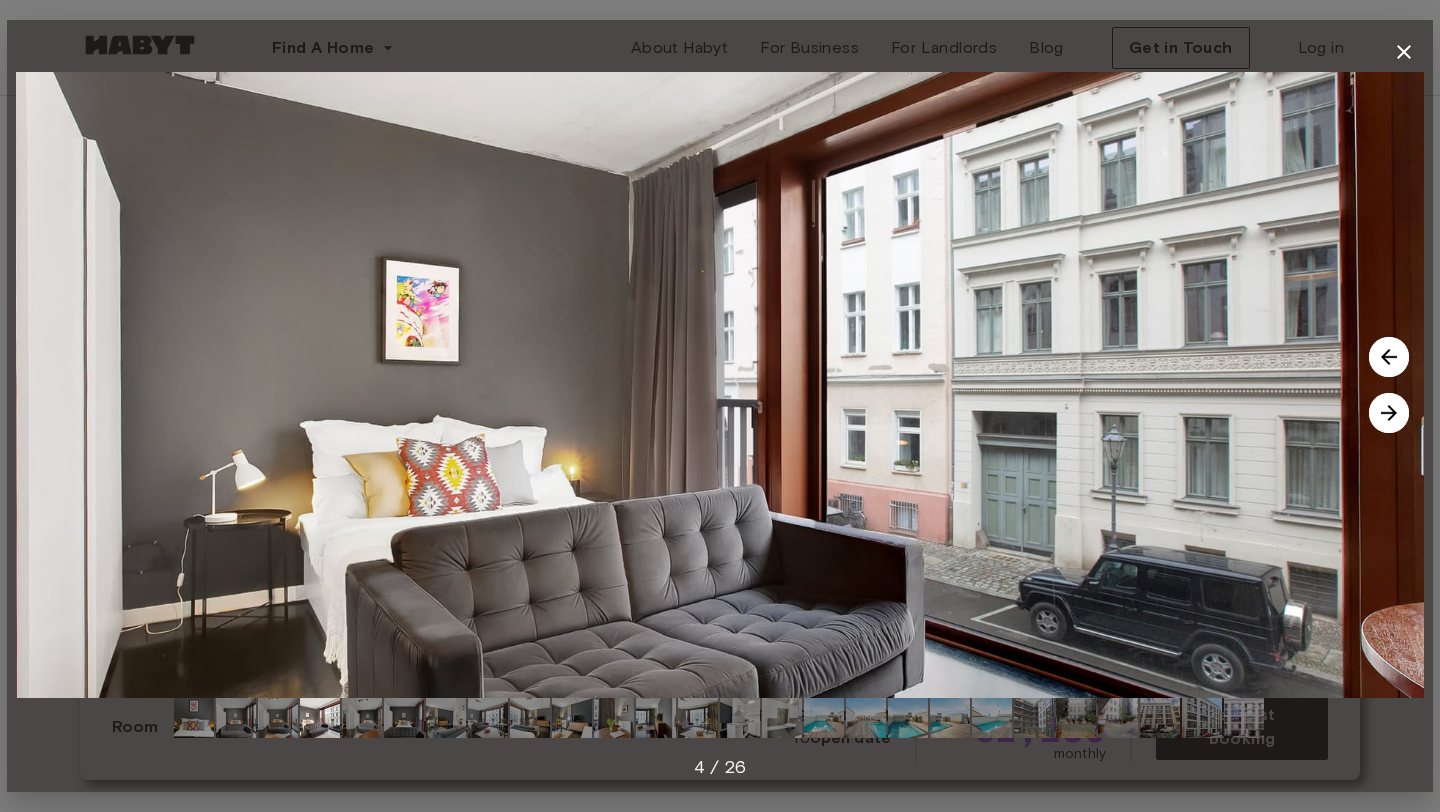 click at bounding box center (1389, 413) 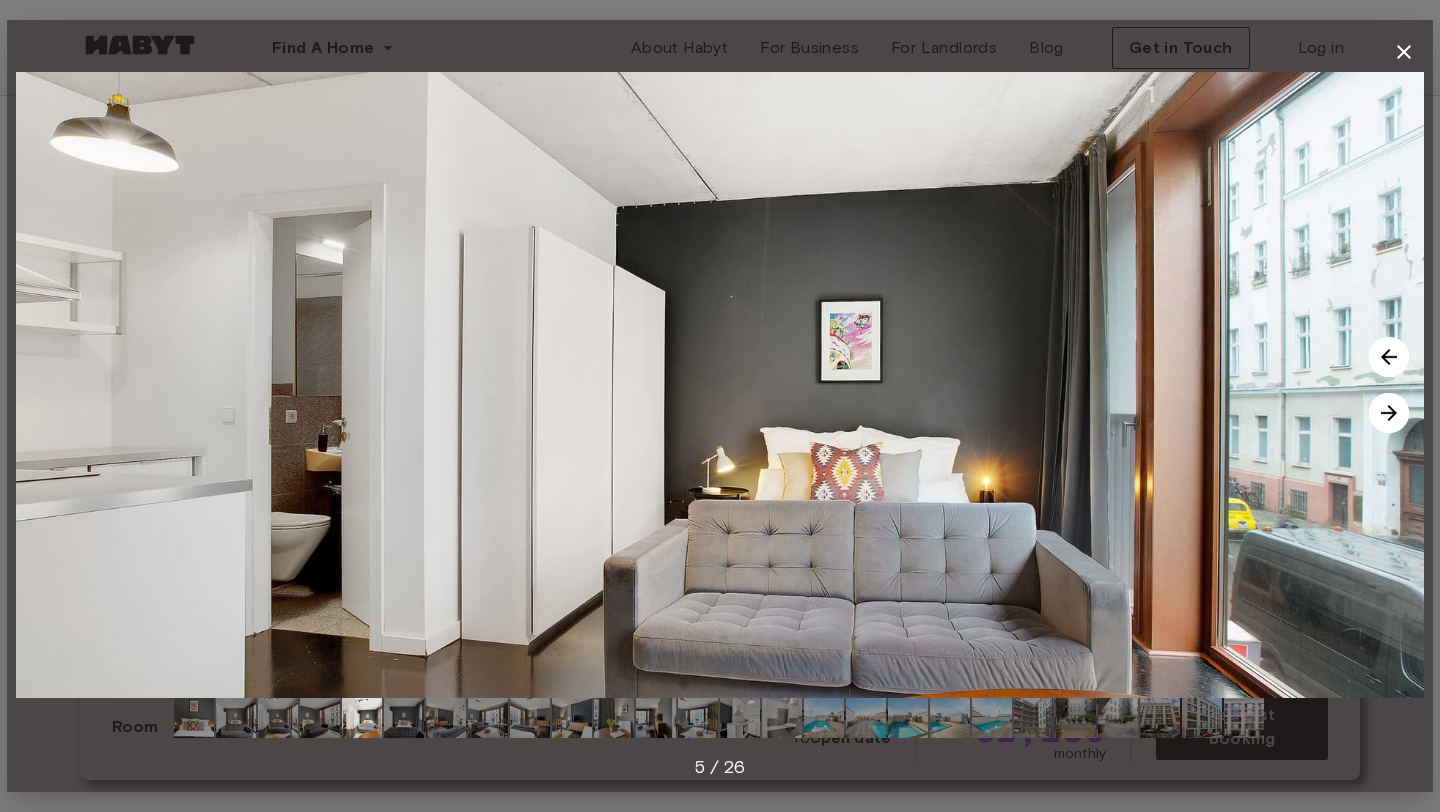 click at bounding box center [1389, 413] 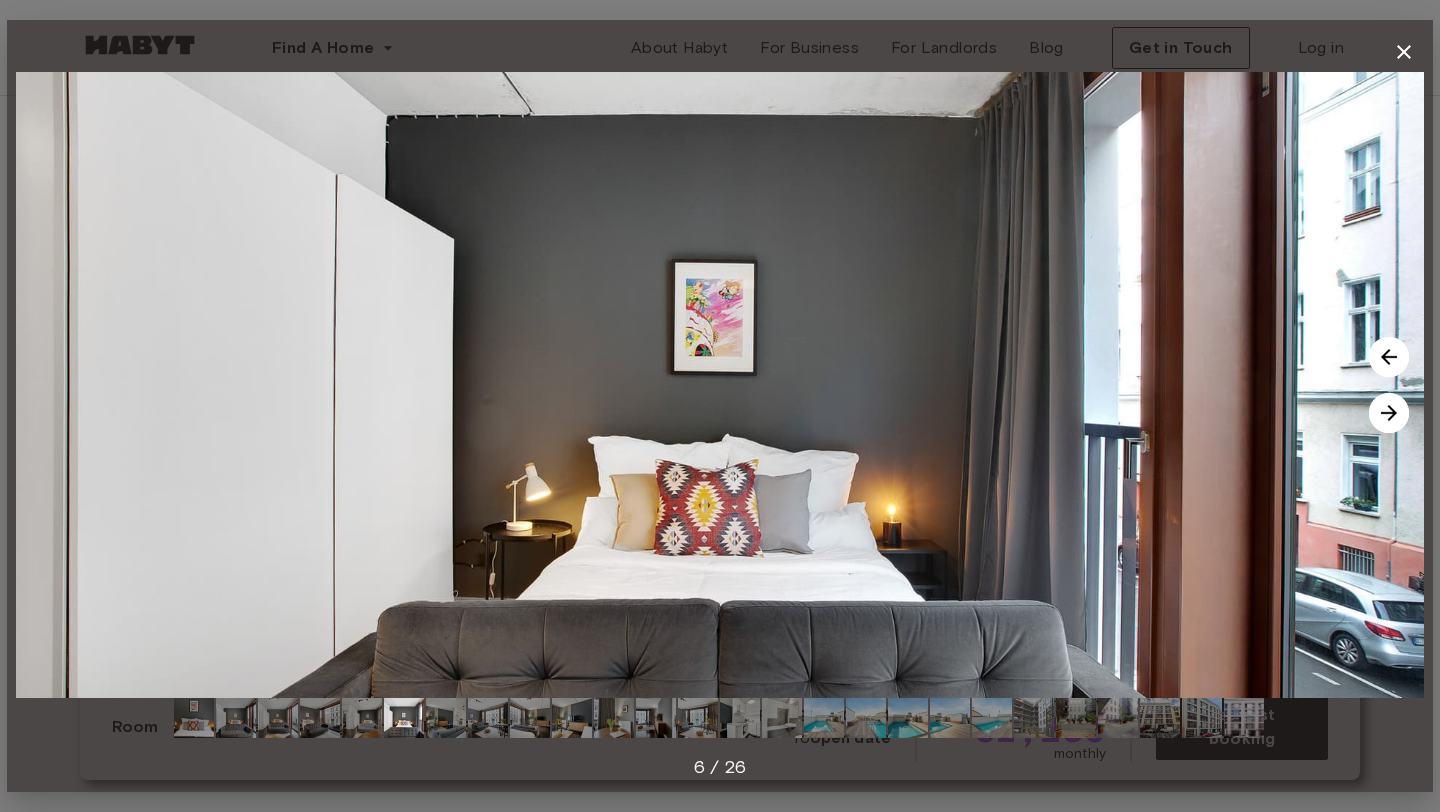 click at bounding box center (1389, 413) 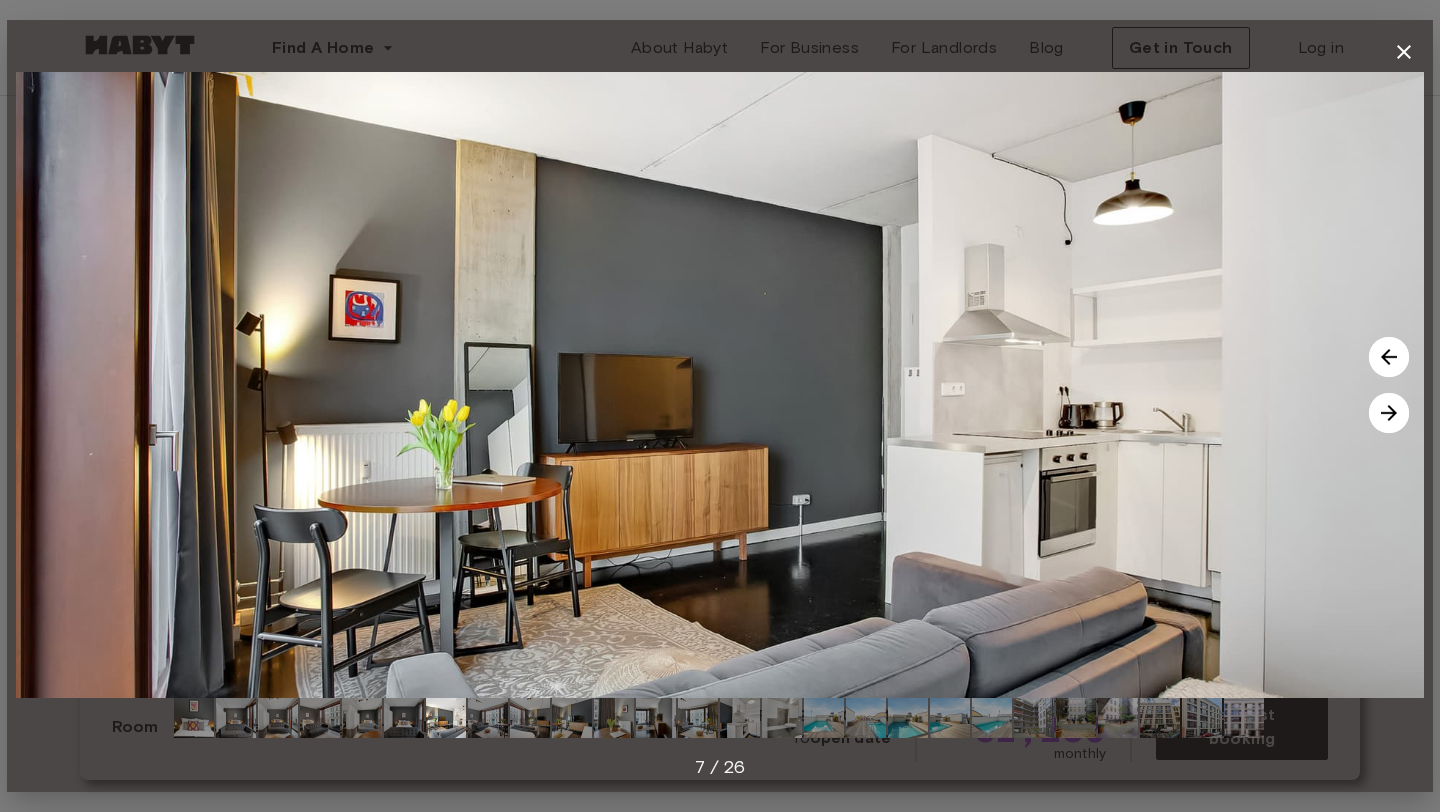 click at bounding box center (1389, 413) 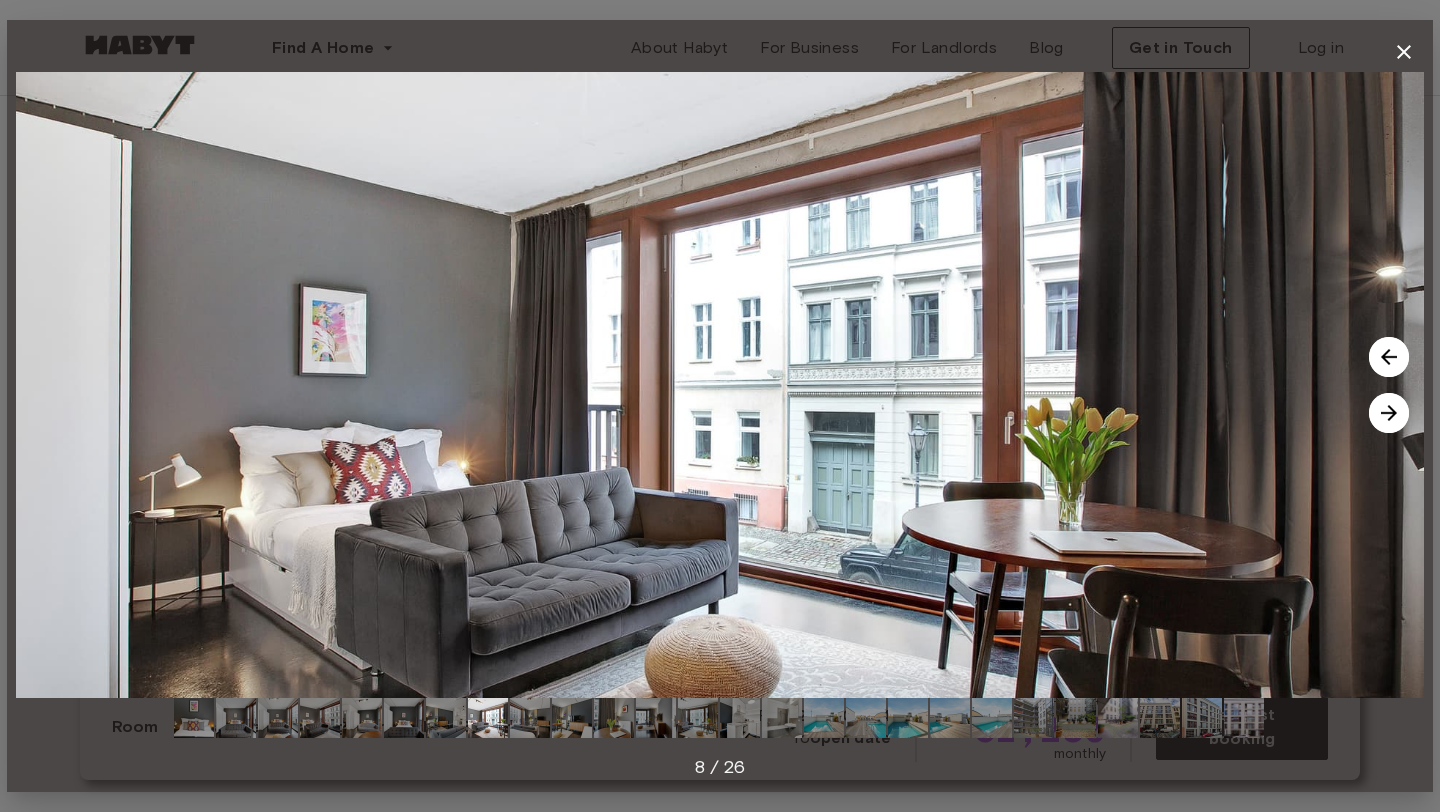 click at bounding box center [1389, 413] 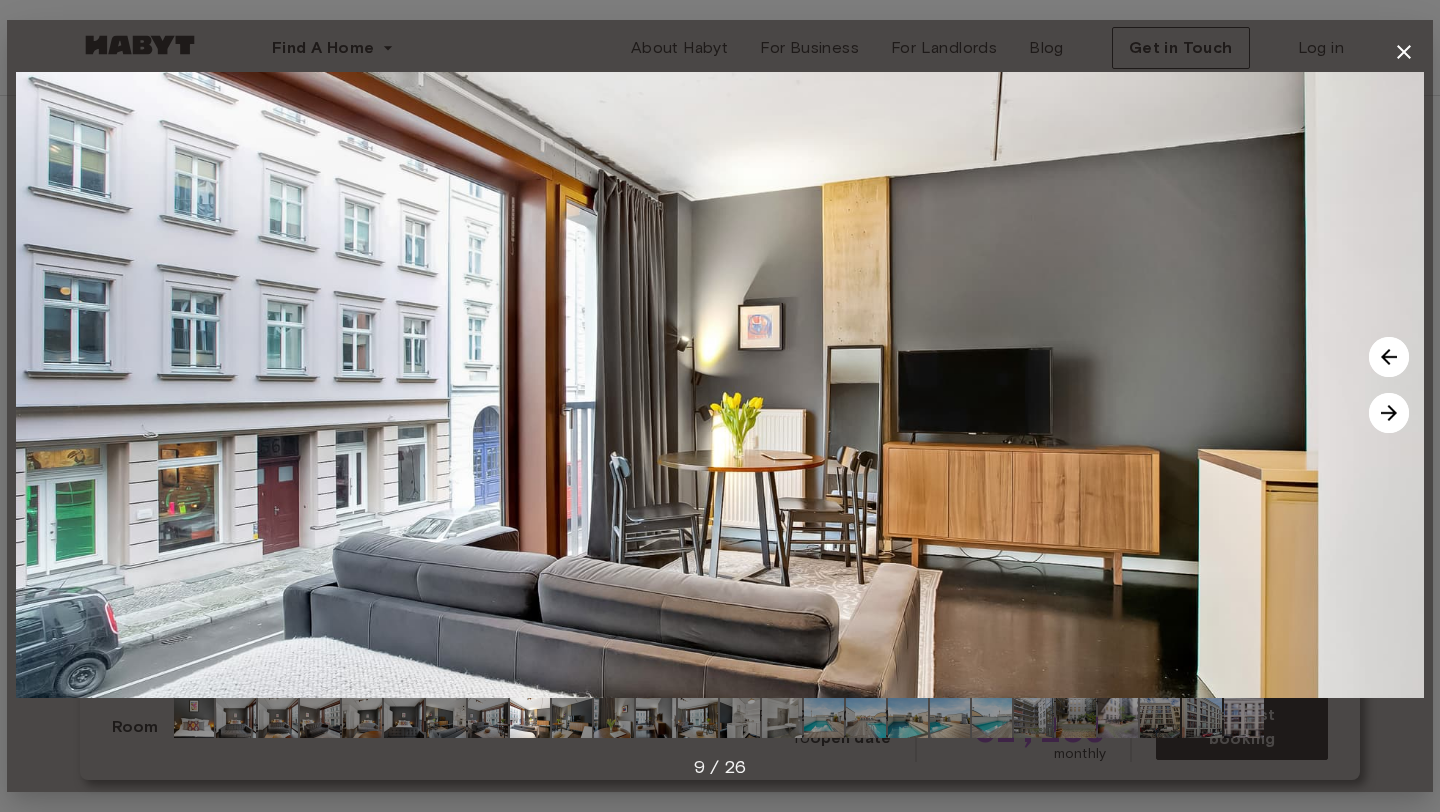 click at bounding box center [1389, 413] 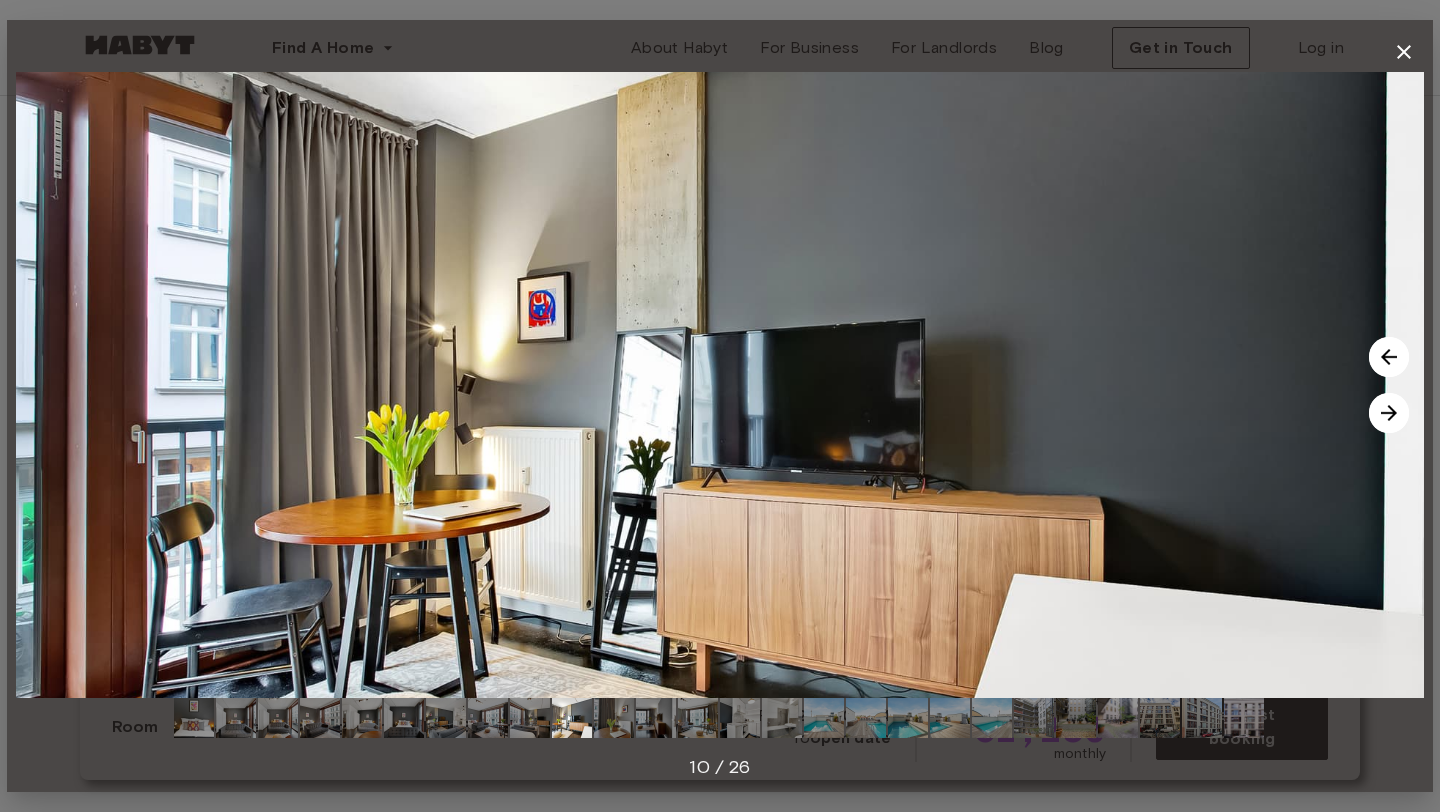 click at bounding box center [1389, 413] 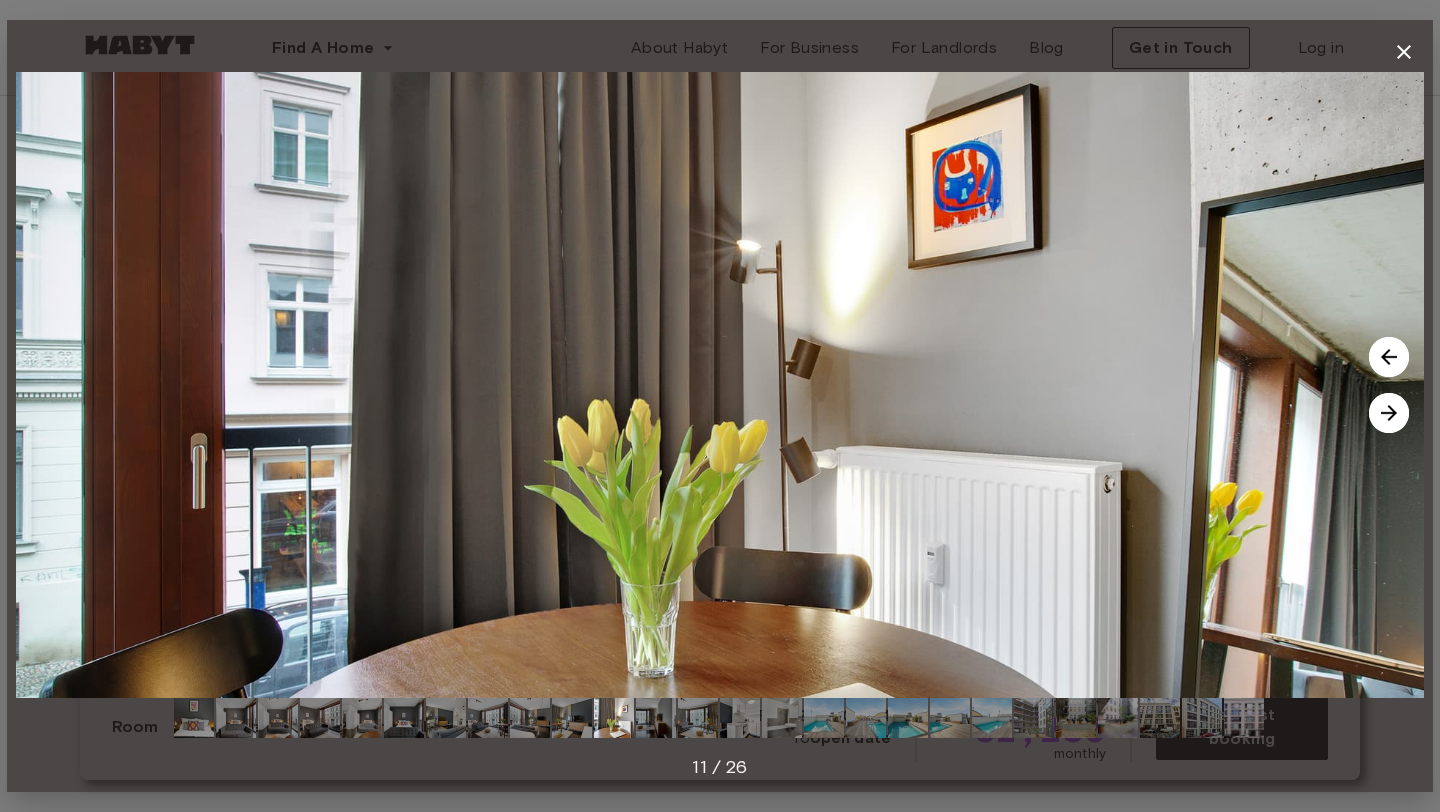 click at bounding box center [1389, 413] 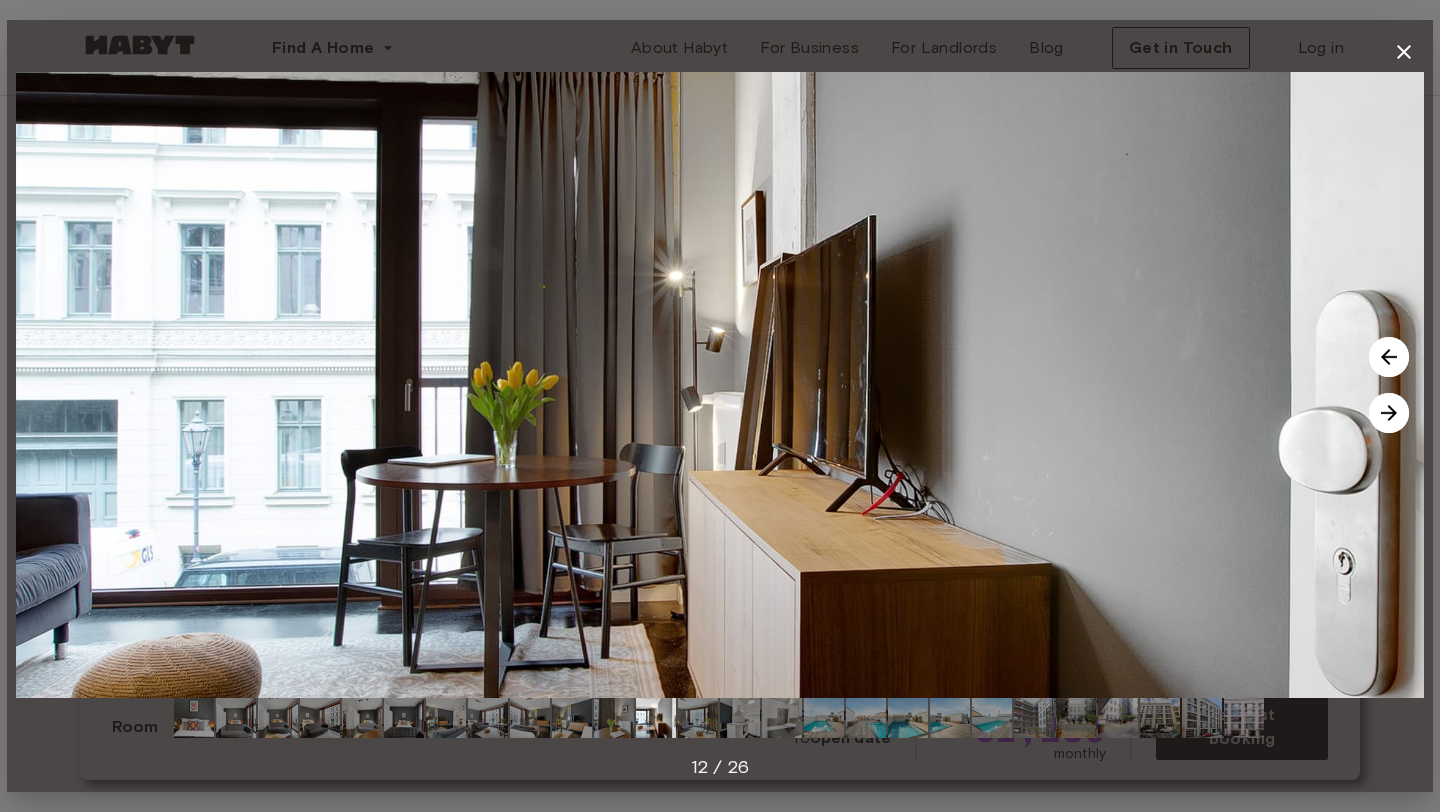 click at bounding box center [1389, 413] 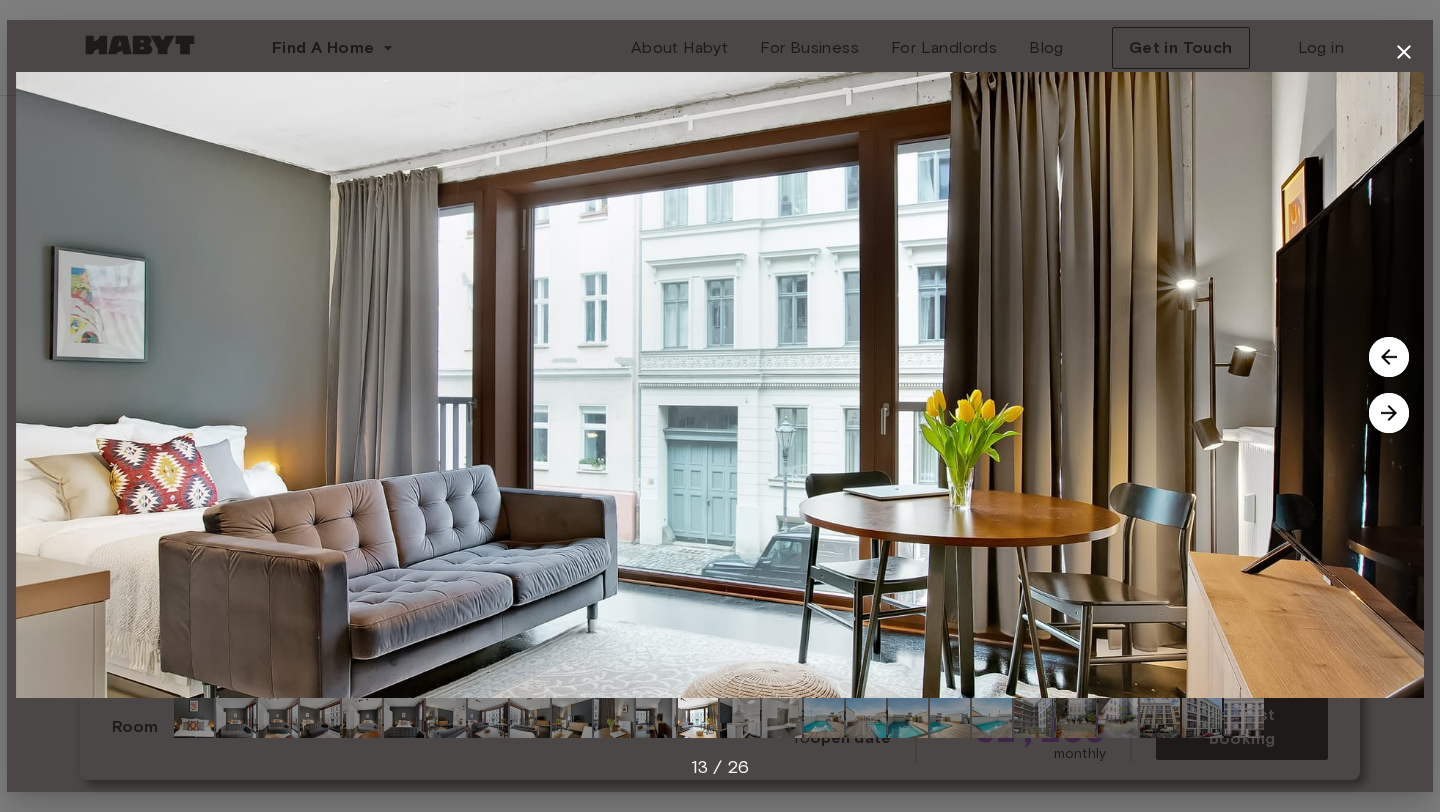 click at bounding box center (1389, 413) 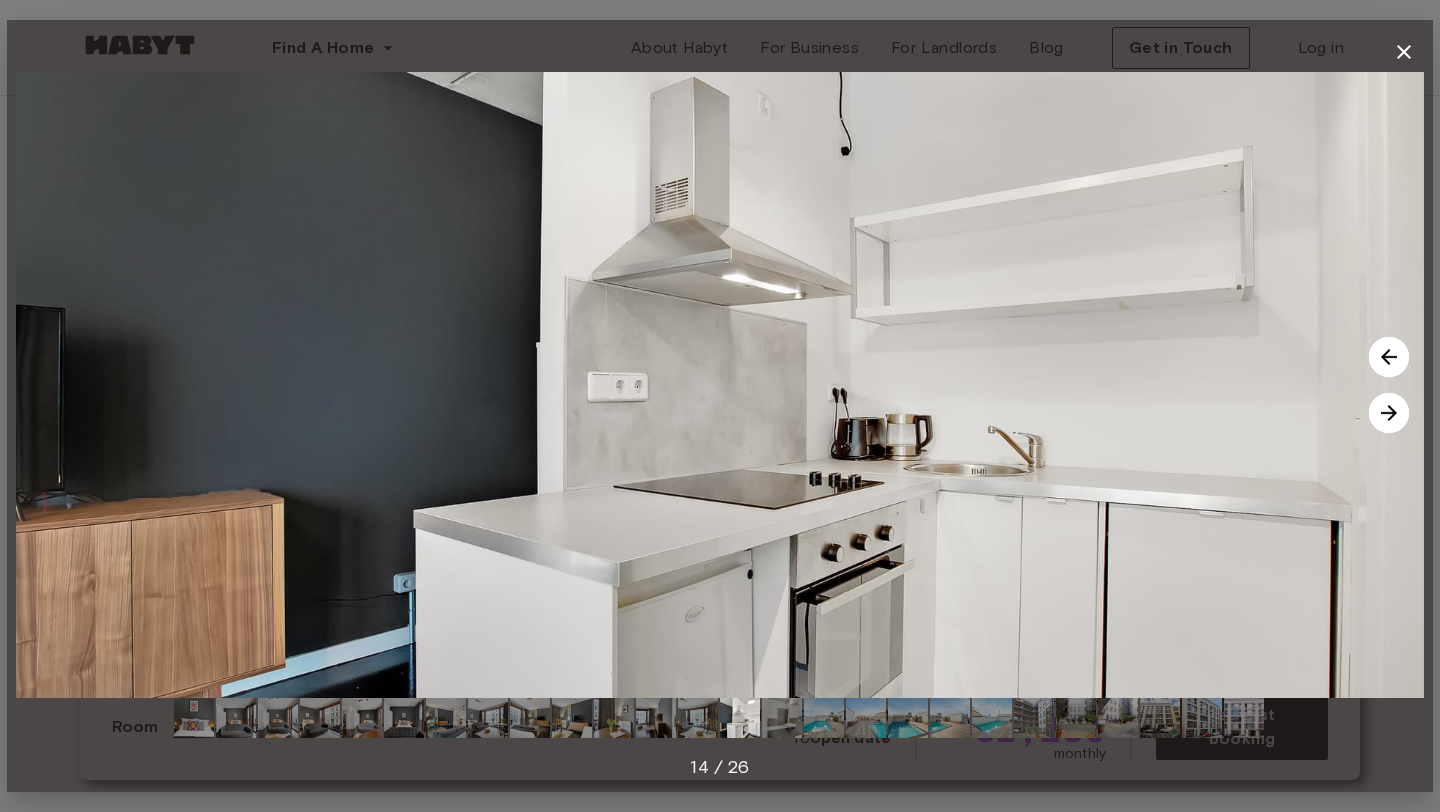 click at bounding box center [1389, 413] 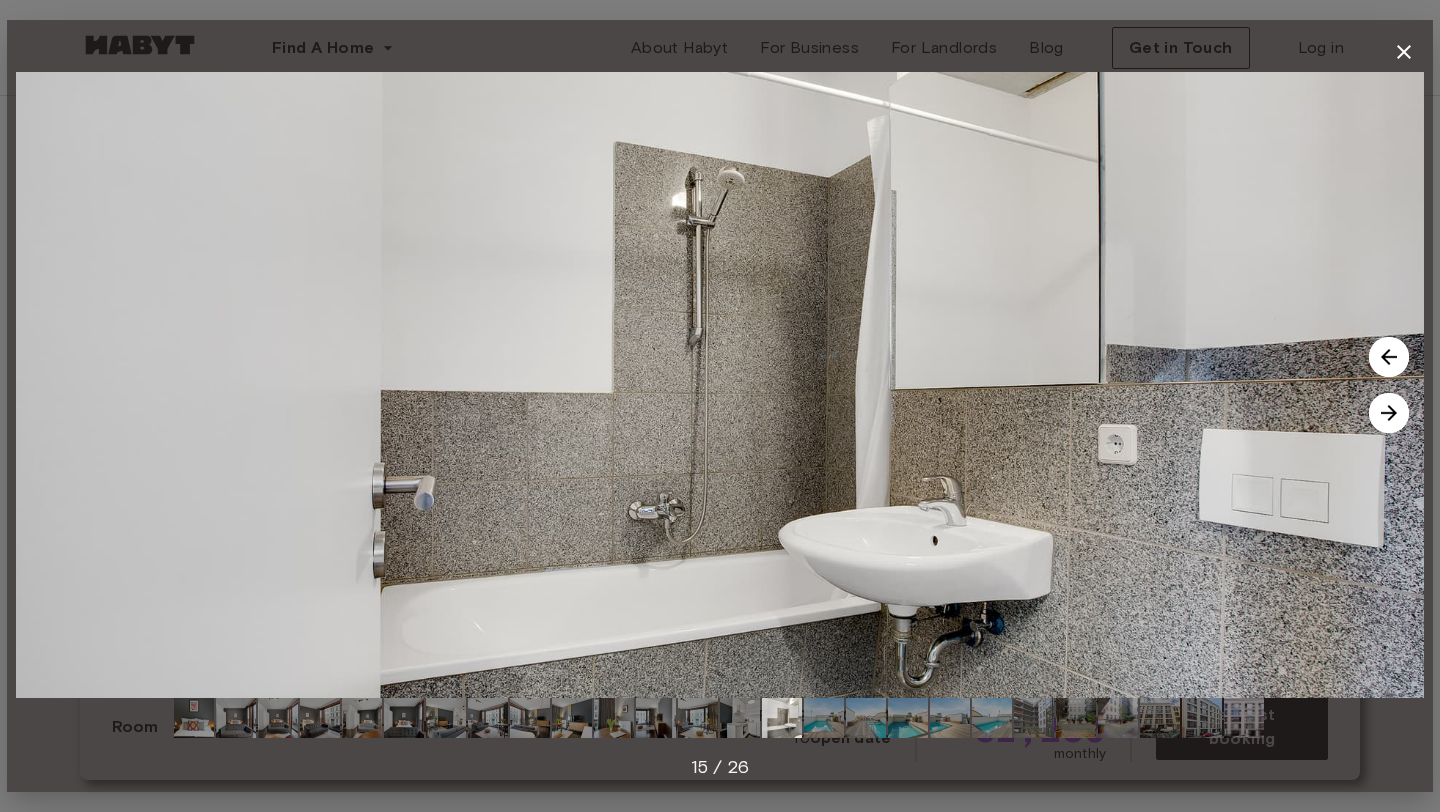 click at bounding box center (1389, 413) 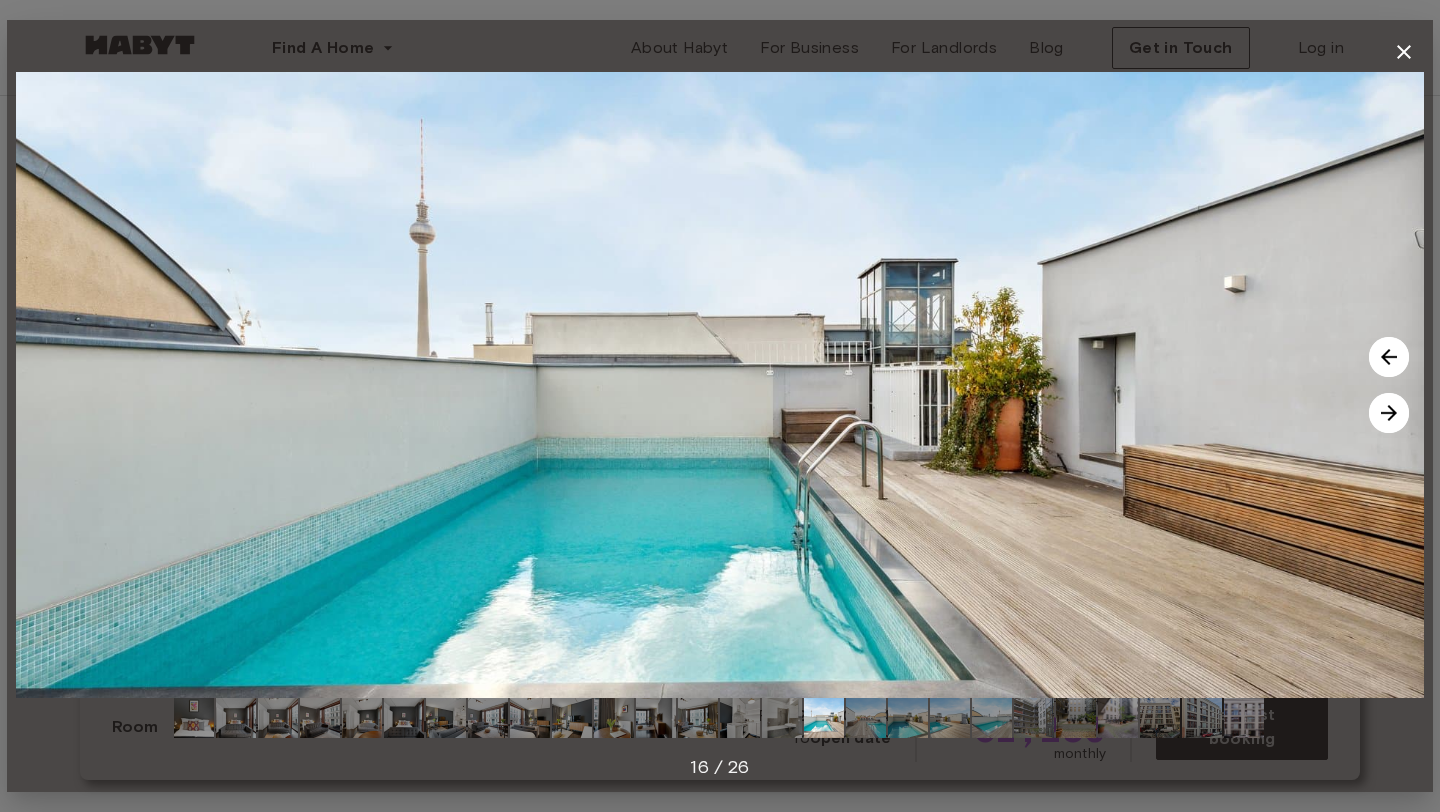click at bounding box center [1389, 357] 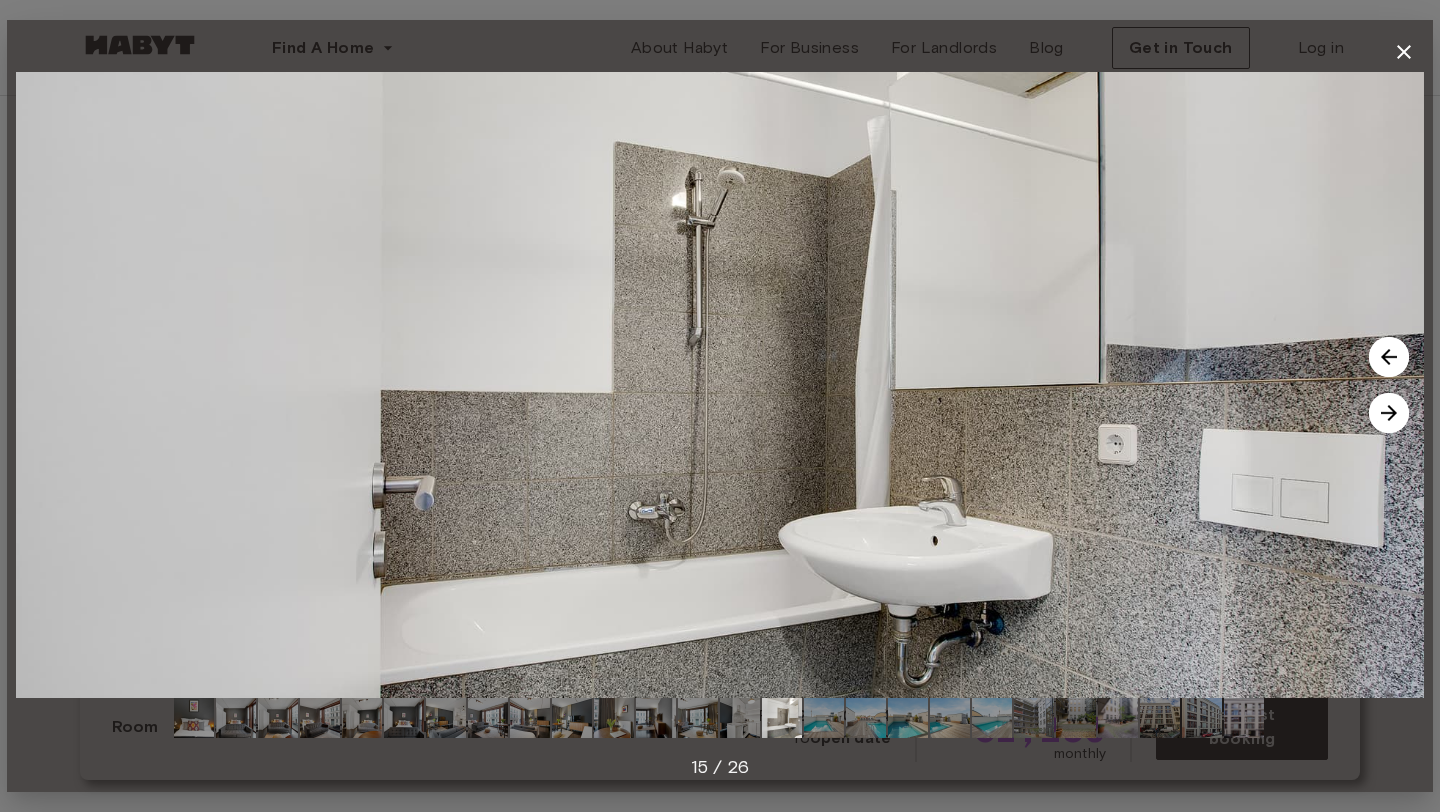 click at bounding box center [1389, 413] 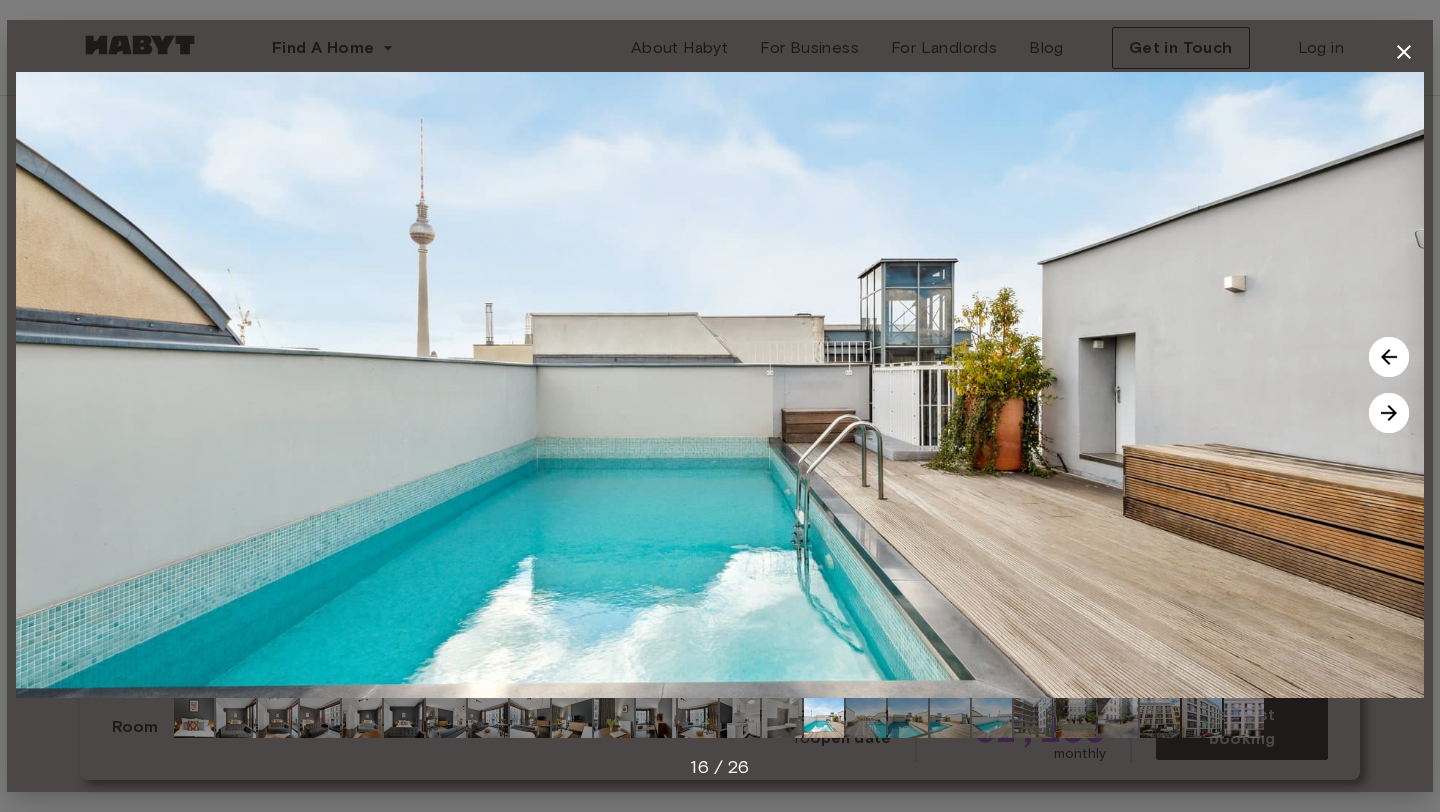 click at bounding box center (1389, 413) 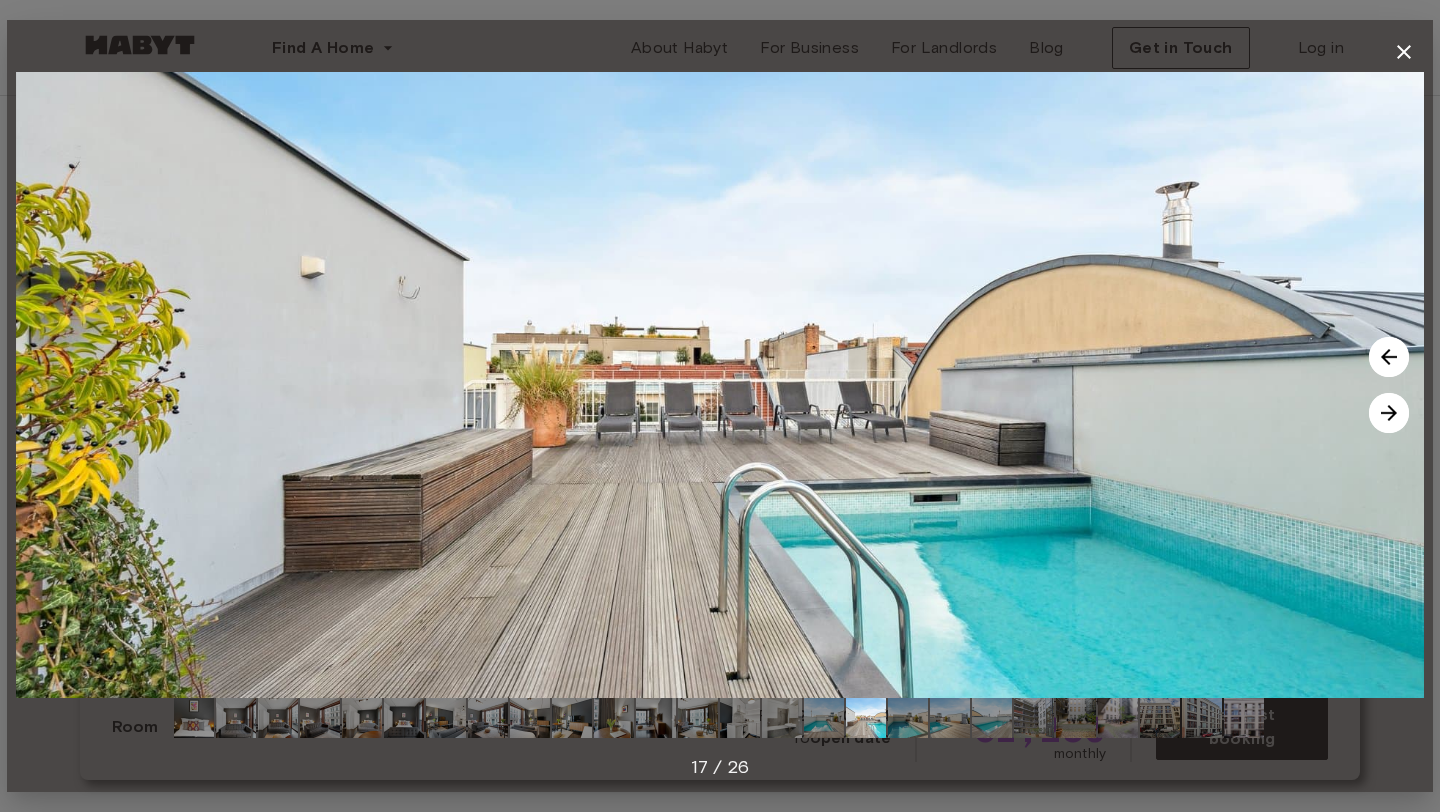 click at bounding box center [1389, 413] 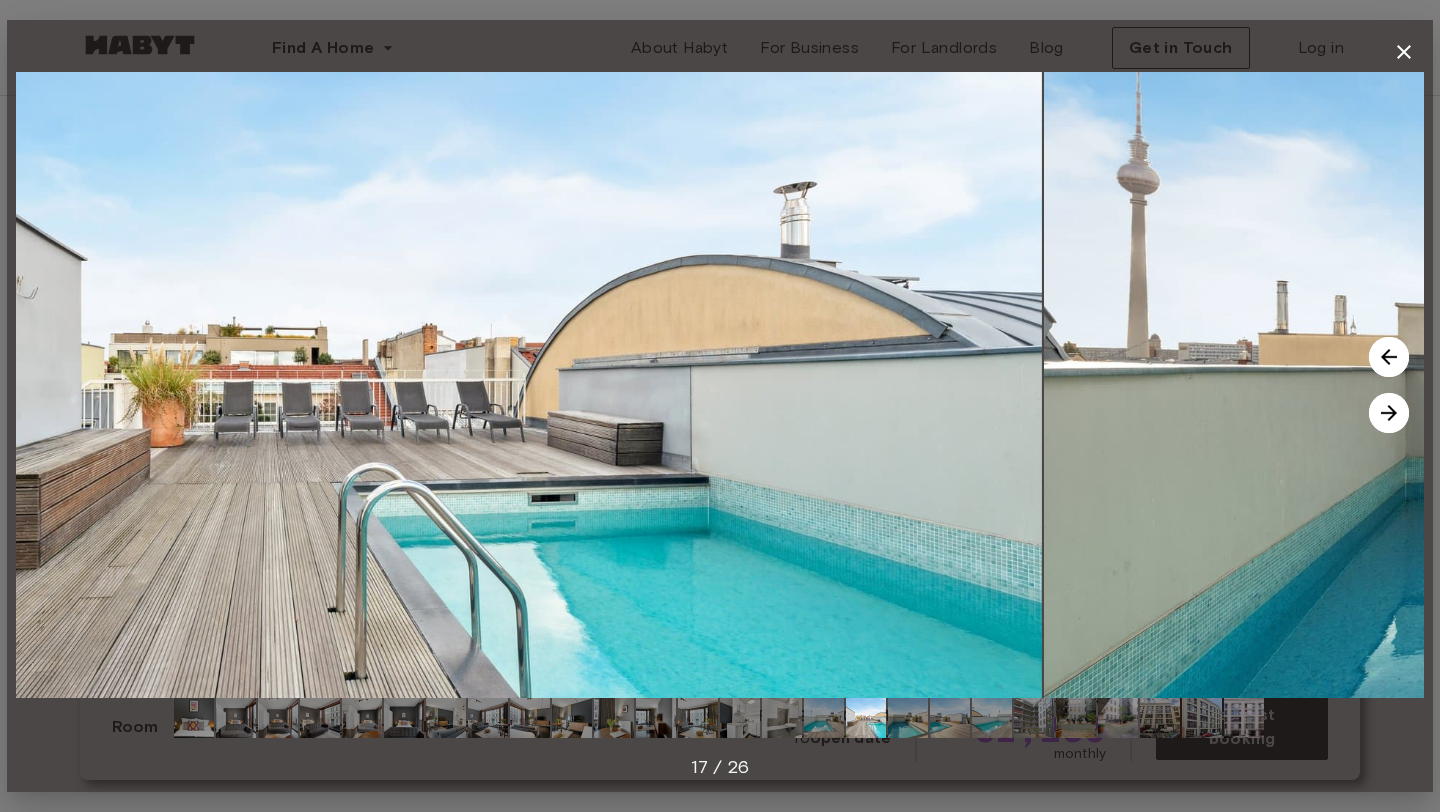 click at bounding box center (1389, 413) 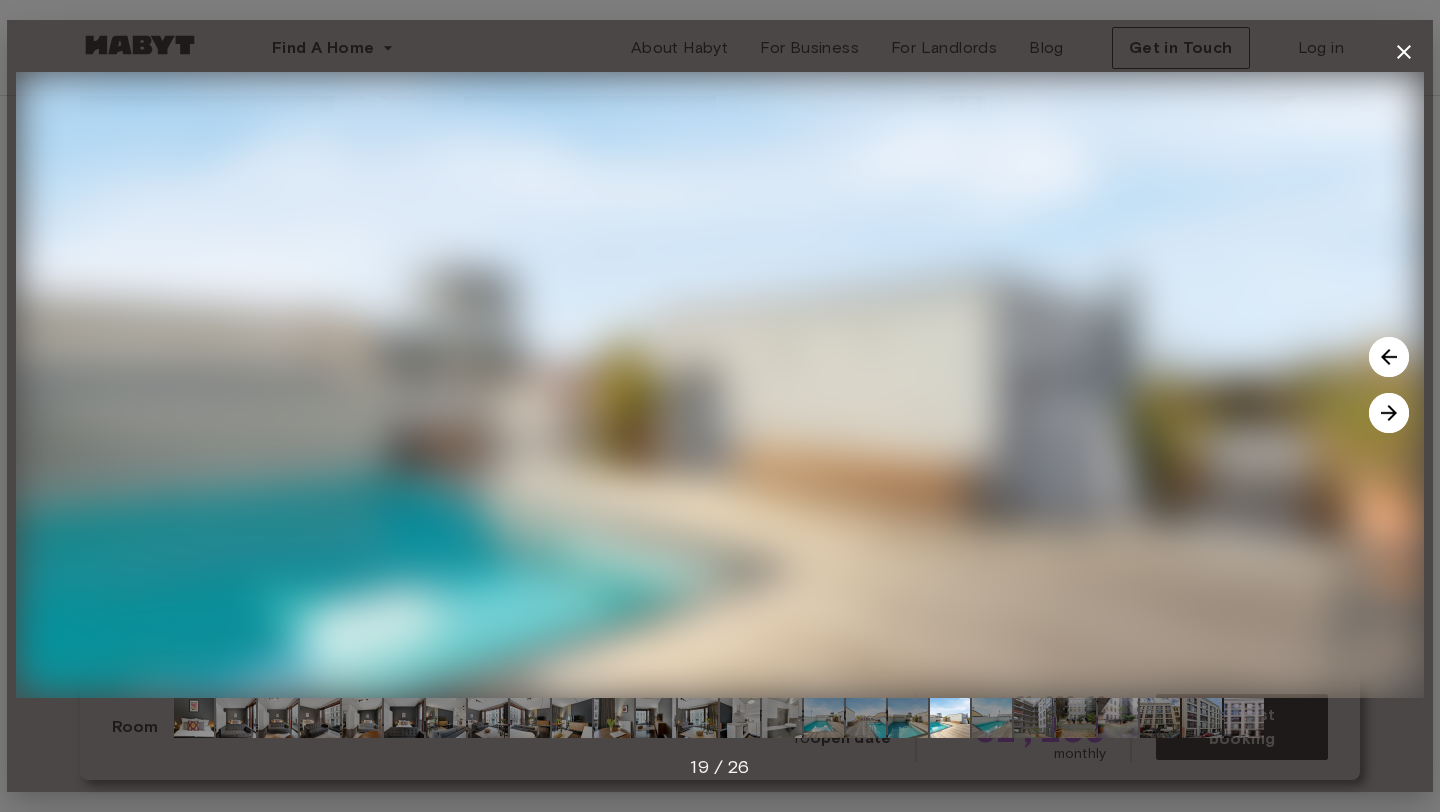 click at bounding box center [1389, 413] 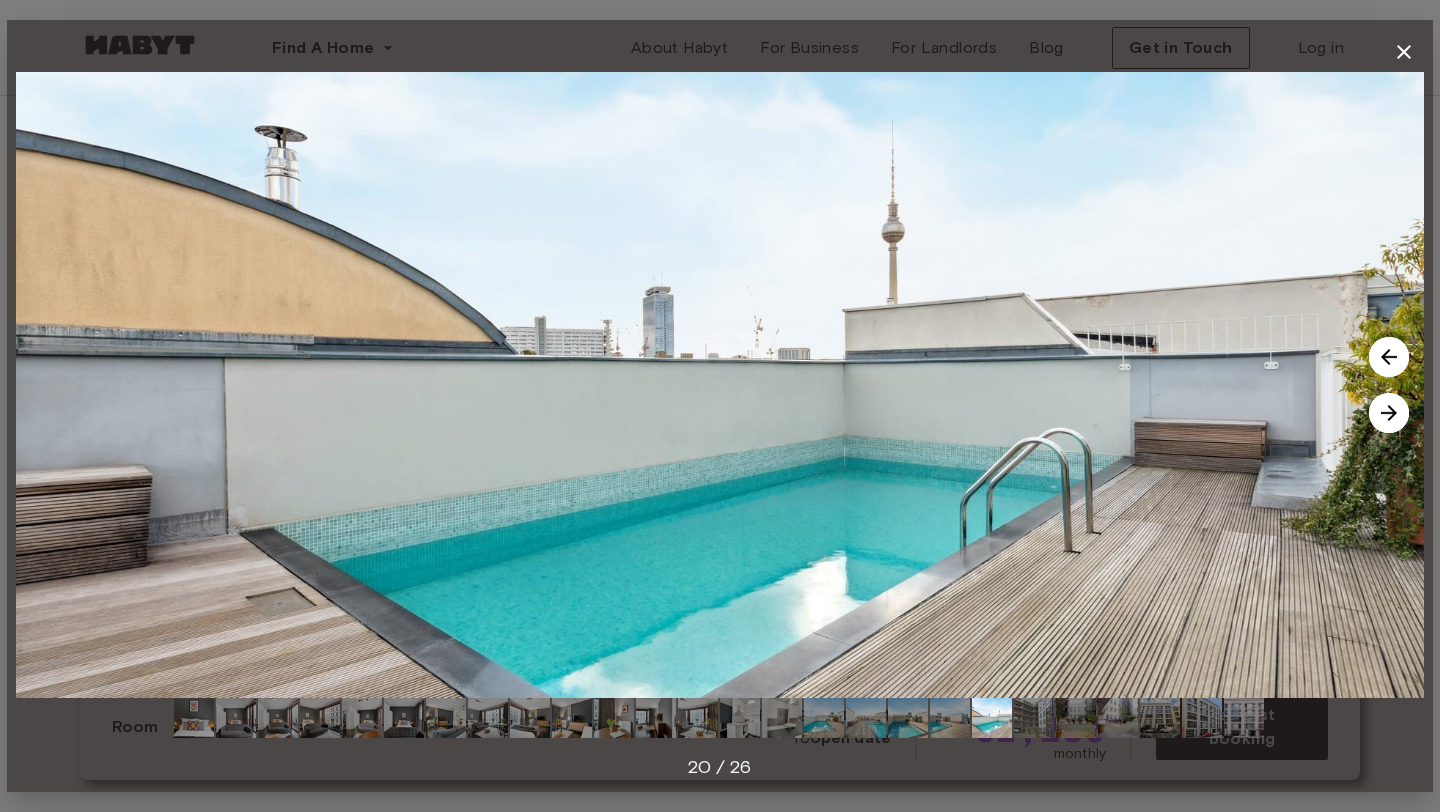 click at bounding box center (278, 718) 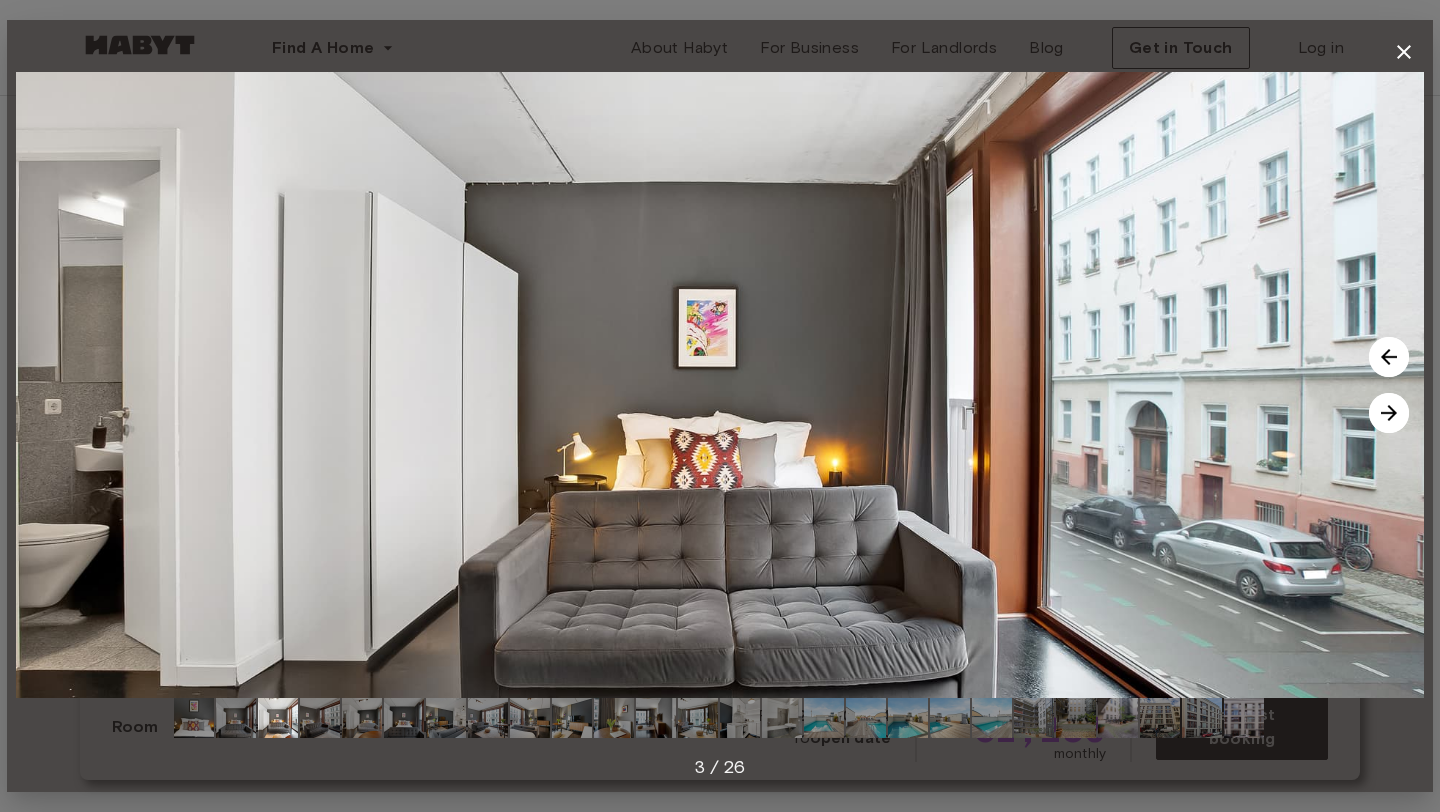 click at bounding box center [320, 718] 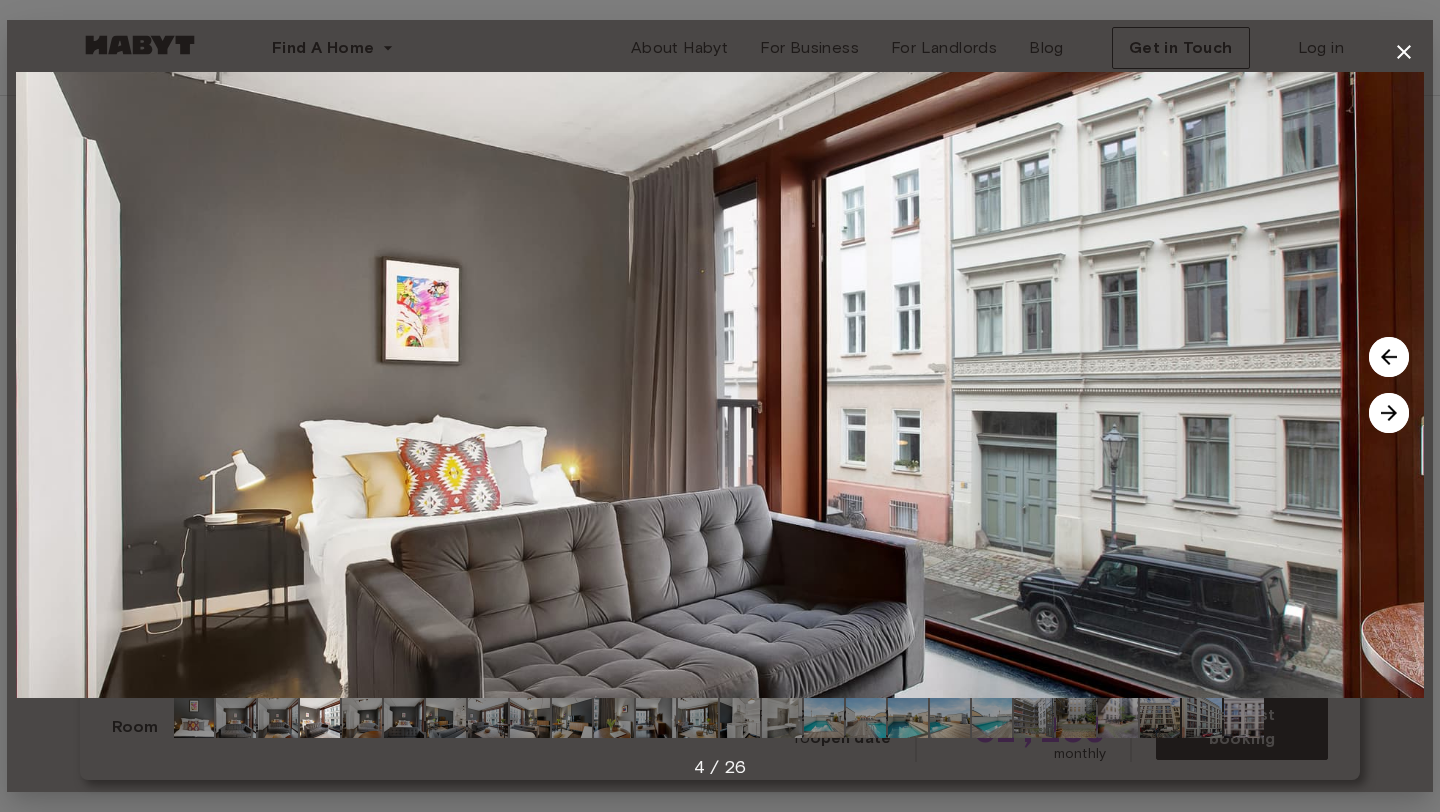 click at bounding box center [1389, 413] 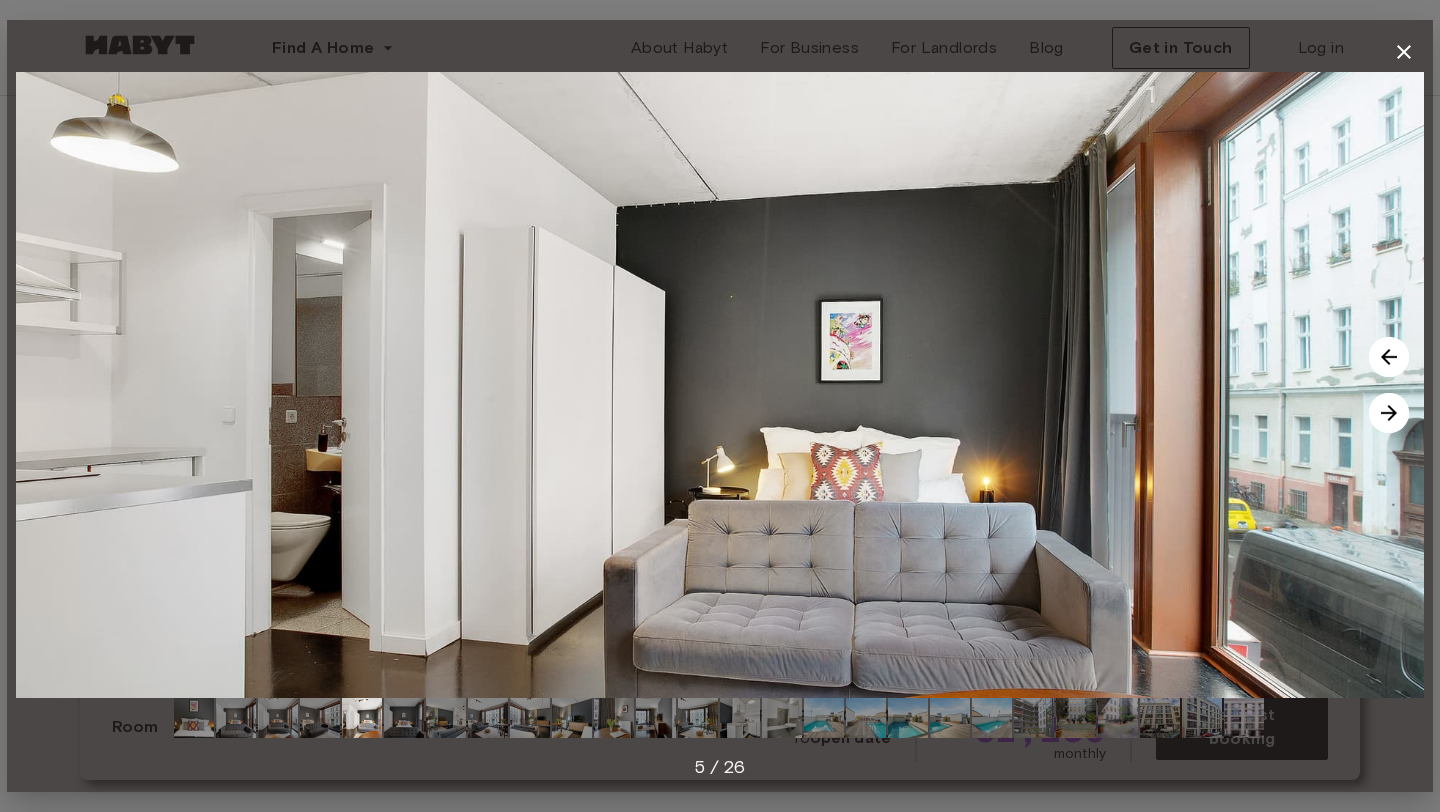 click at bounding box center [1389, 413] 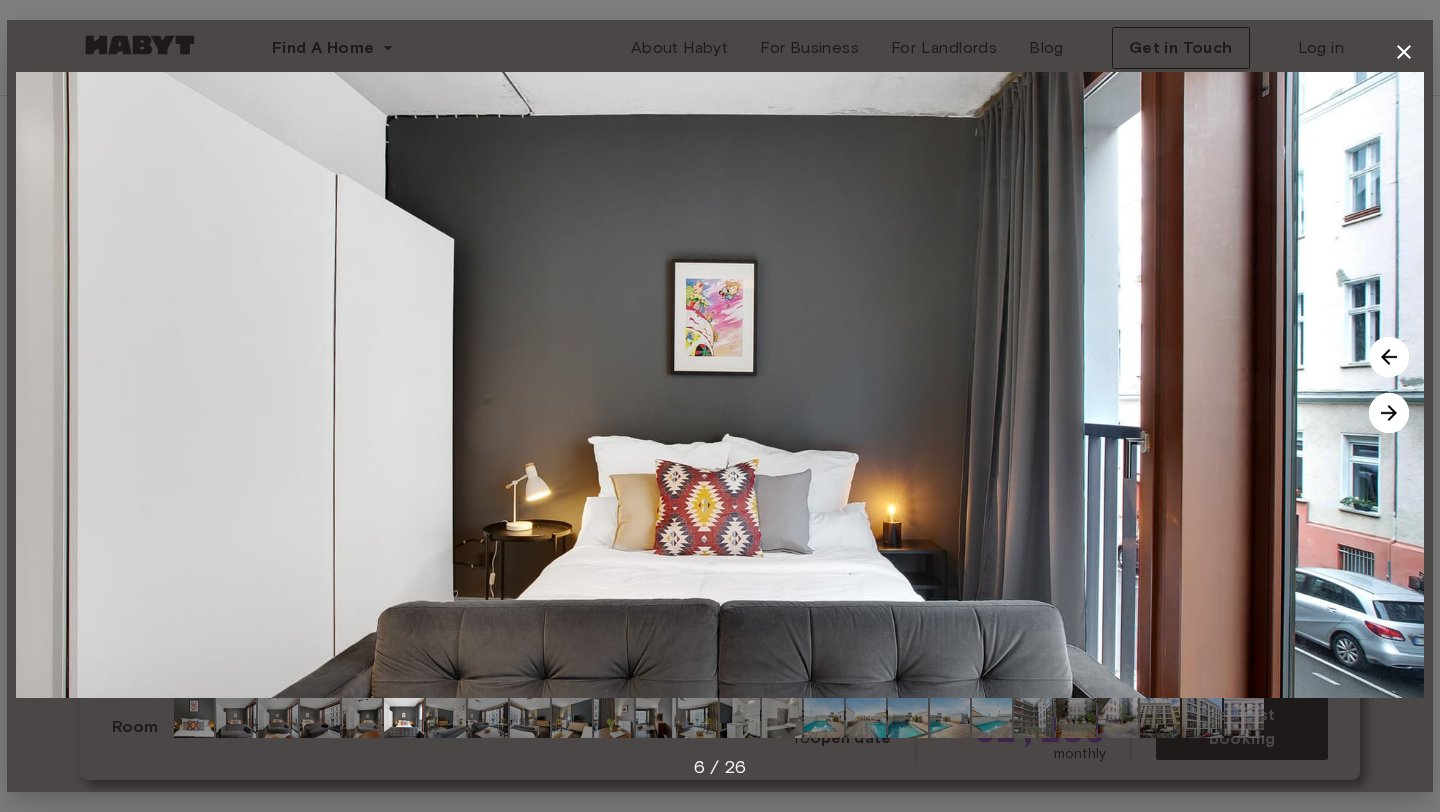 click at bounding box center (1389, 357) 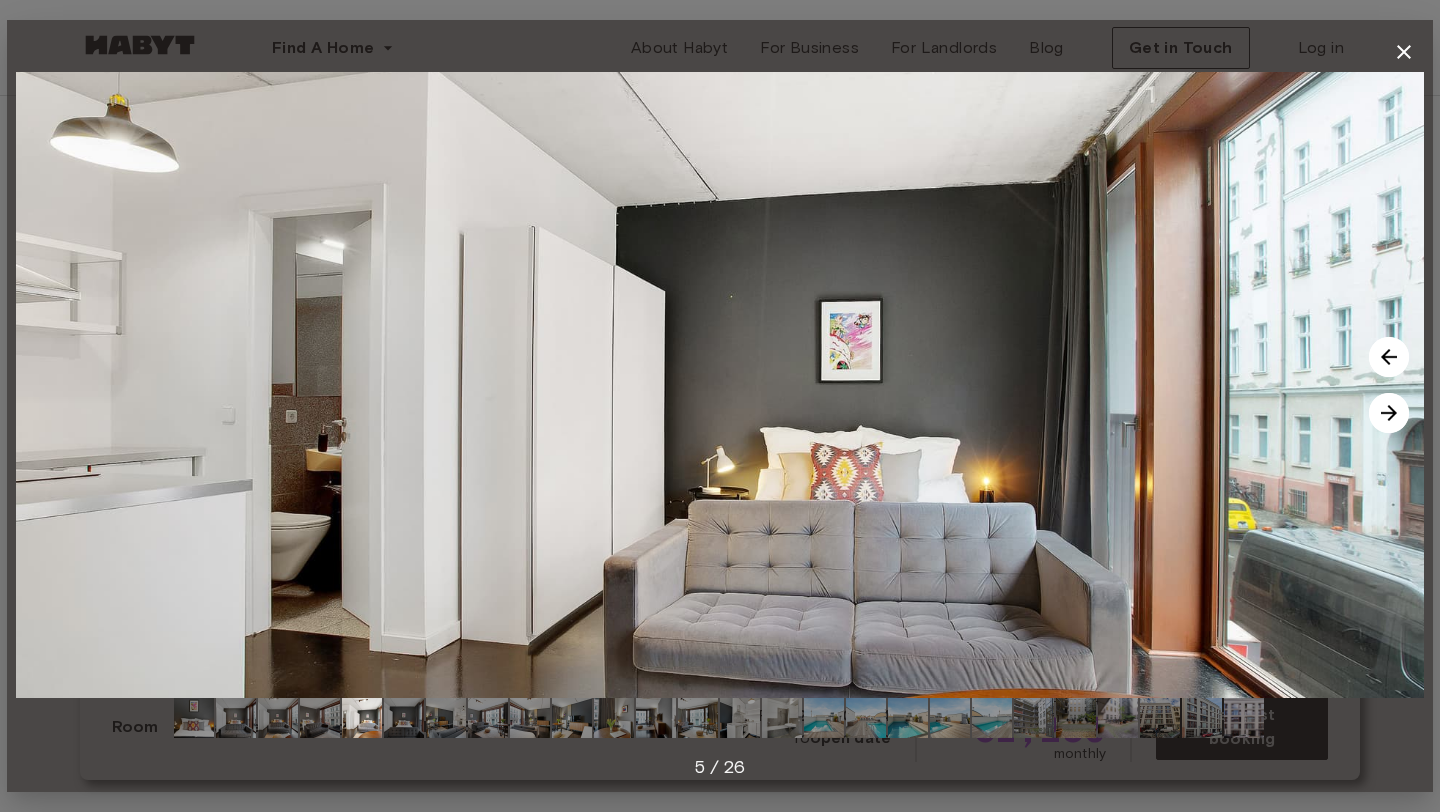 click at bounding box center [720, 385] 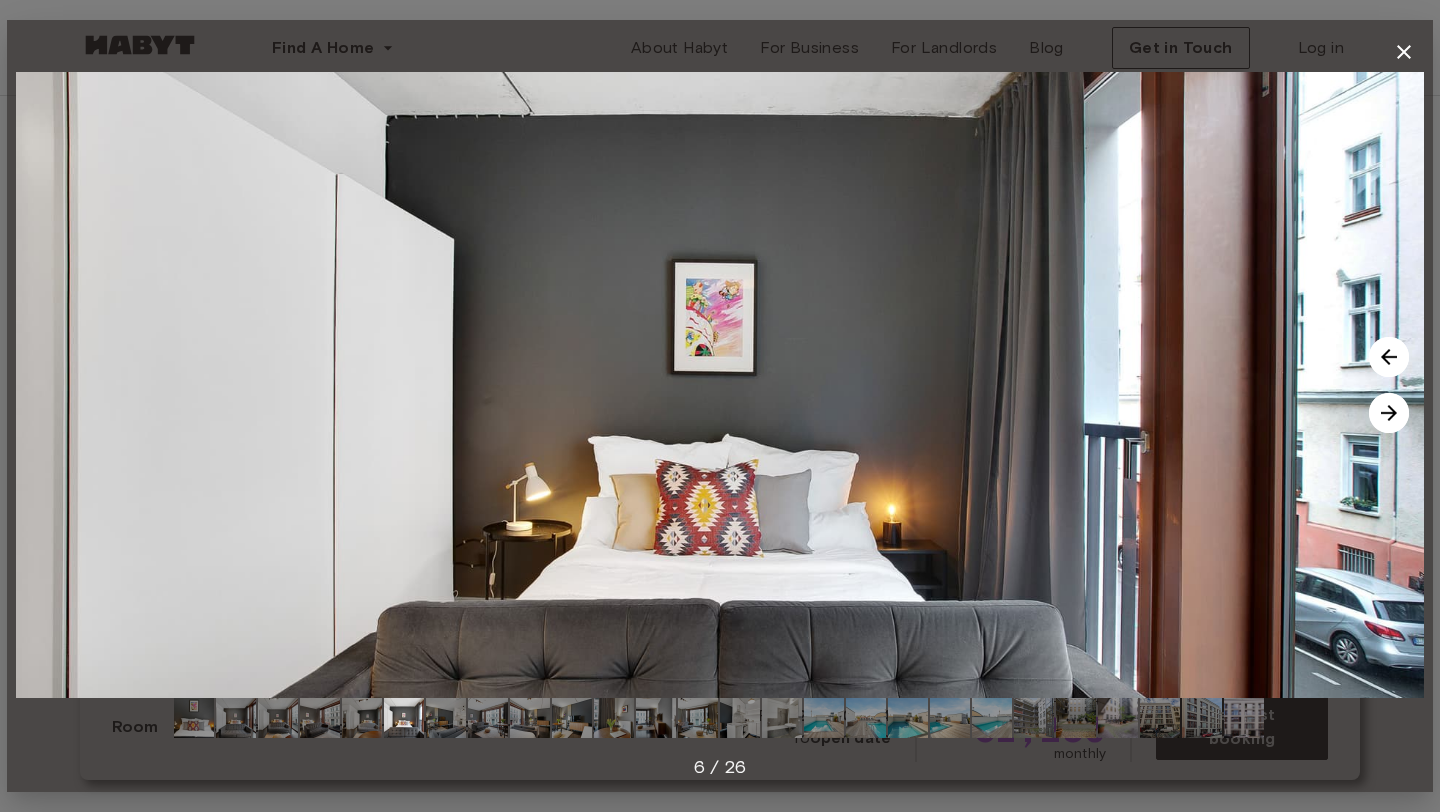 click 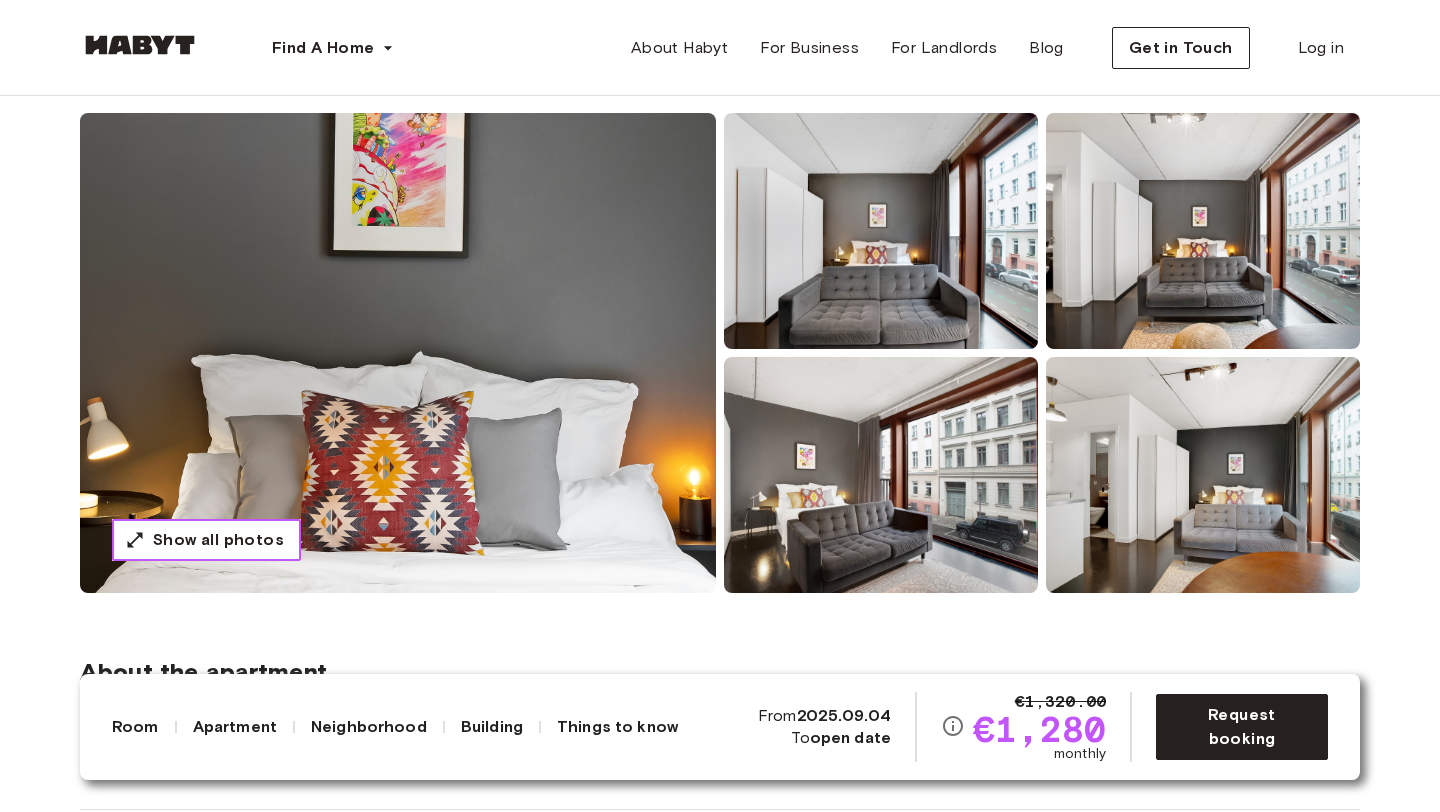 scroll, scrollTop: 3, scrollLeft: 0, axis: vertical 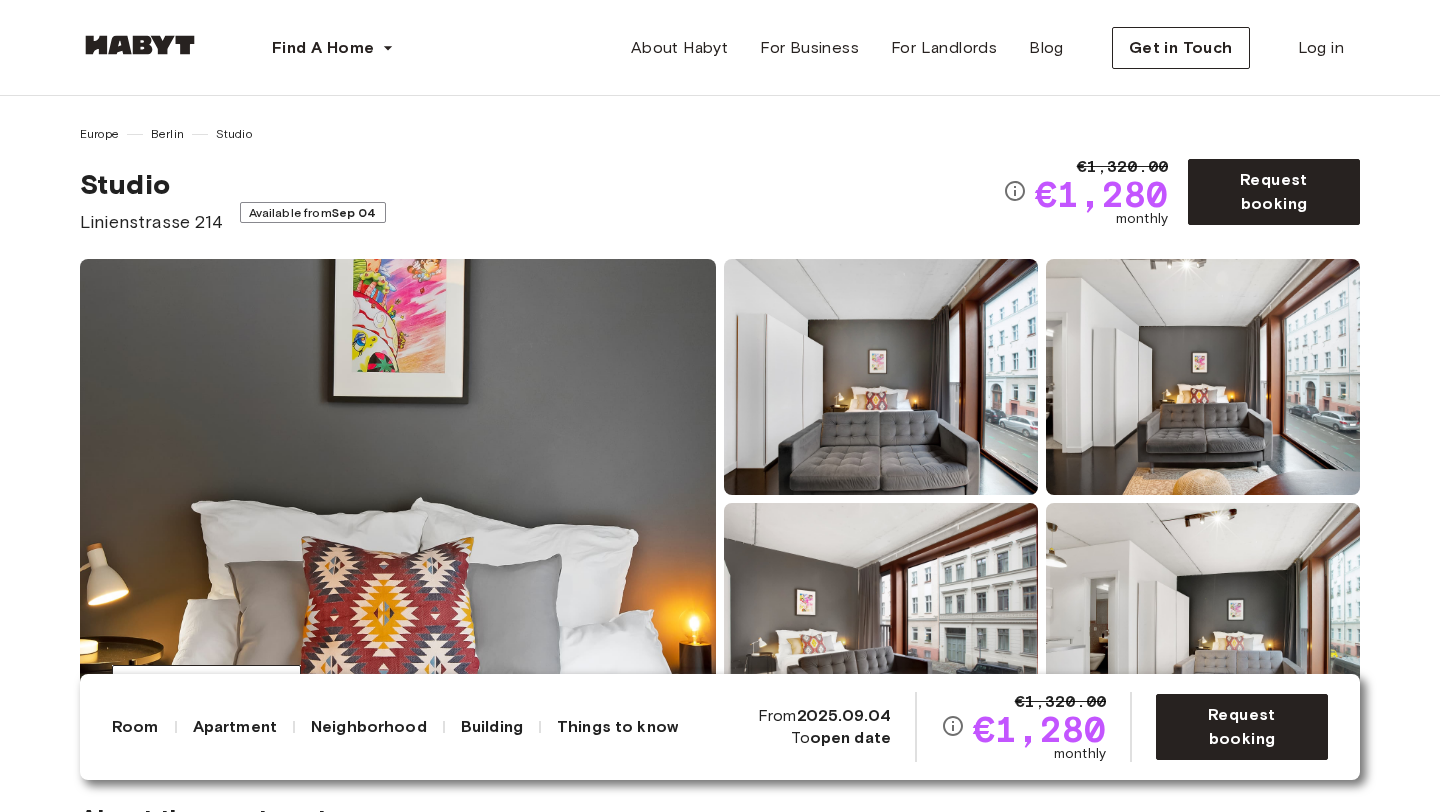 click at bounding box center (881, 377) 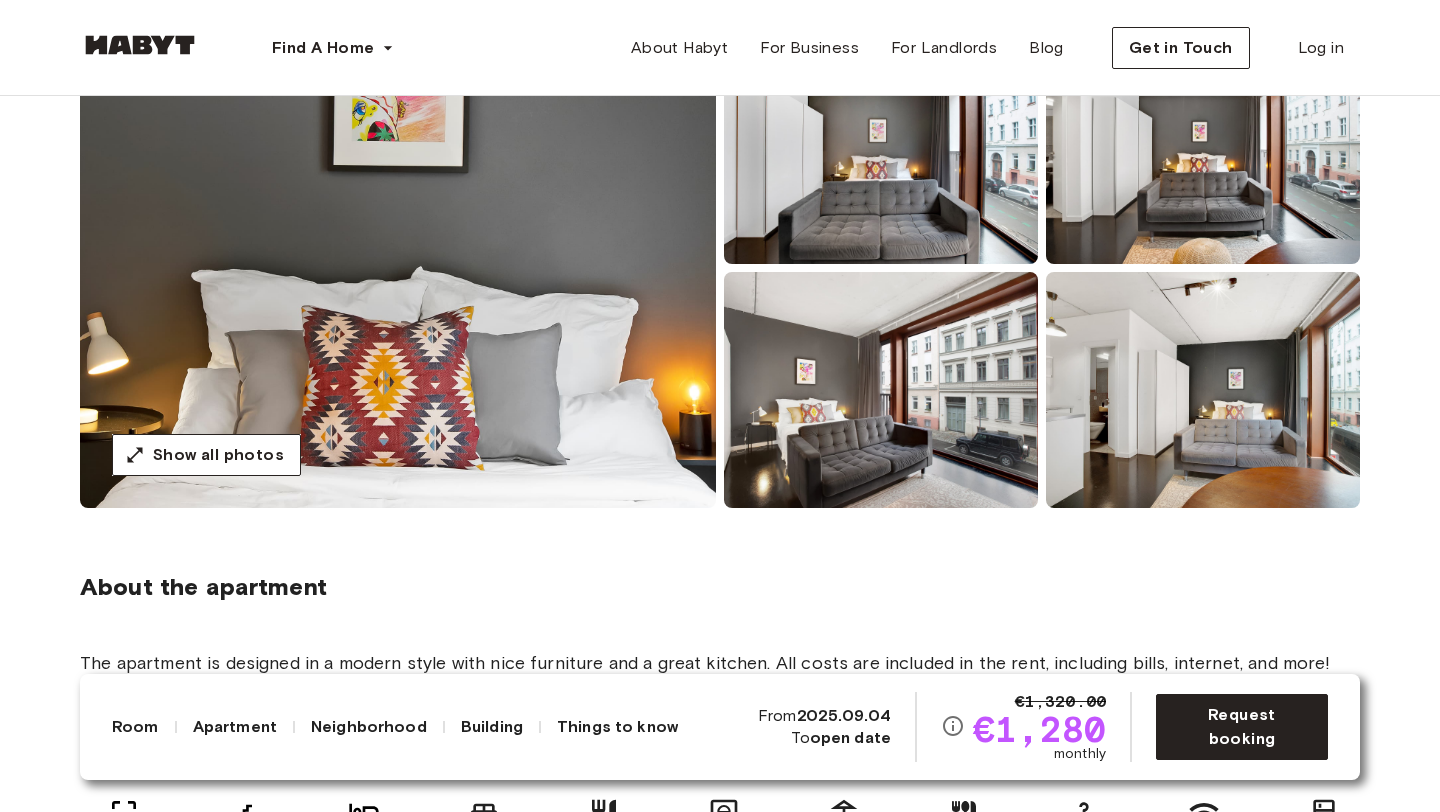 scroll, scrollTop: 243, scrollLeft: 0, axis: vertical 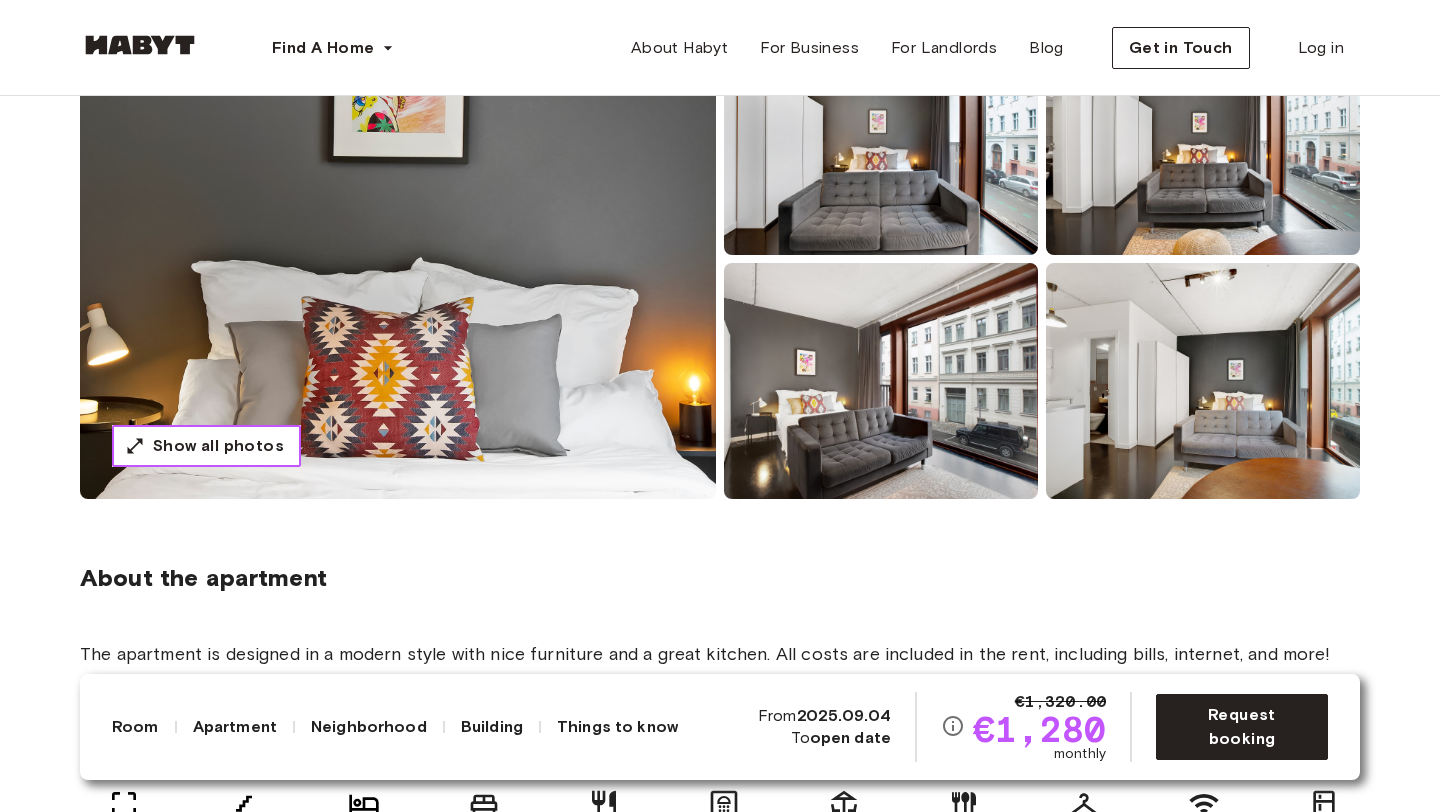 click on "Show all photos" at bounding box center [218, 446] 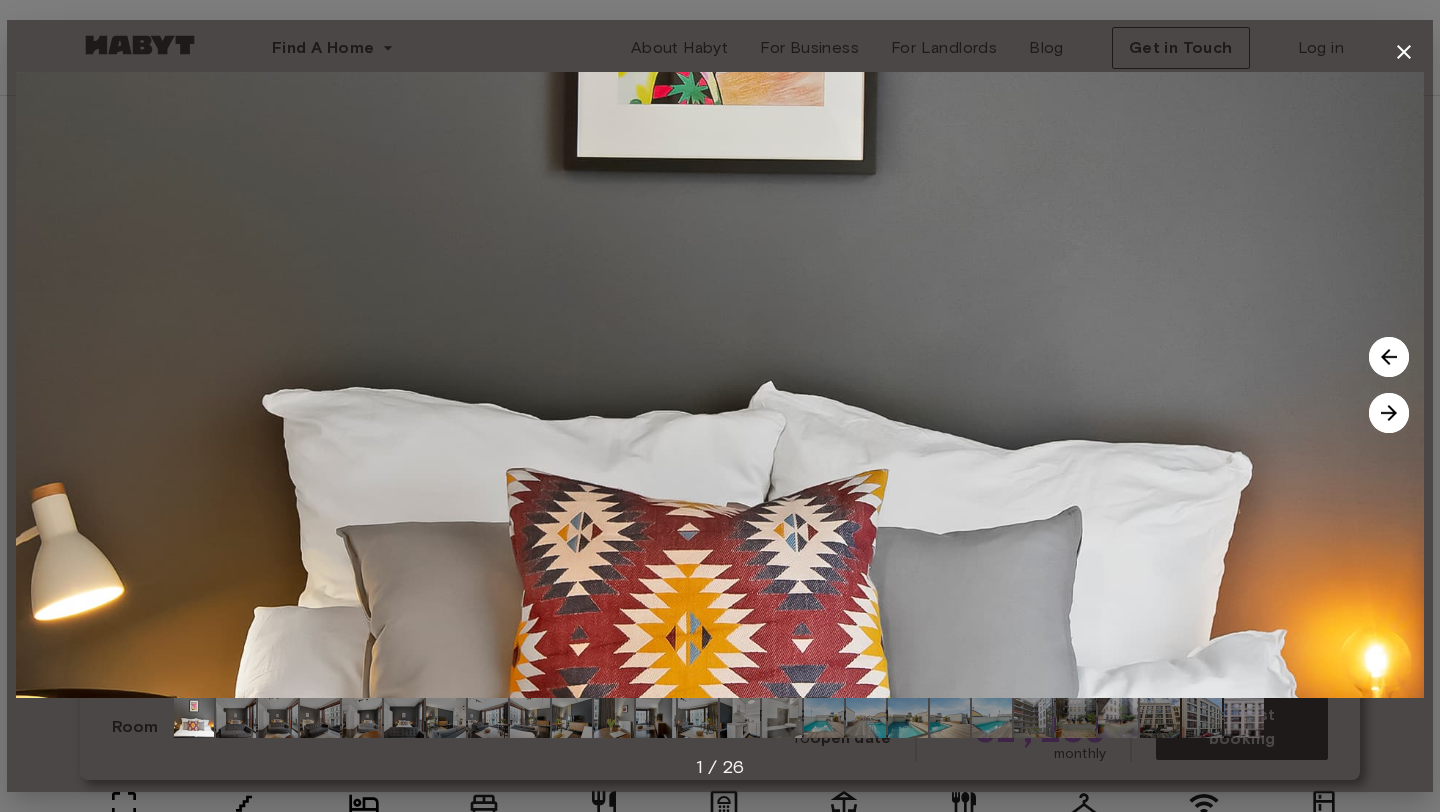 click at bounding box center (1389, 413) 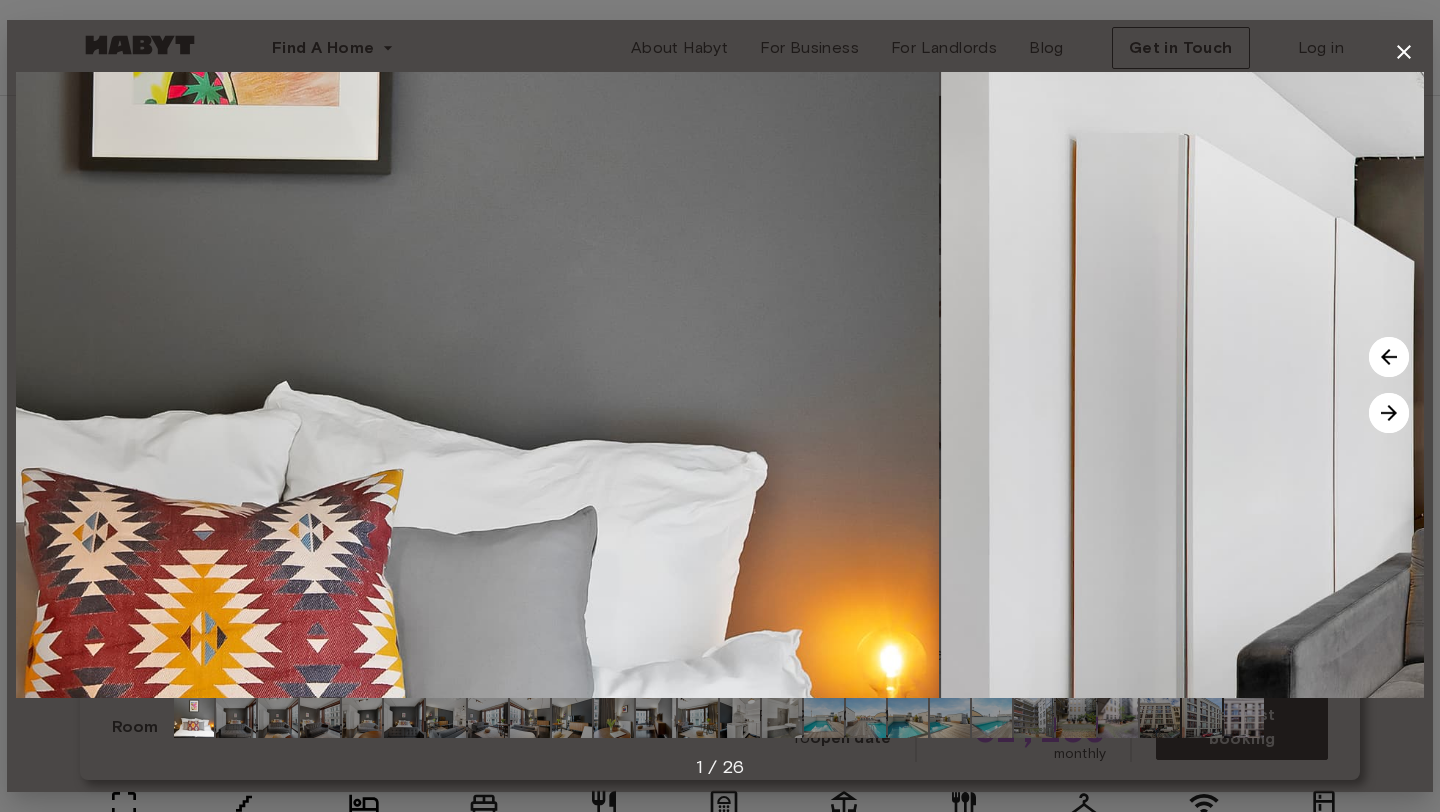 click at bounding box center [1389, 413] 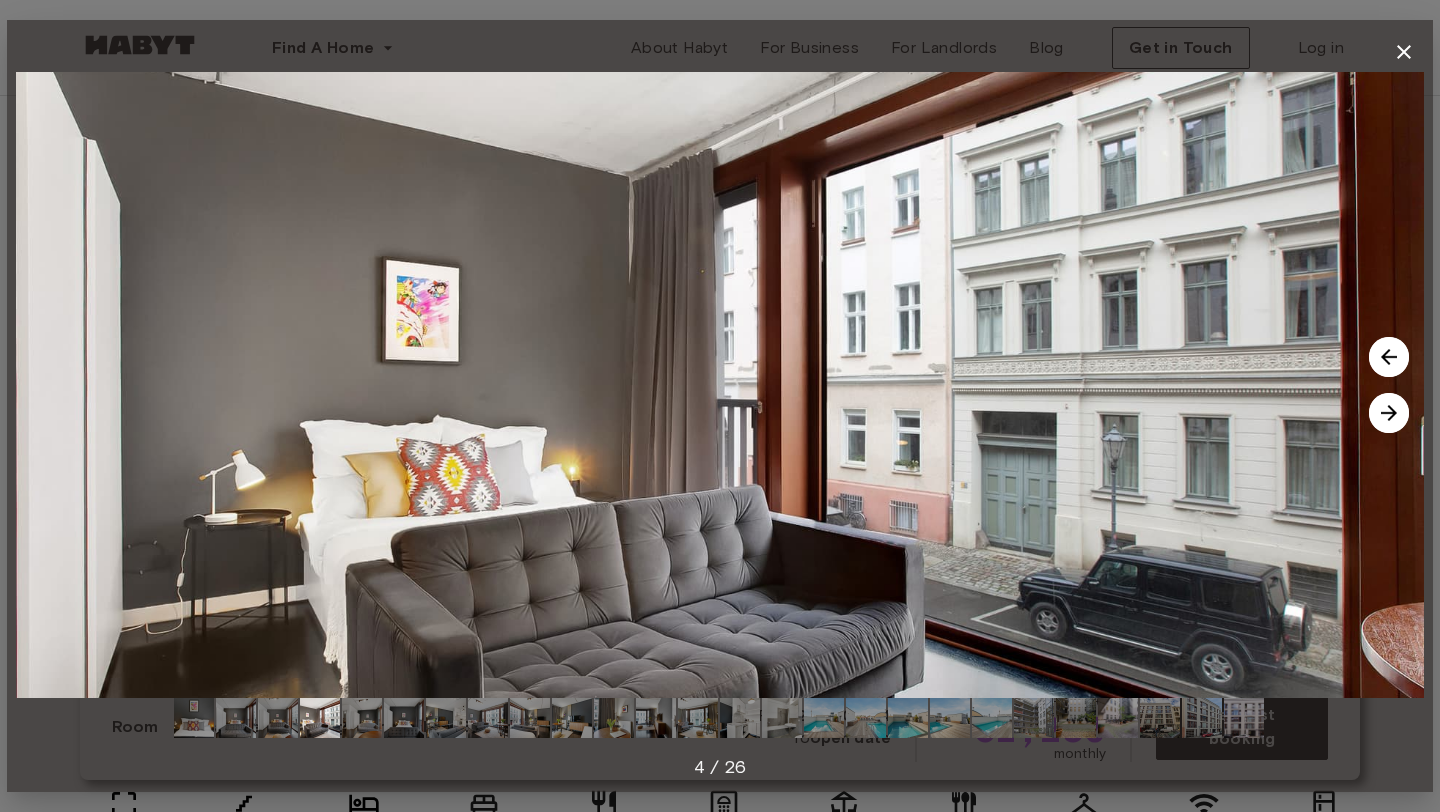 click at bounding box center [1389, 413] 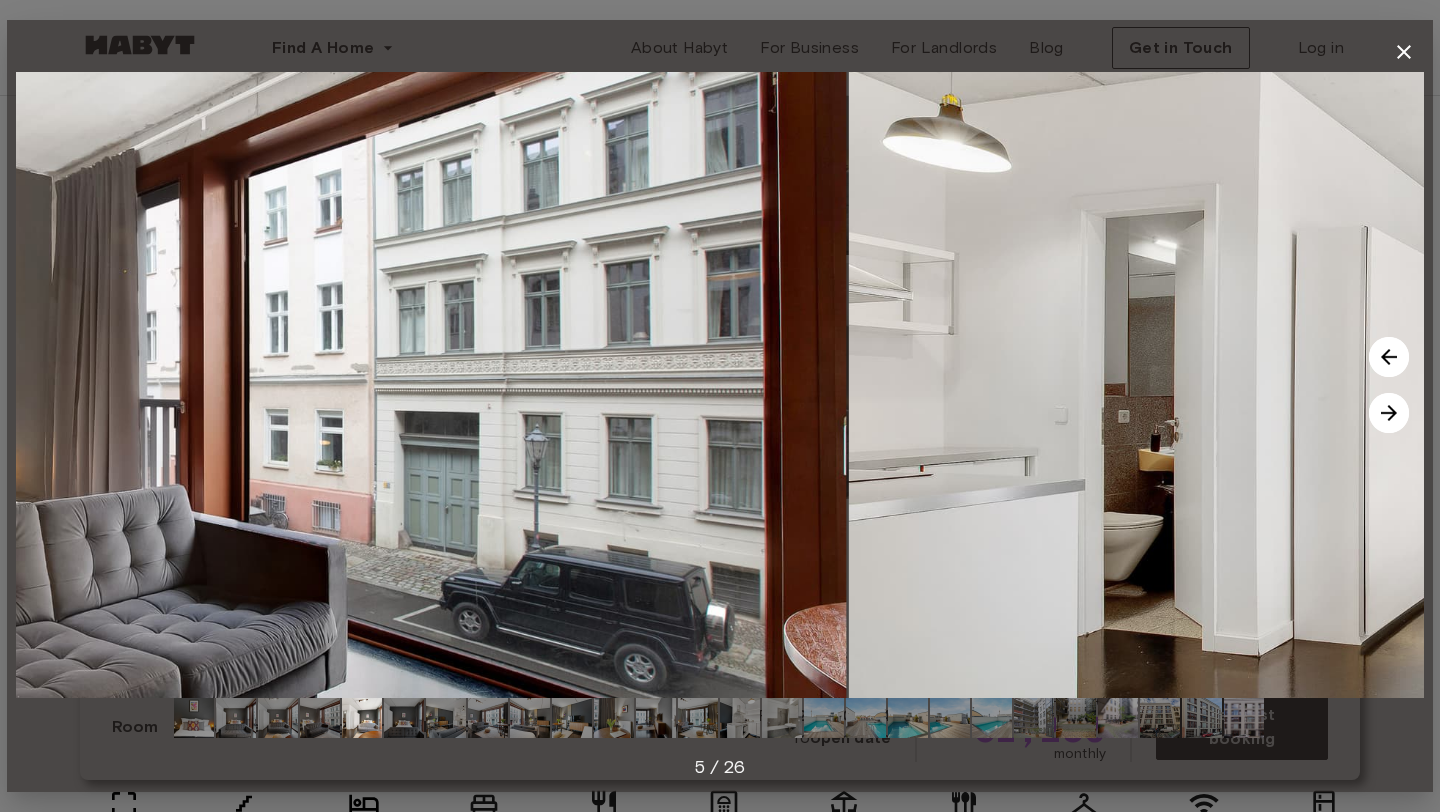 click at bounding box center [1389, 413] 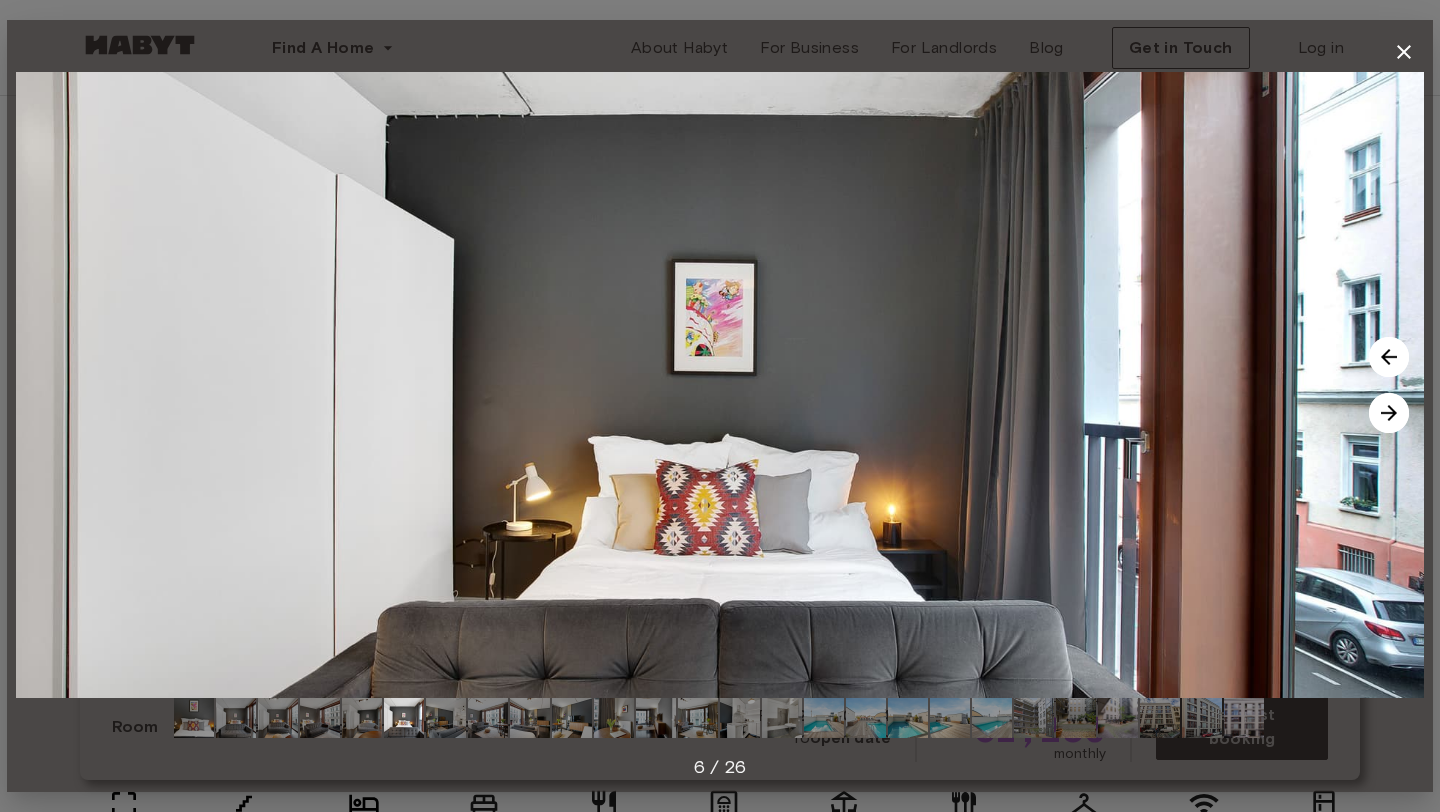click at bounding box center (1389, 413) 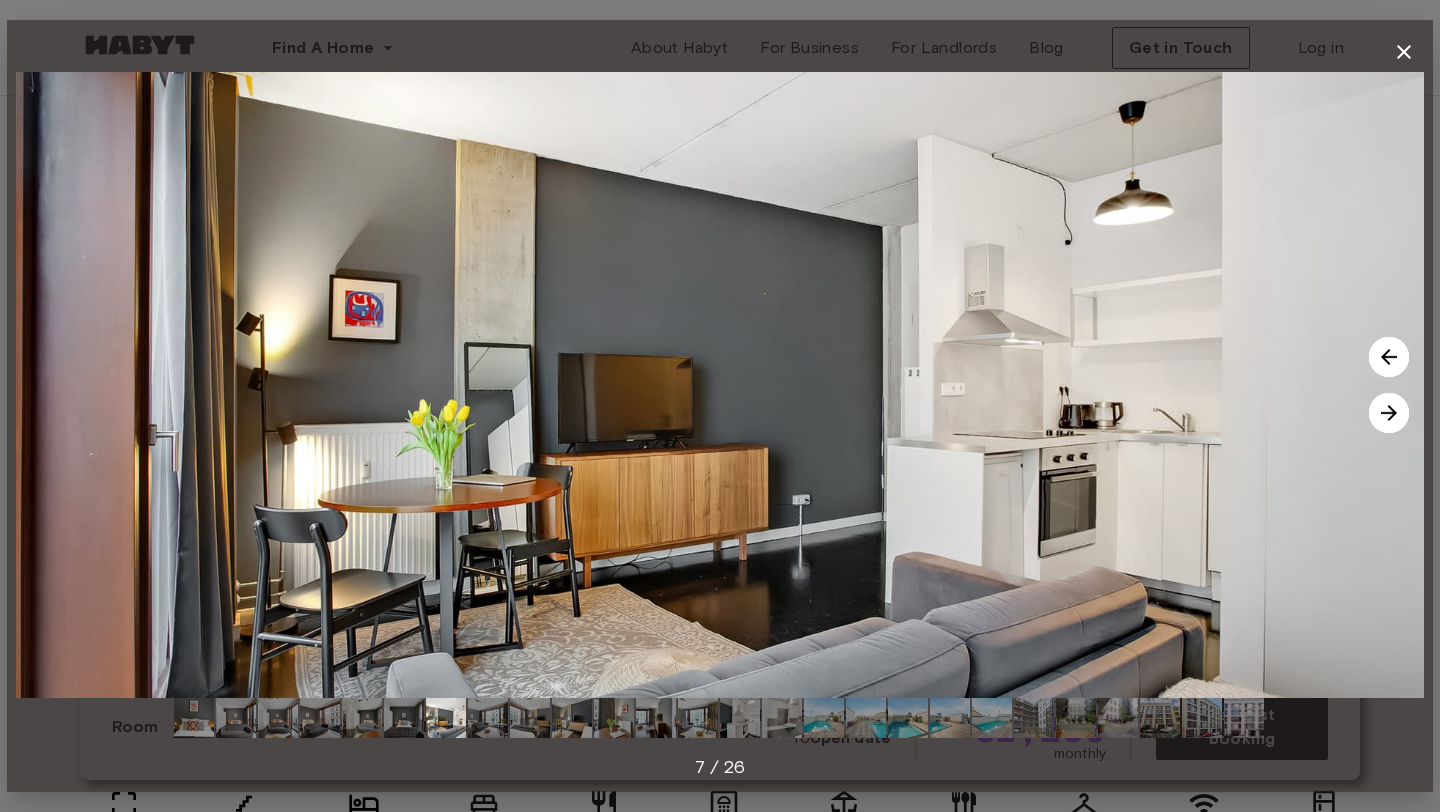 click 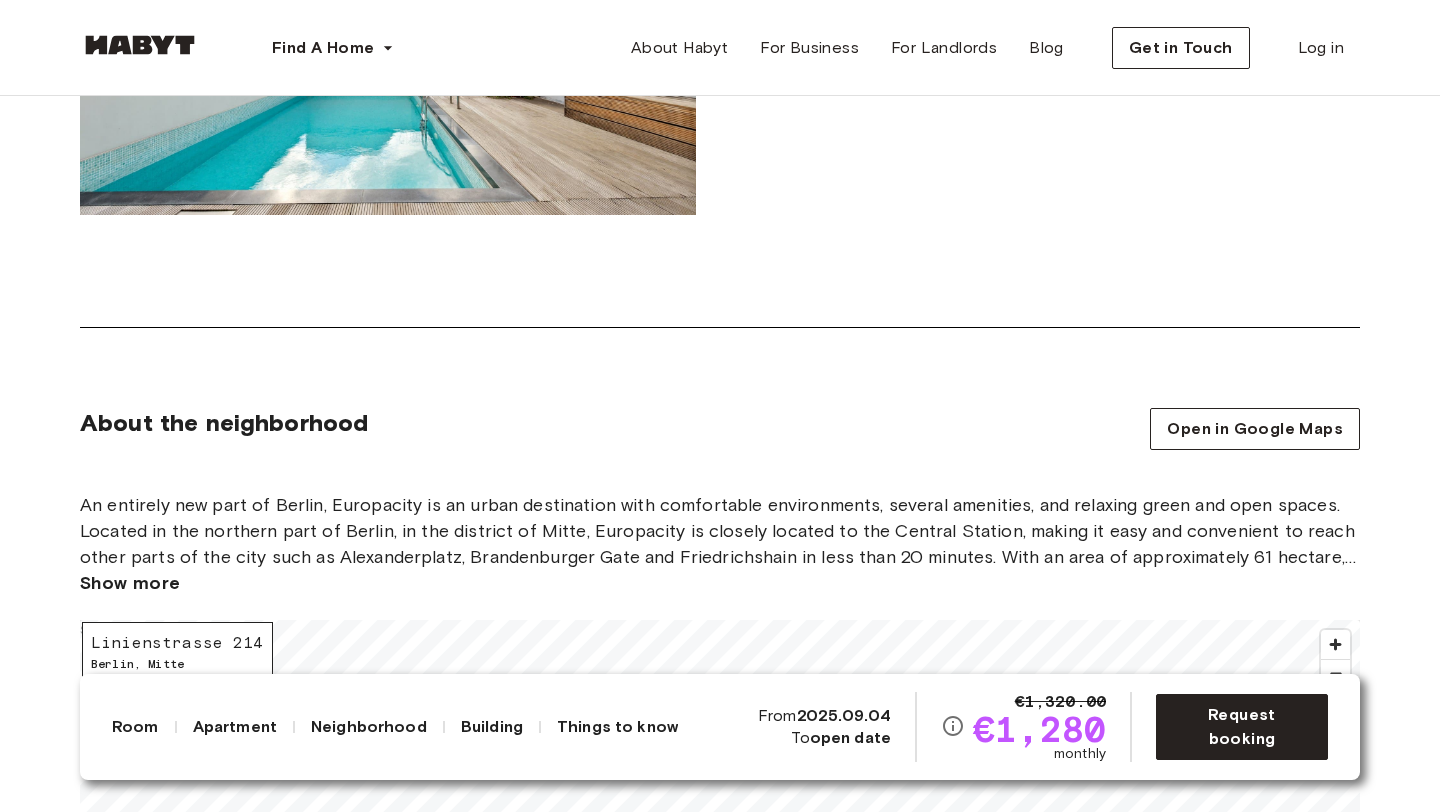 scroll, scrollTop: 1150, scrollLeft: 0, axis: vertical 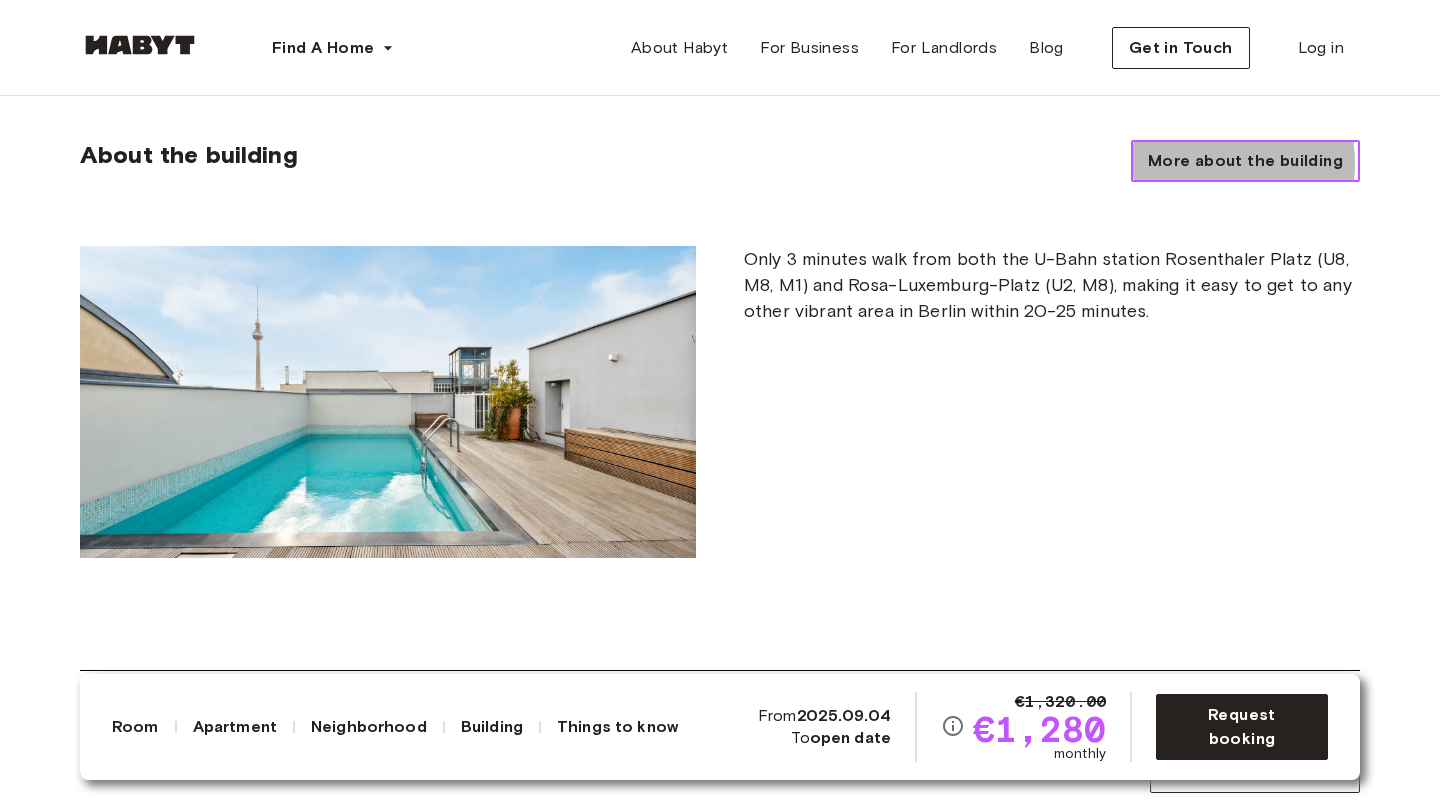 click on "More about the building" at bounding box center [1245, 161] 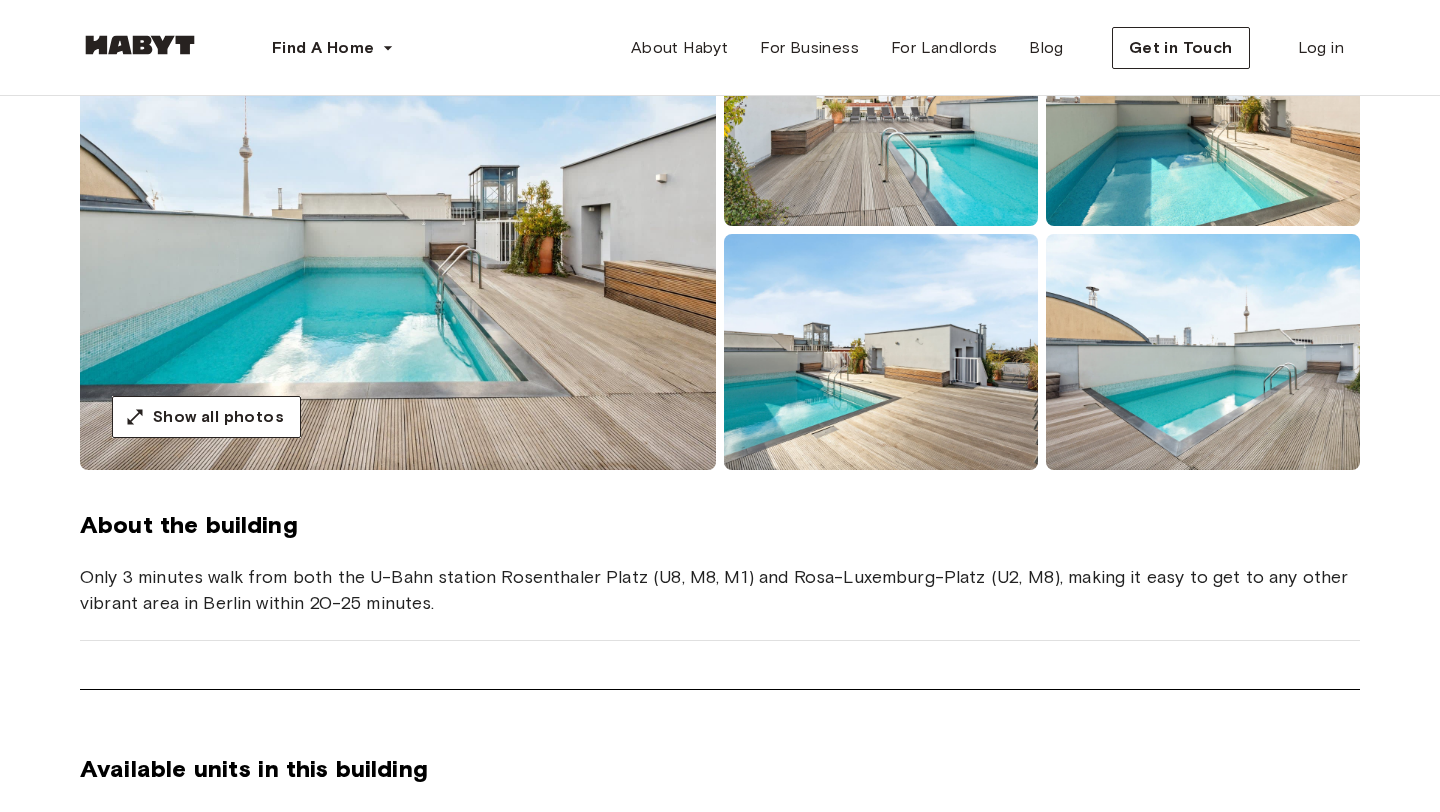 scroll, scrollTop: 282, scrollLeft: 0, axis: vertical 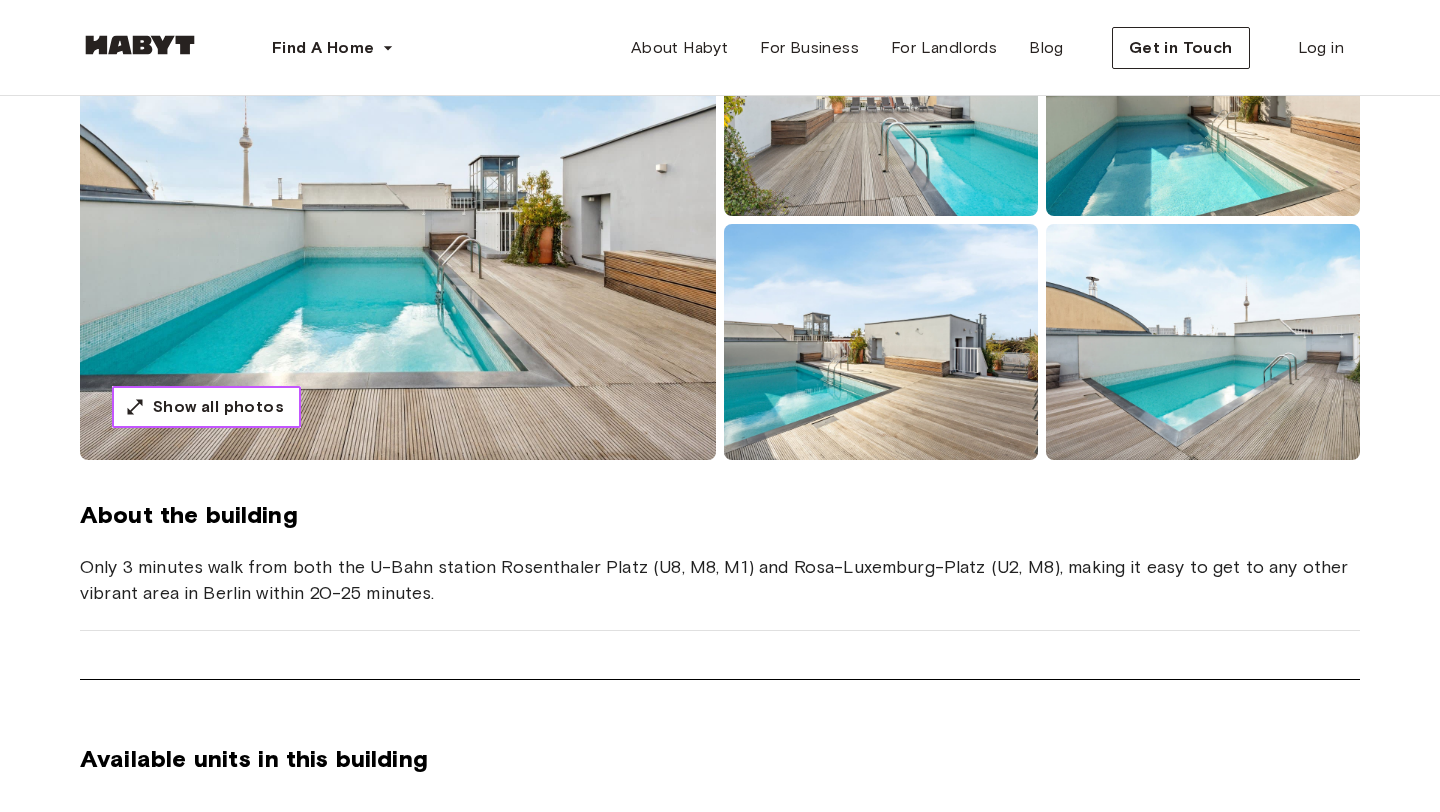 click on "Show all photos" at bounding box center [218, 407] 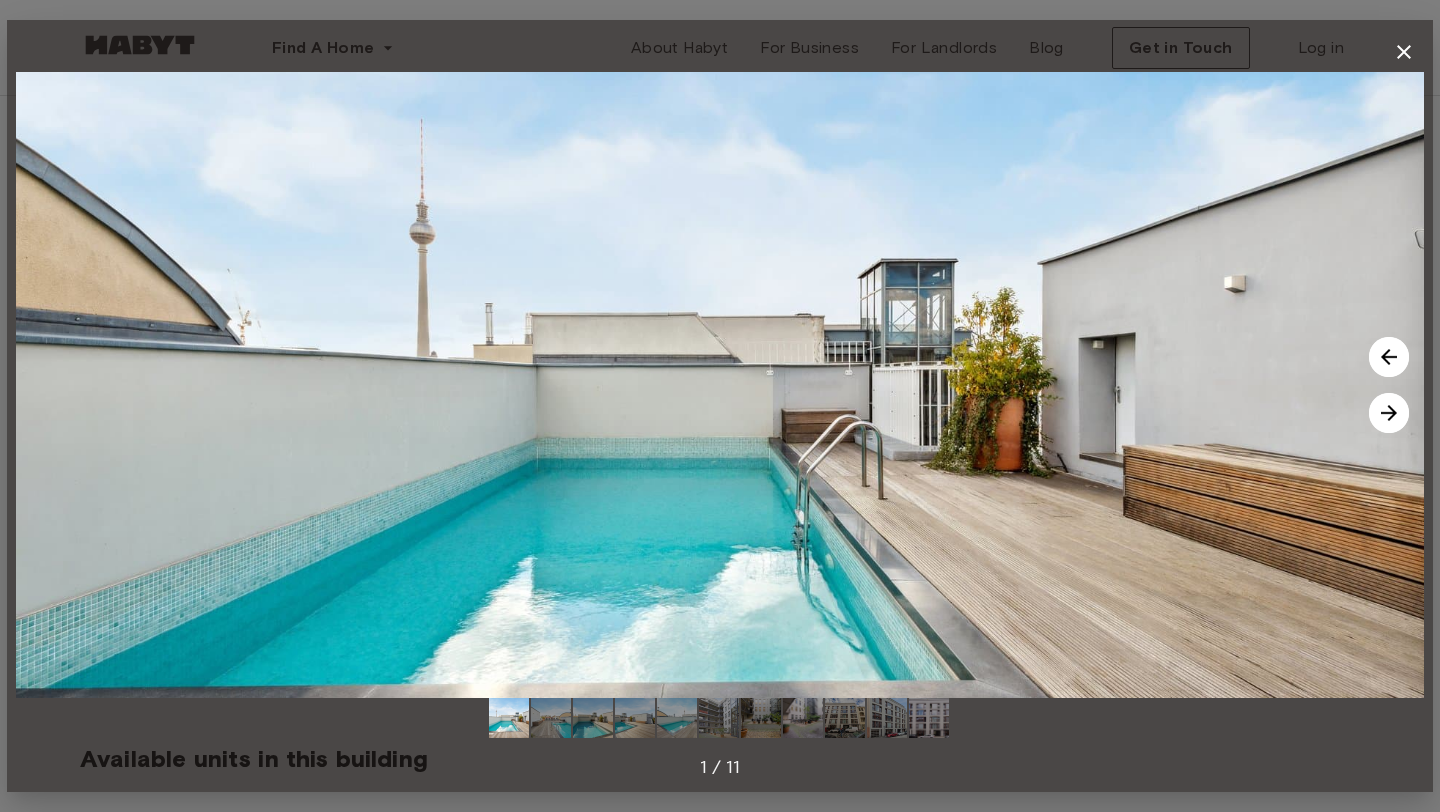 click at bounding box center (845, 718) 